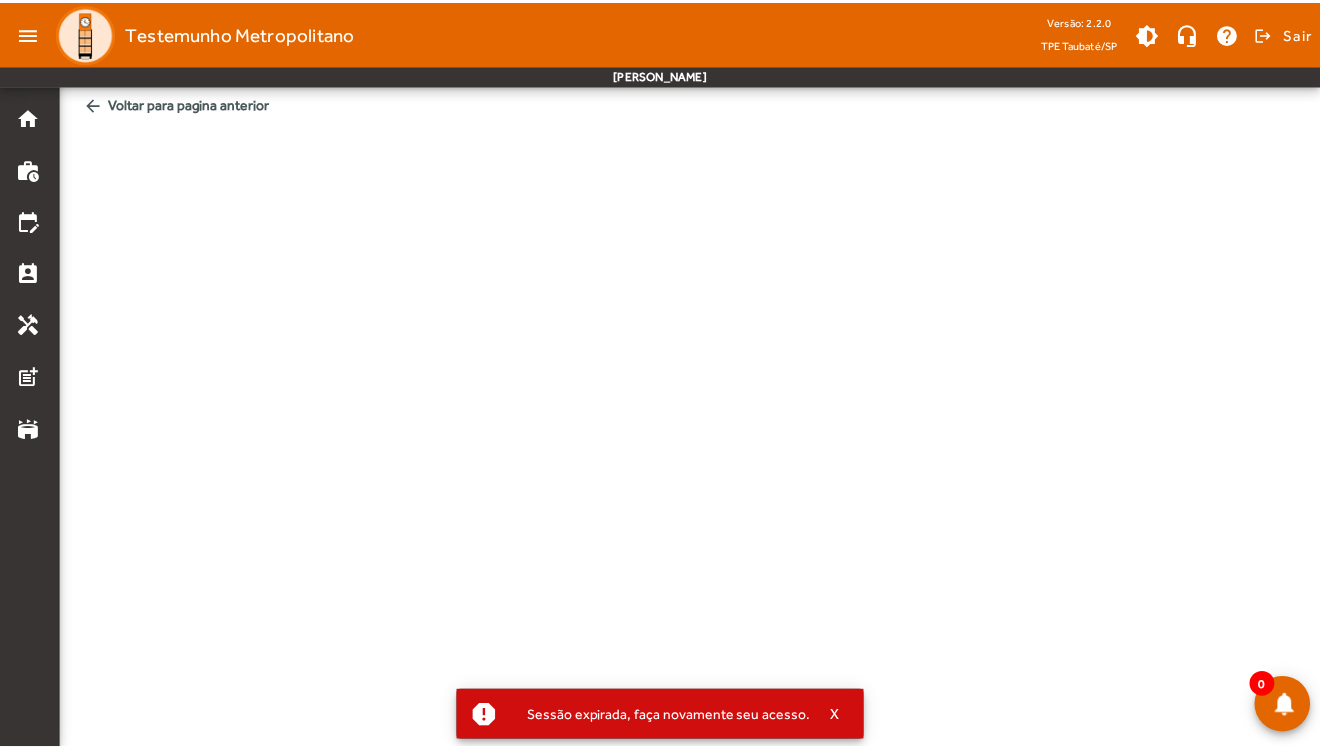 scroll, scrollTop: 0, scrollLeft: 0, axis: both 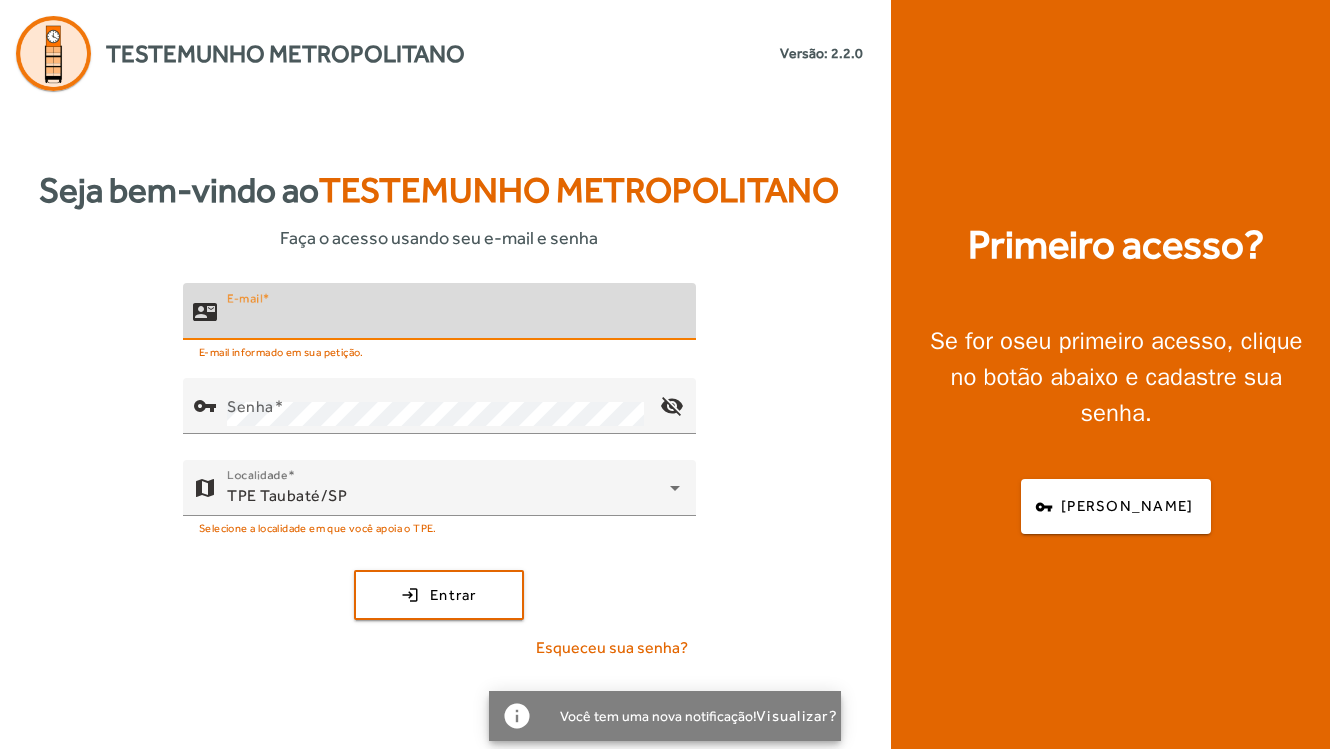 type on "**********" 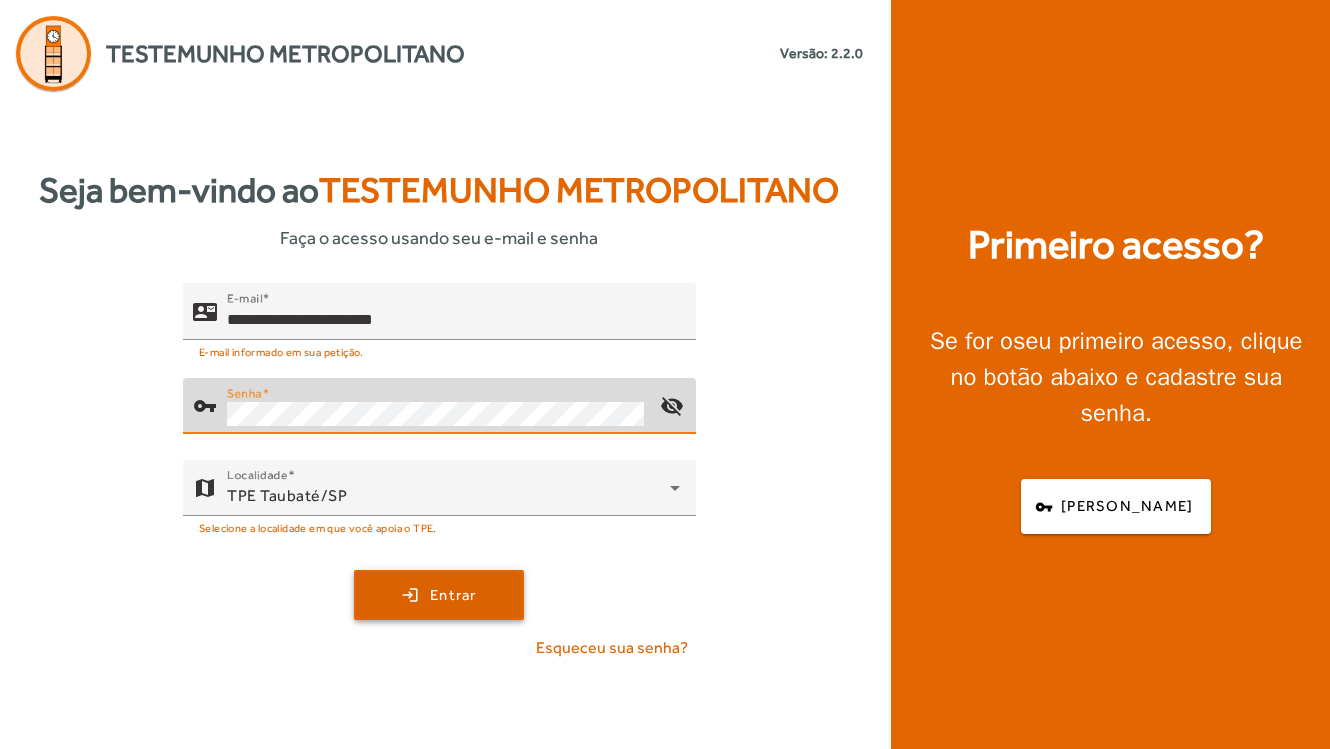 click 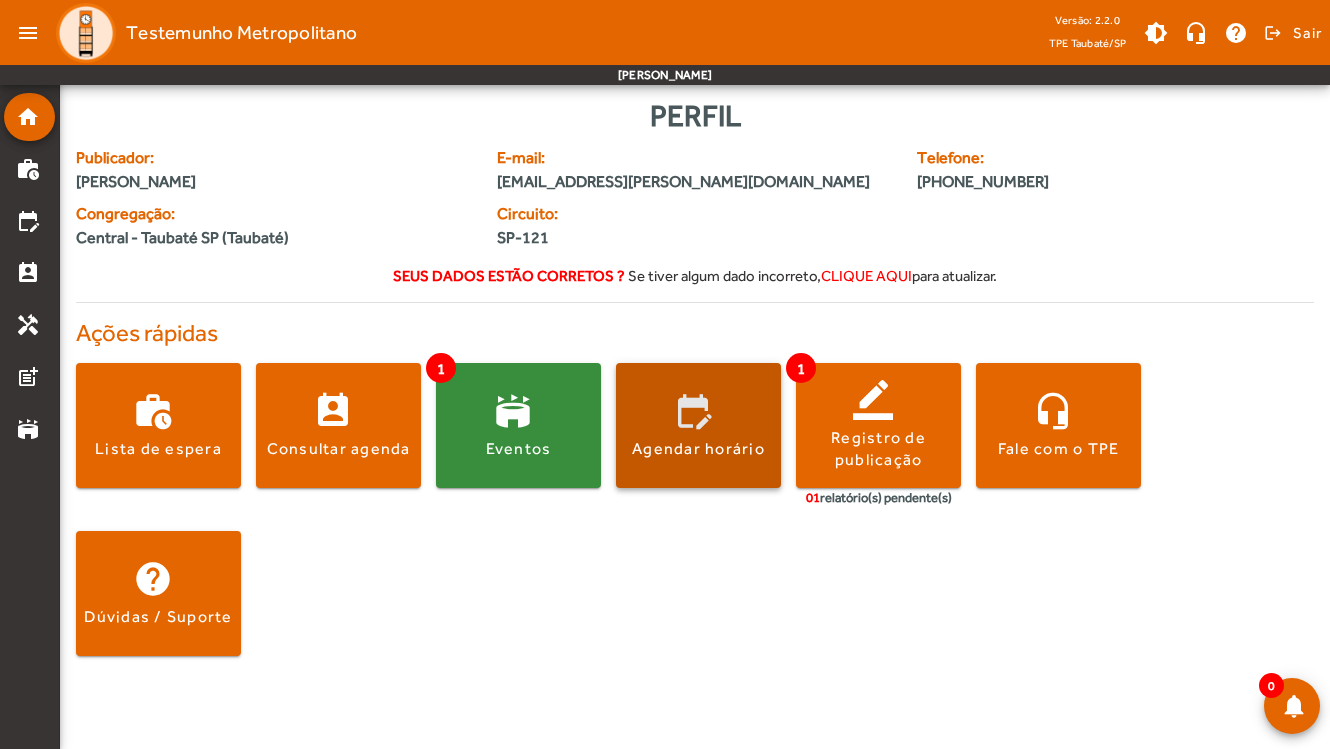 click on "Agendar horário" 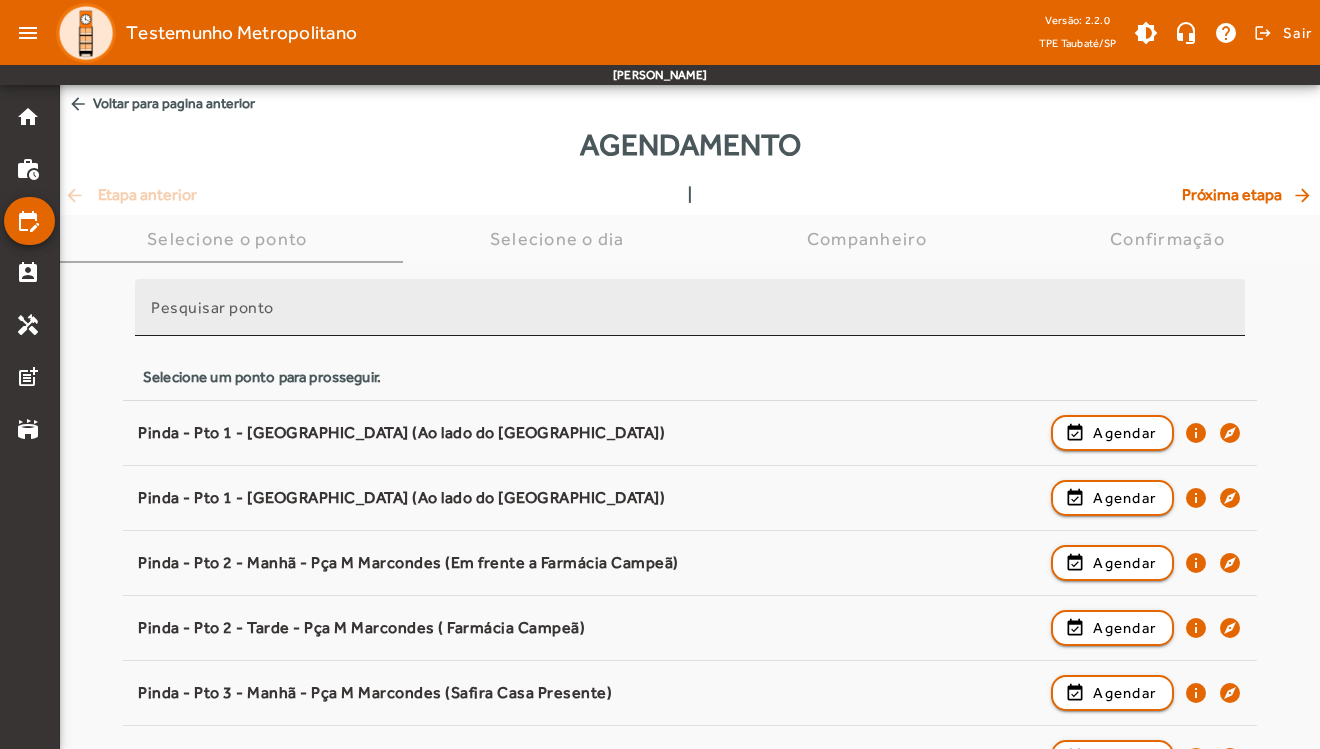 click on "Pesquisar ponto" at bounding box center (690, 316) 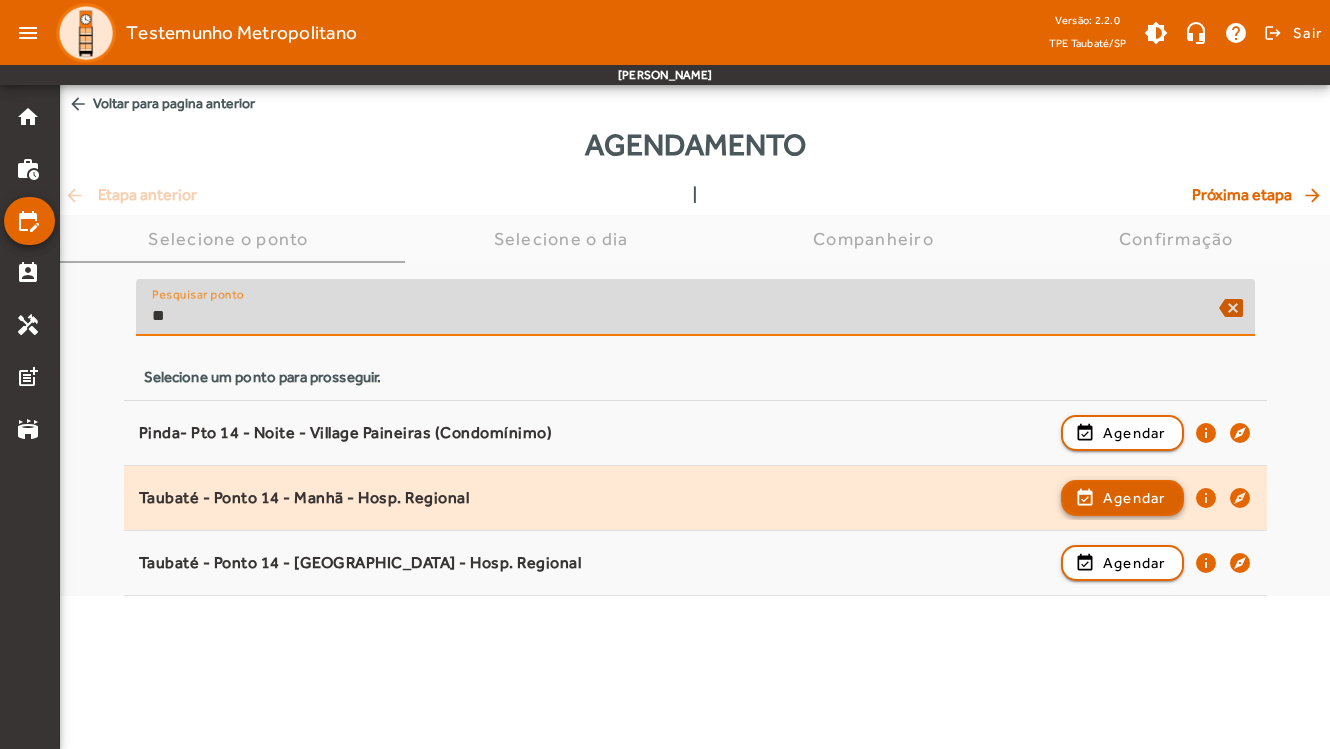 type on "**" 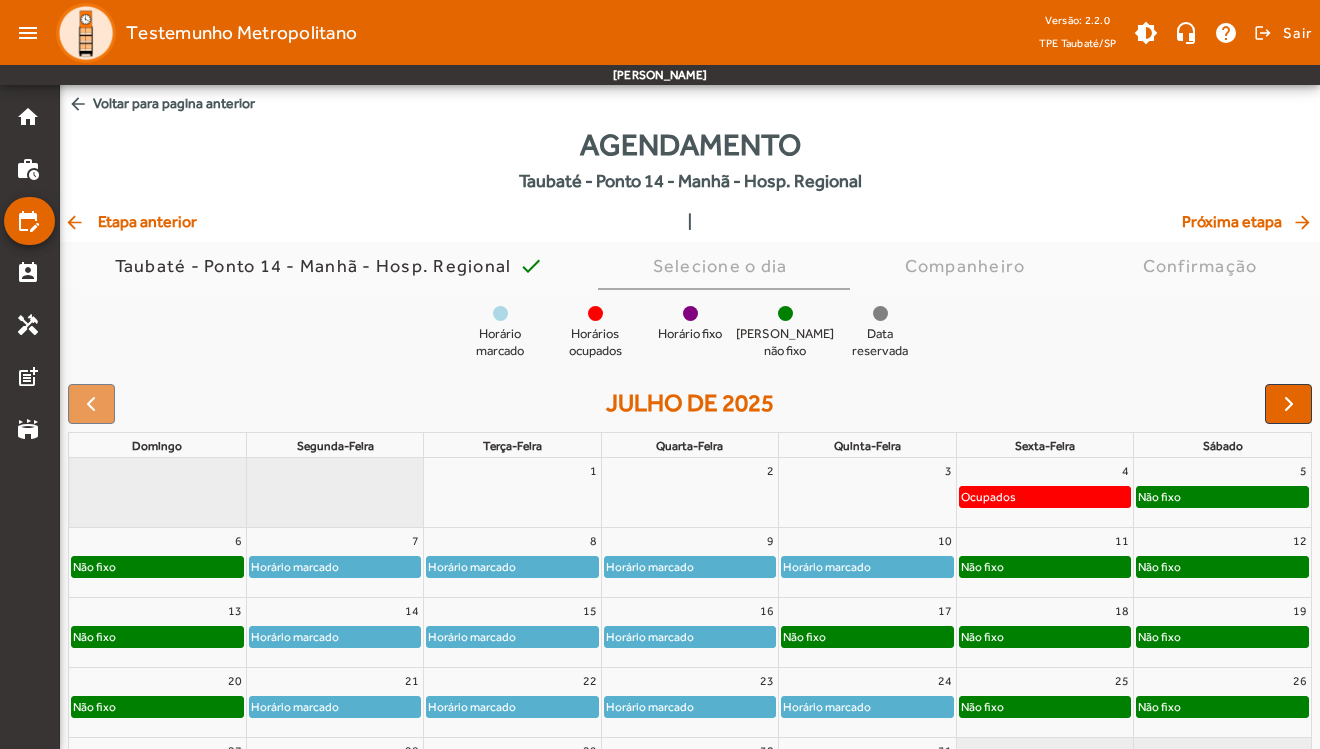 click at bounding box center [1289, 404] 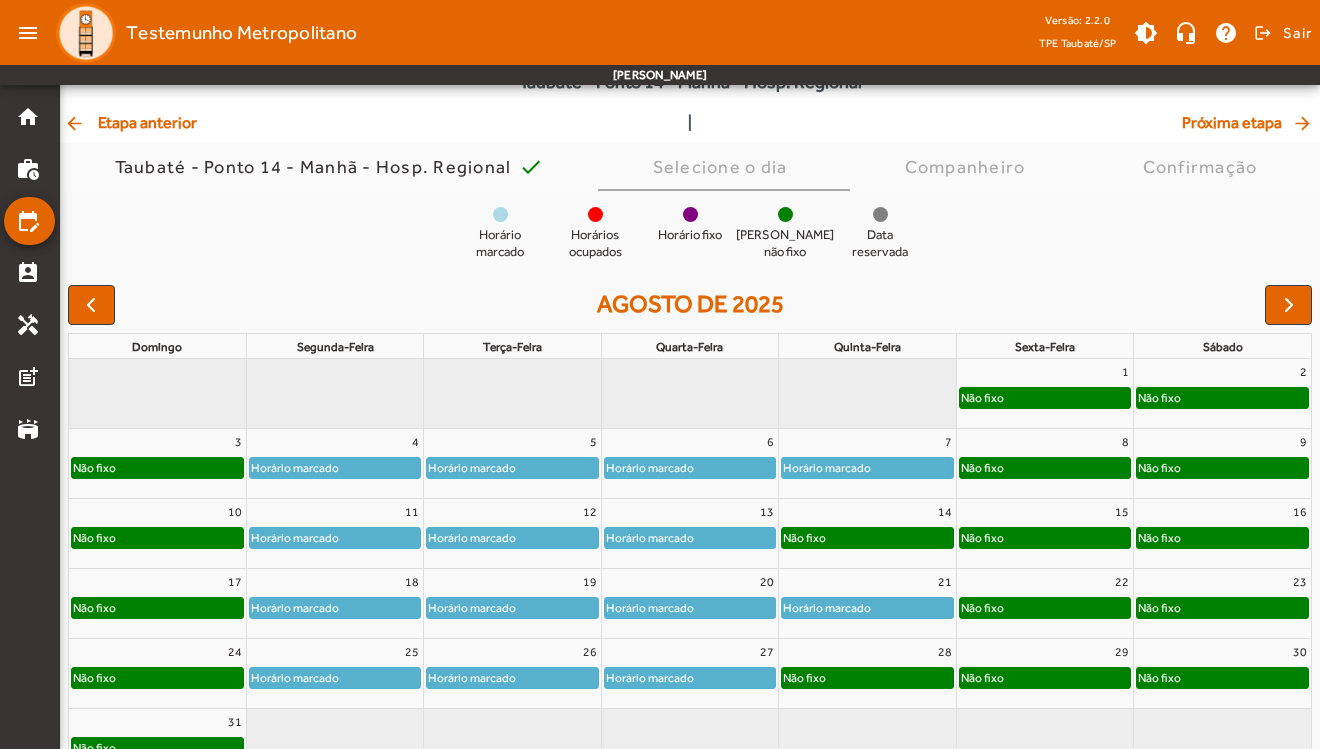 scroll, scrollTop: 103, scrollLeft: 0, axis: vertical 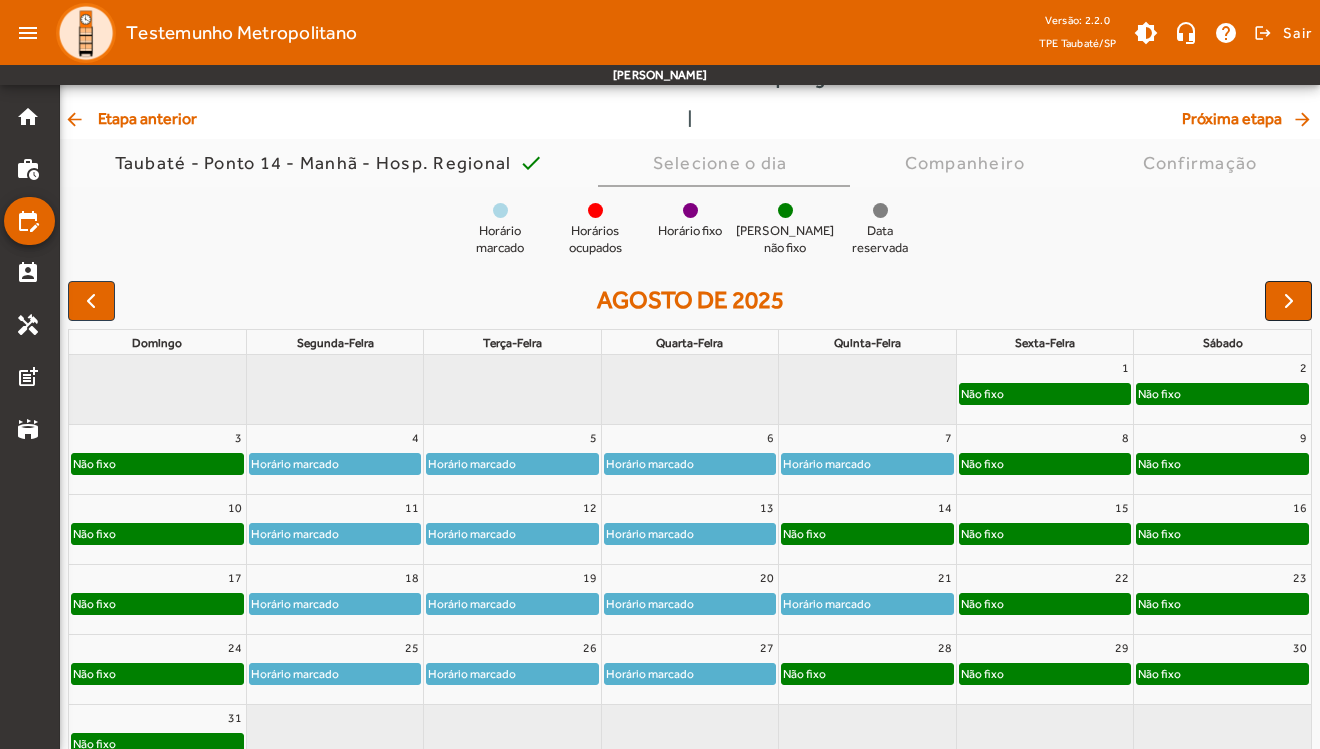 click at bounding box center [1289, 301] 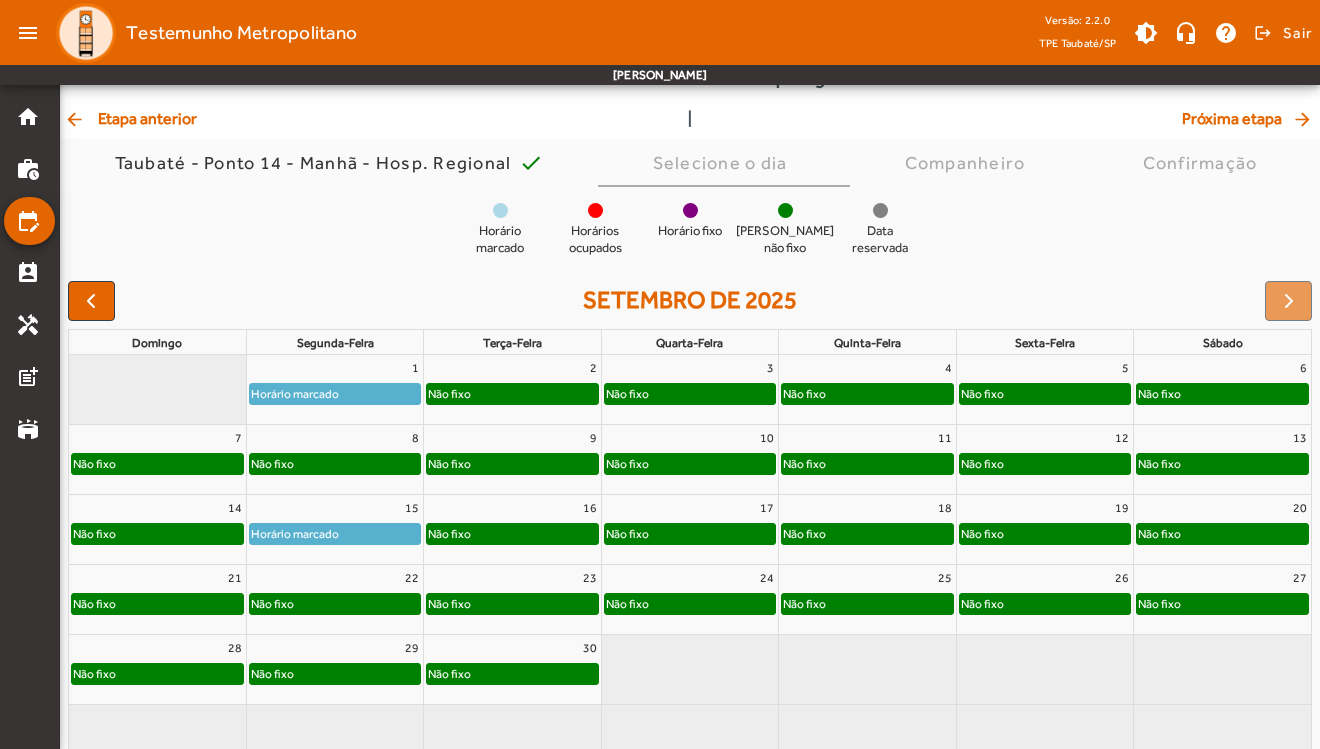 click on "Não fixo" 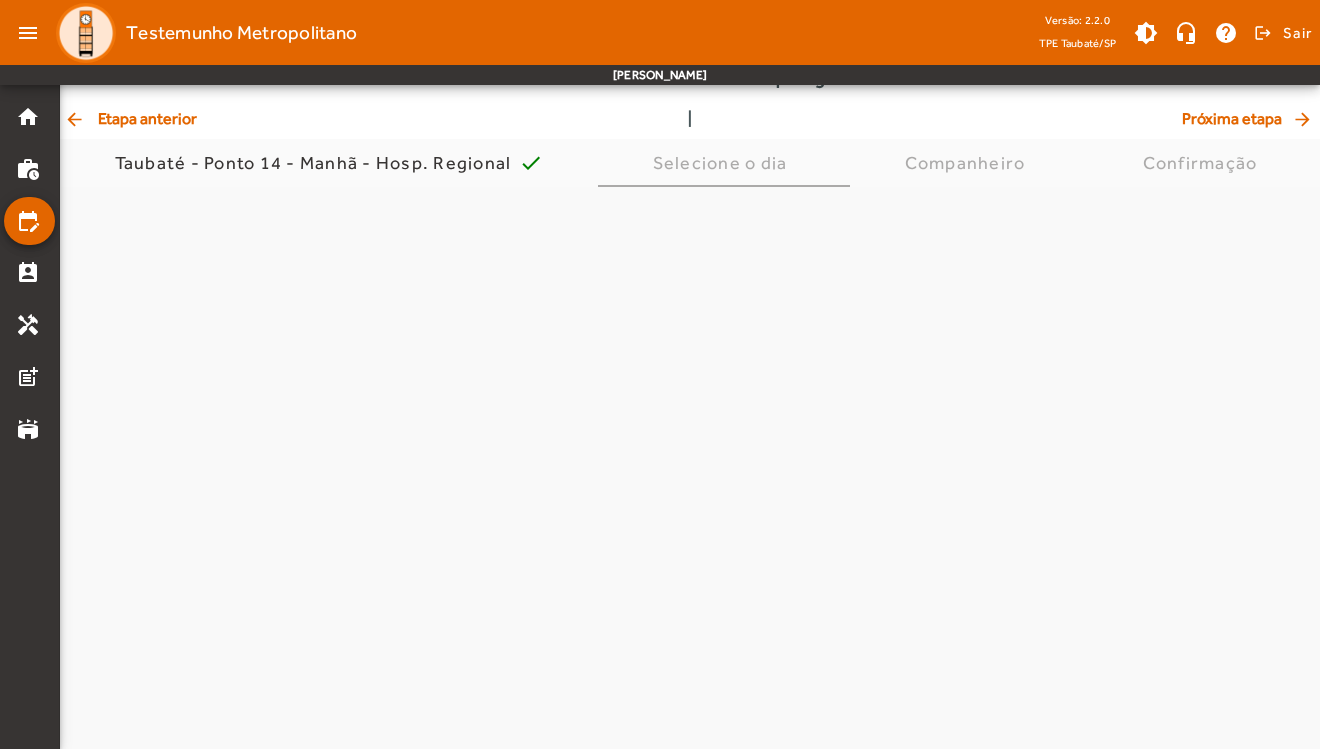 scroll, scrollTop: 0, scrollLeft: 0, axis: both 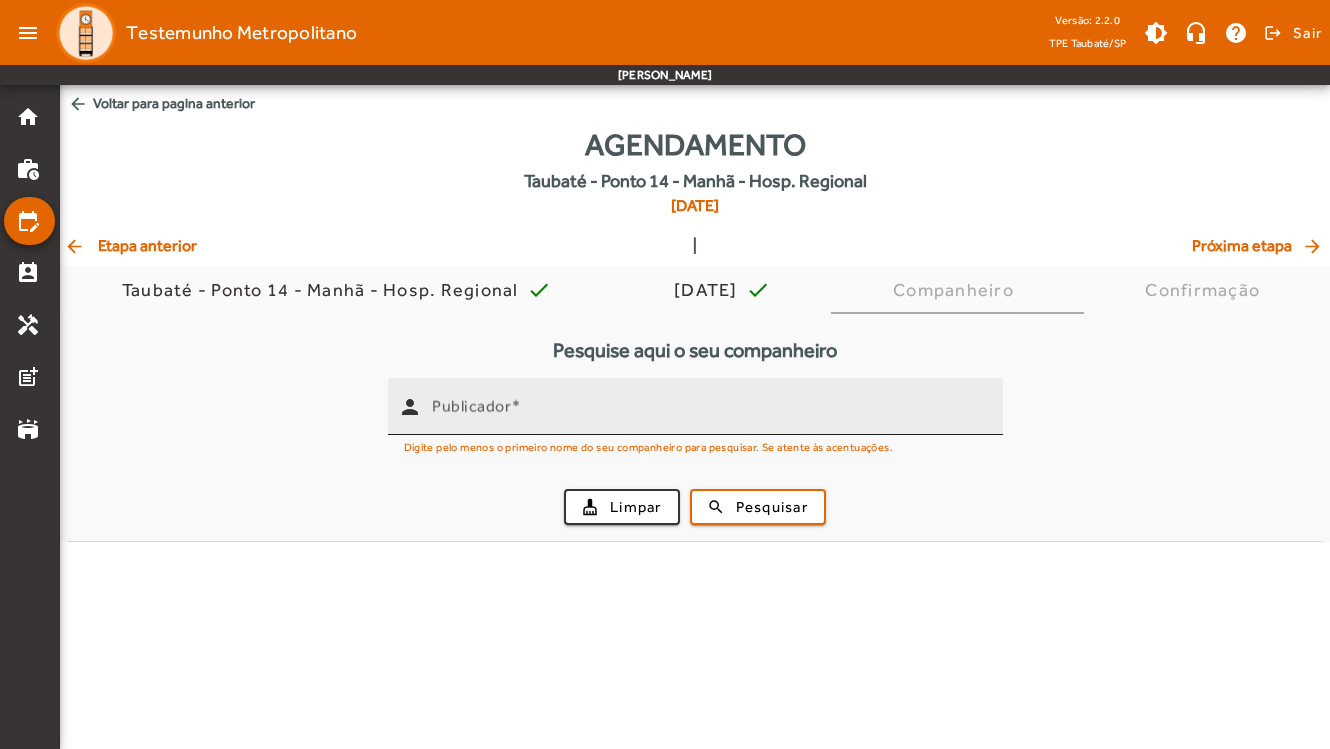 click on "Publicador" at bounding box center (709, 406) 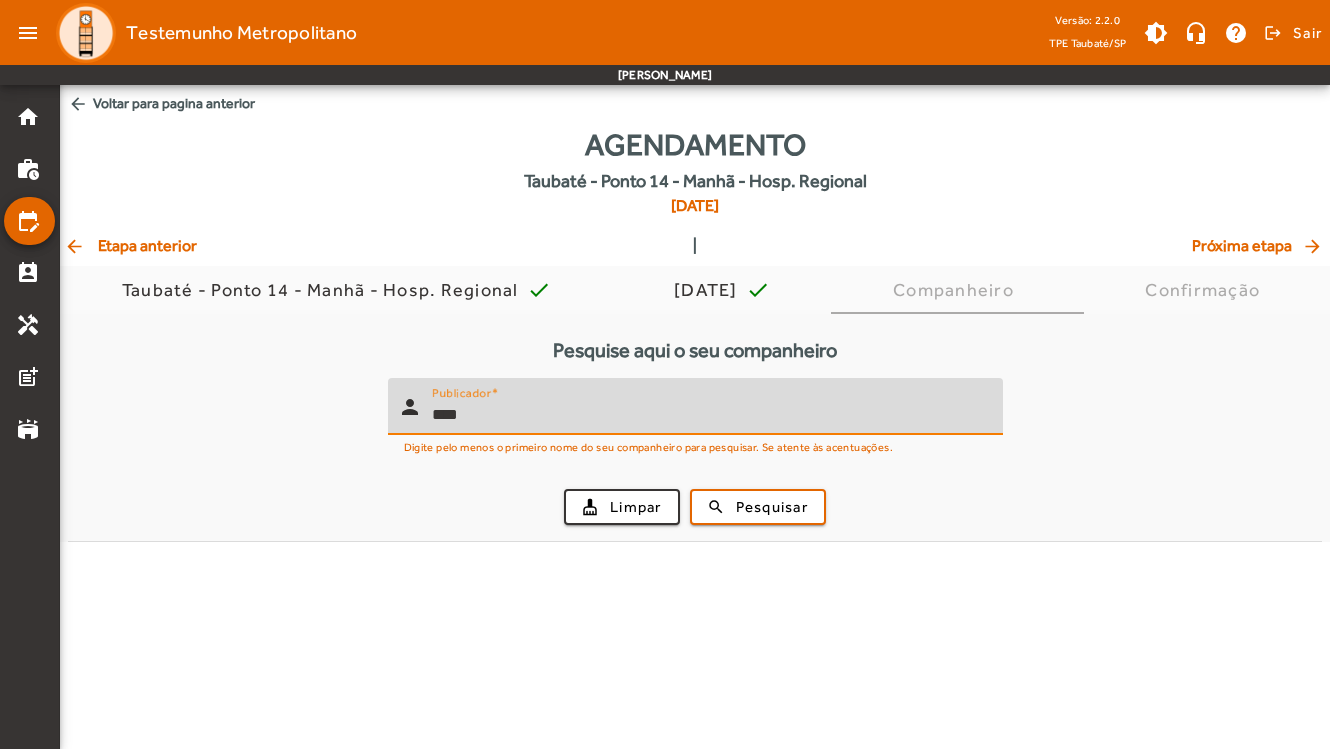 type on "****" 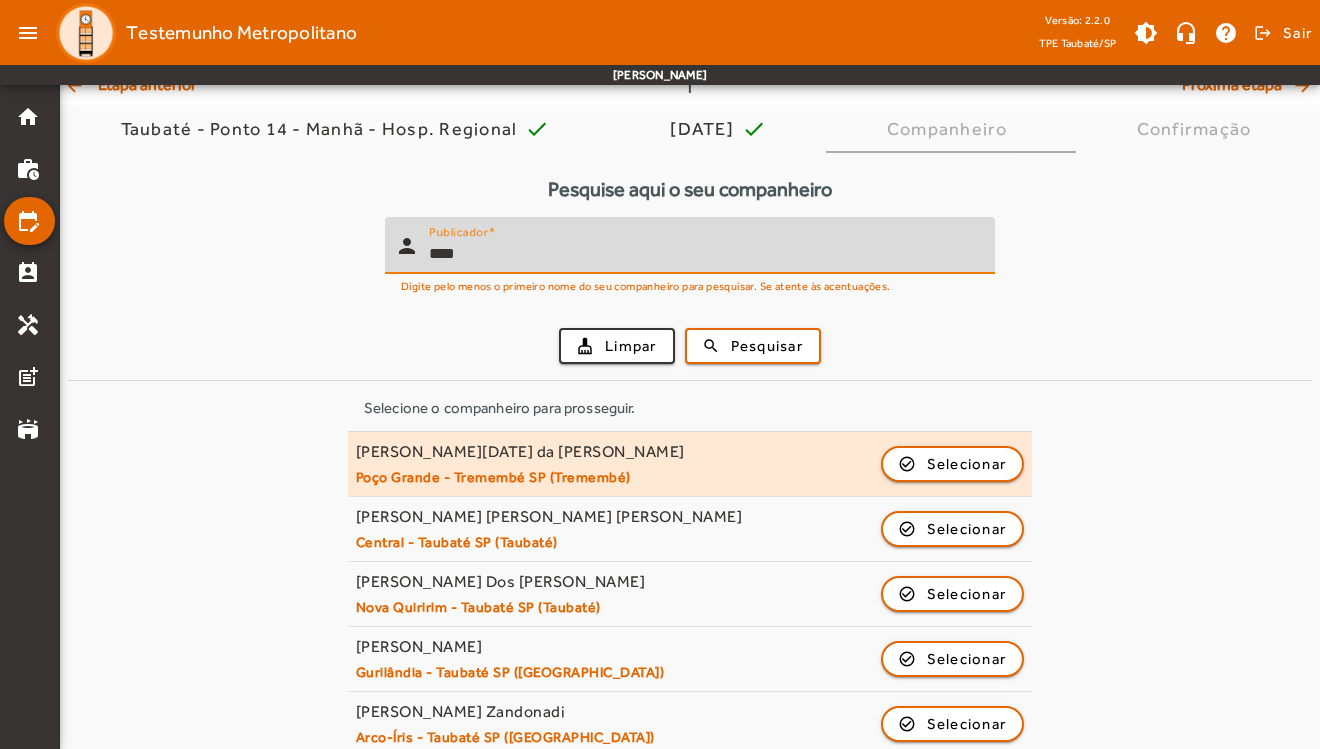 scroll, scrollTop: 171, scrollLeft: 0, axis: vertical 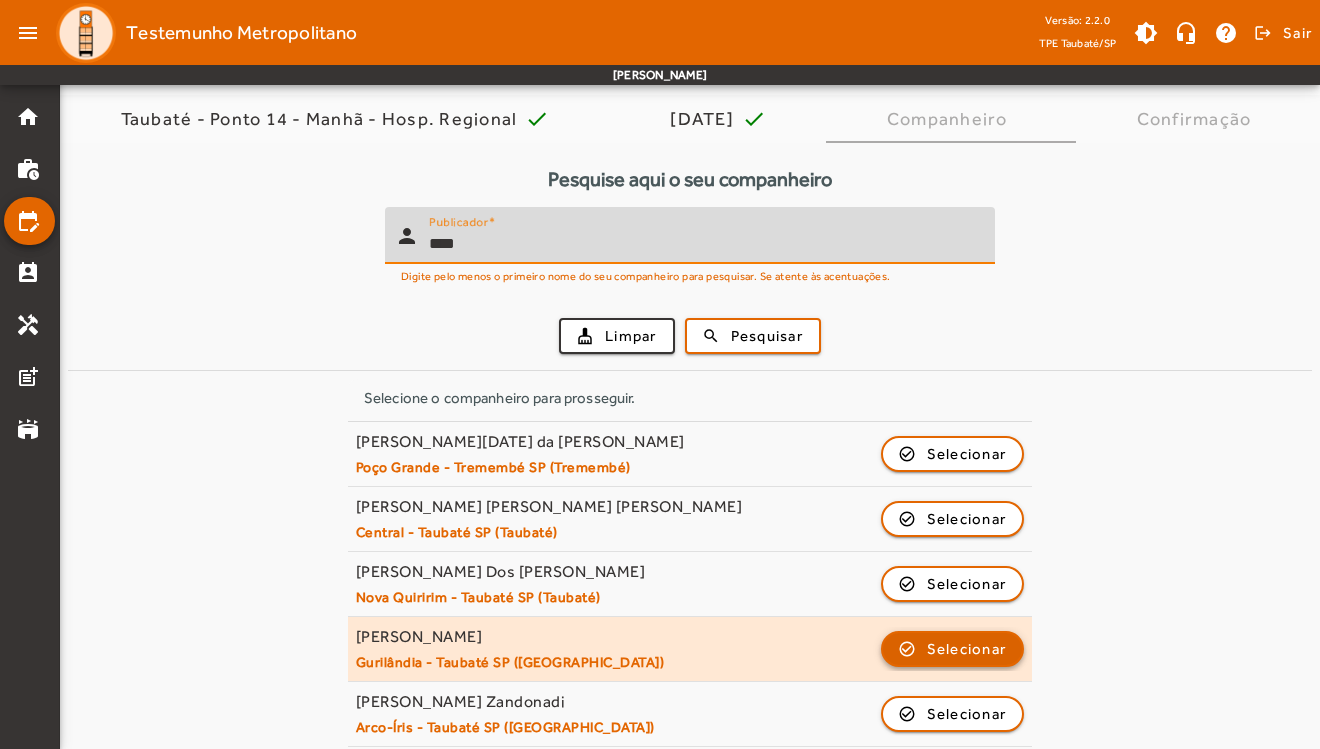 click at bounding box center (953, 714) 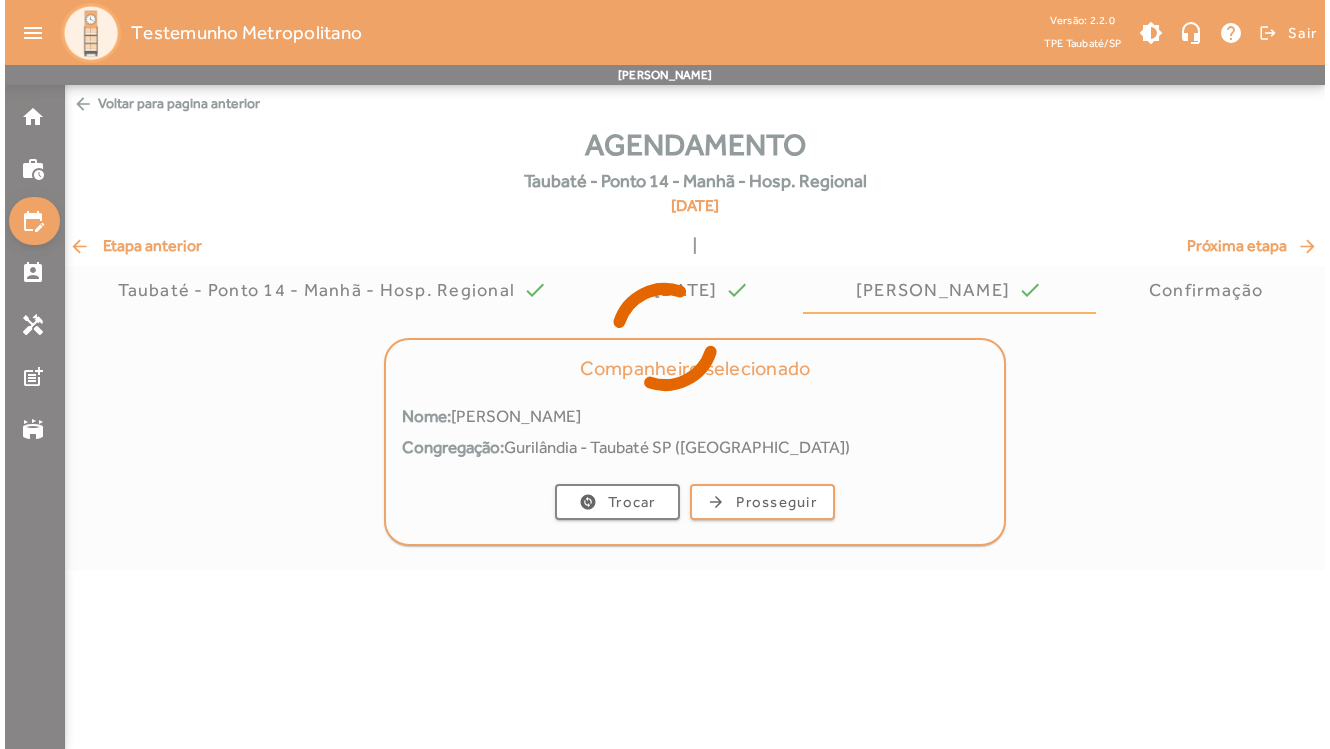 scroll, scrollTop: 0, scrollLeft: 0, axis: both 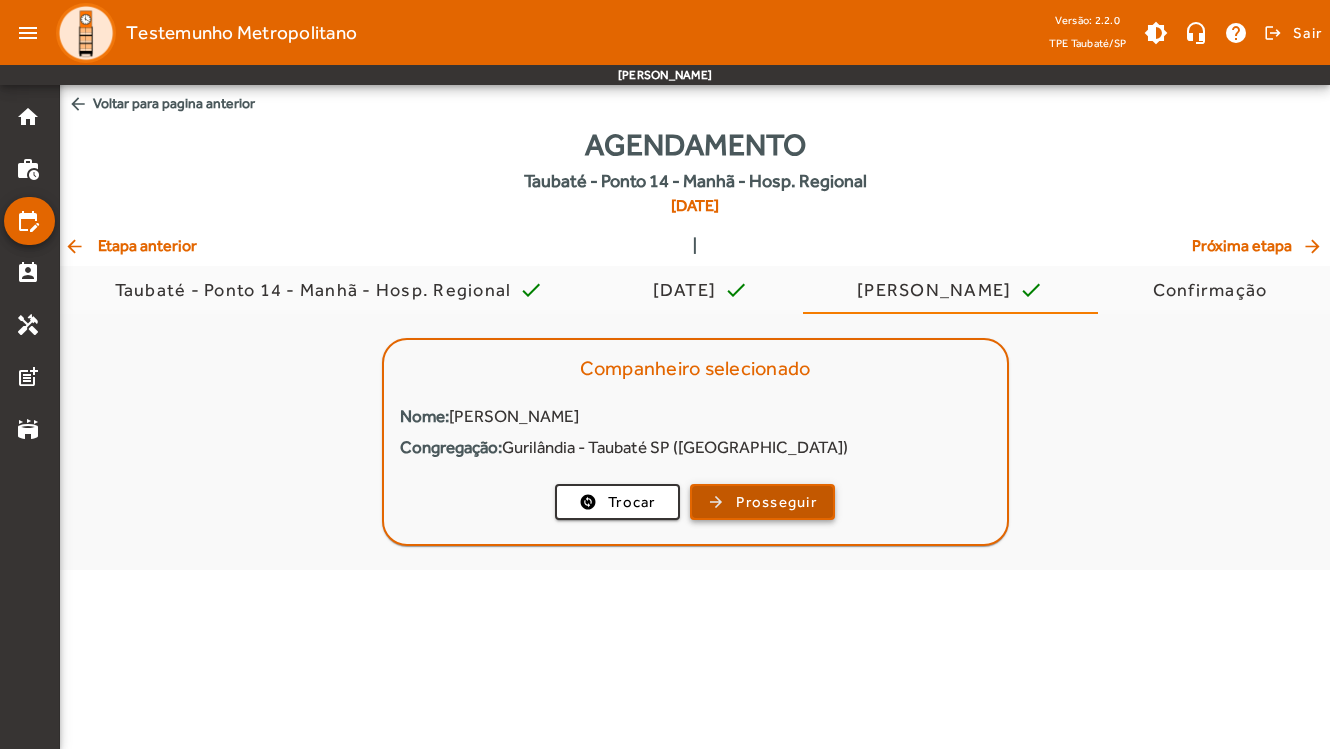 click on "Prosseguir" 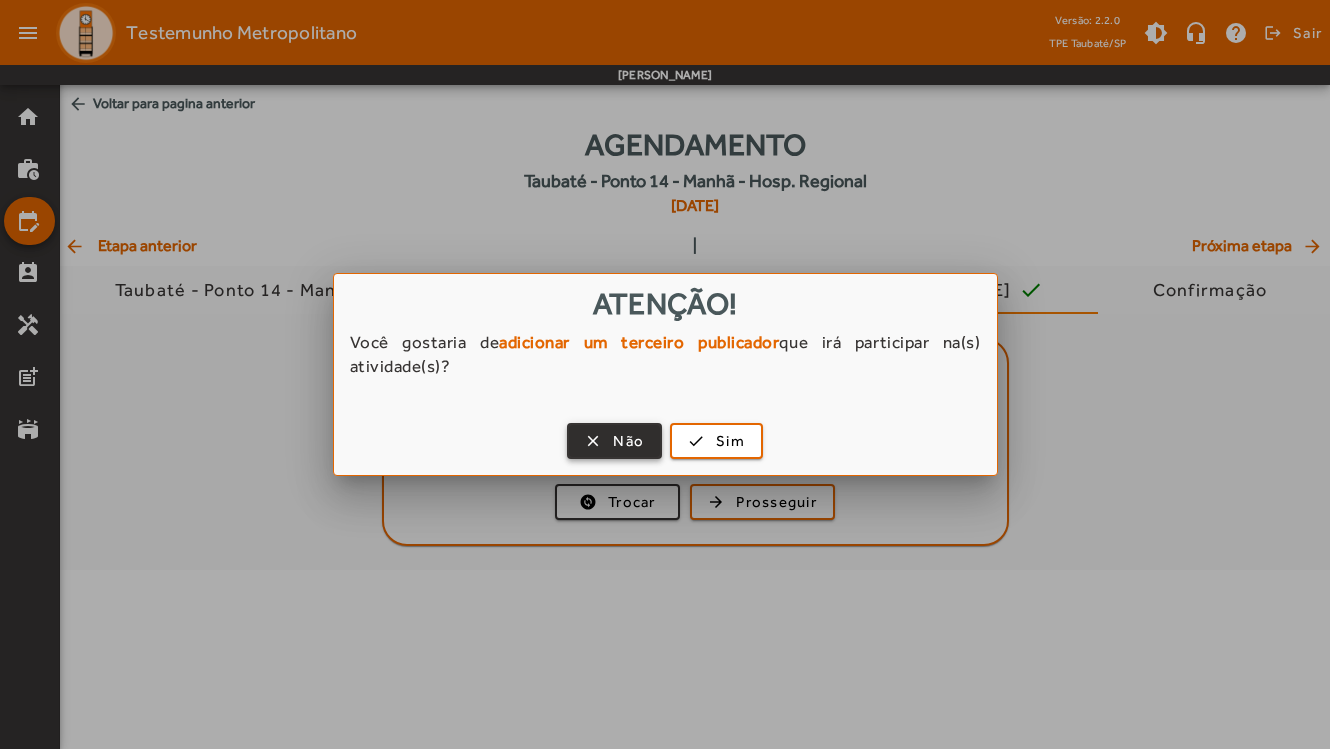 click at bounding box center (614, 441) 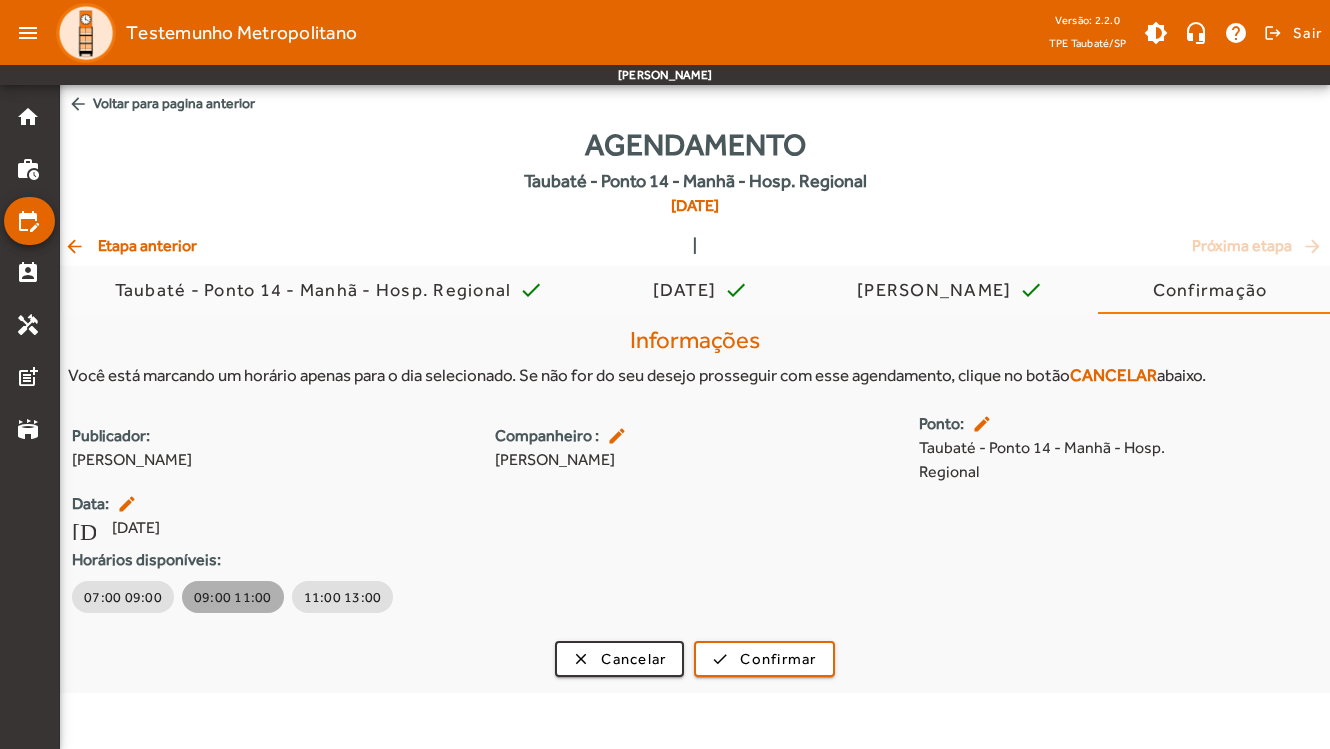 click on "09:00 11:00" at bounding box center (233, 597) 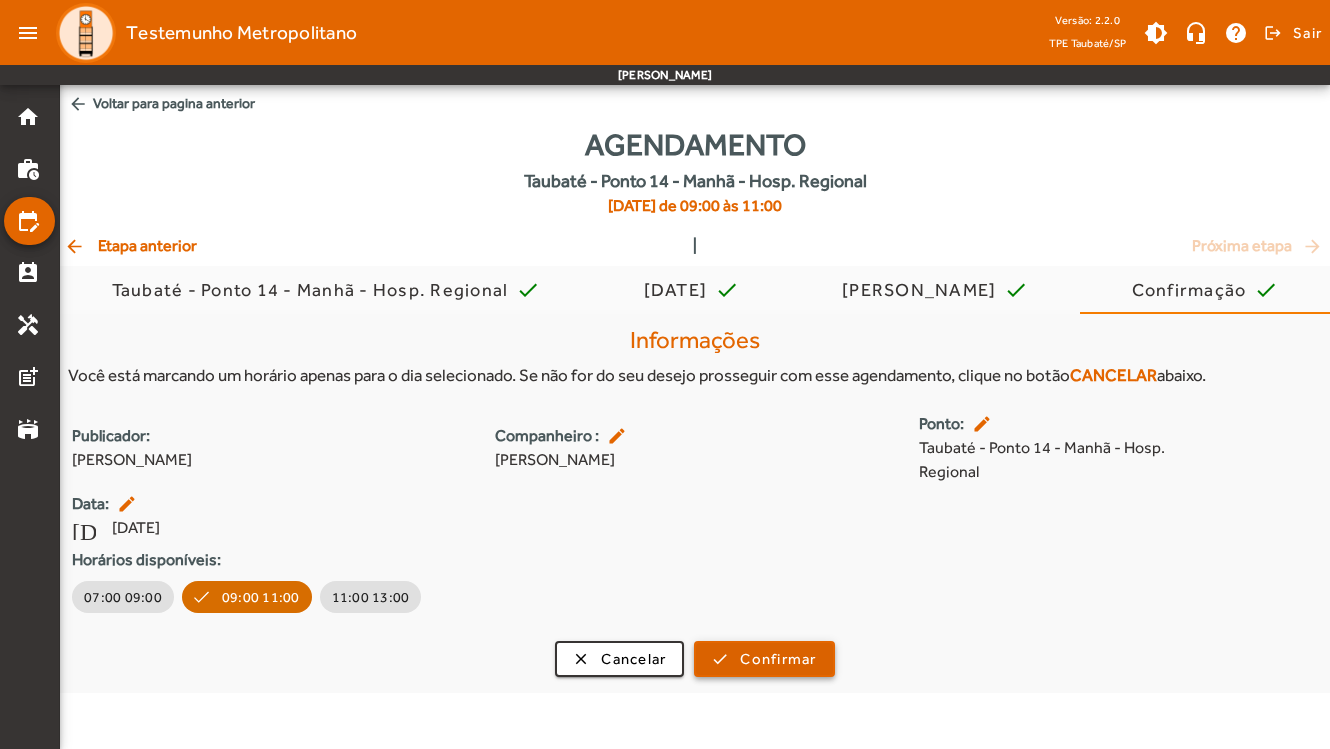 click on "Confirmar" at bounding box center [778, 659] 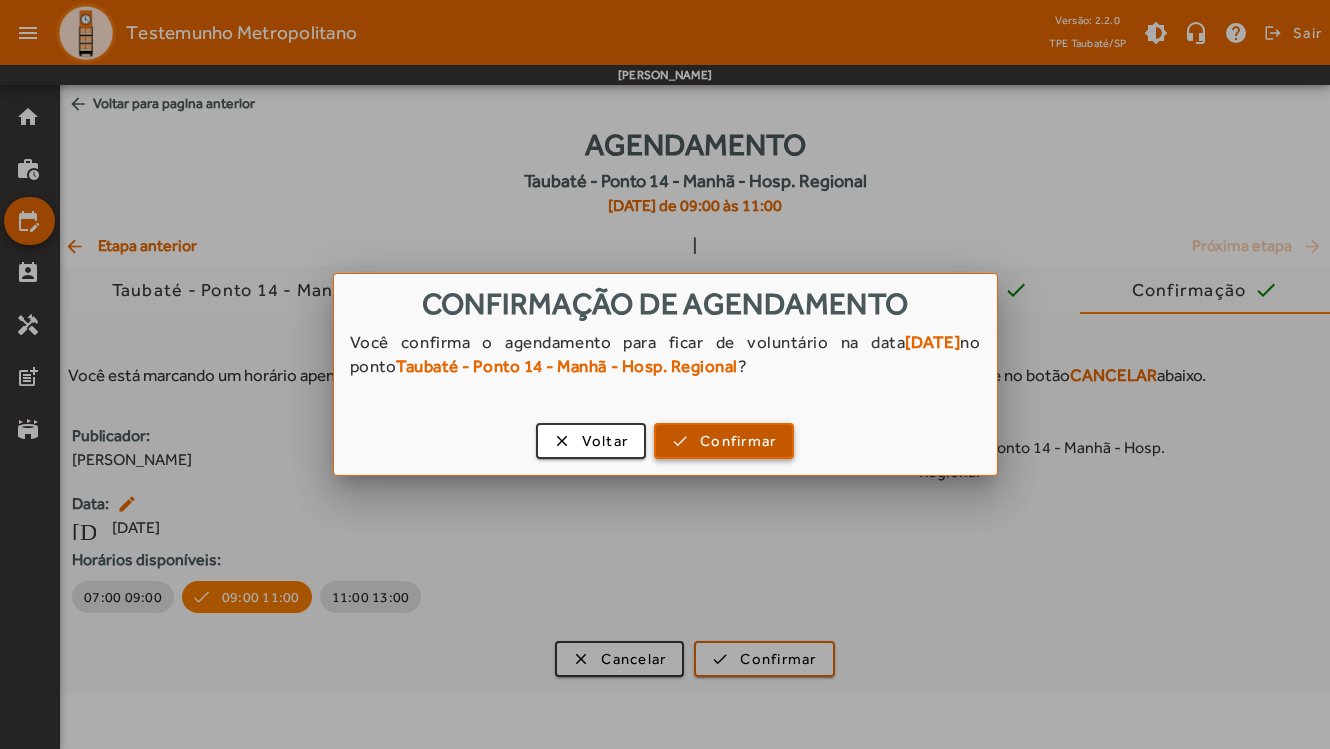 click on "Confirmar" at bounding box center [738, 441] 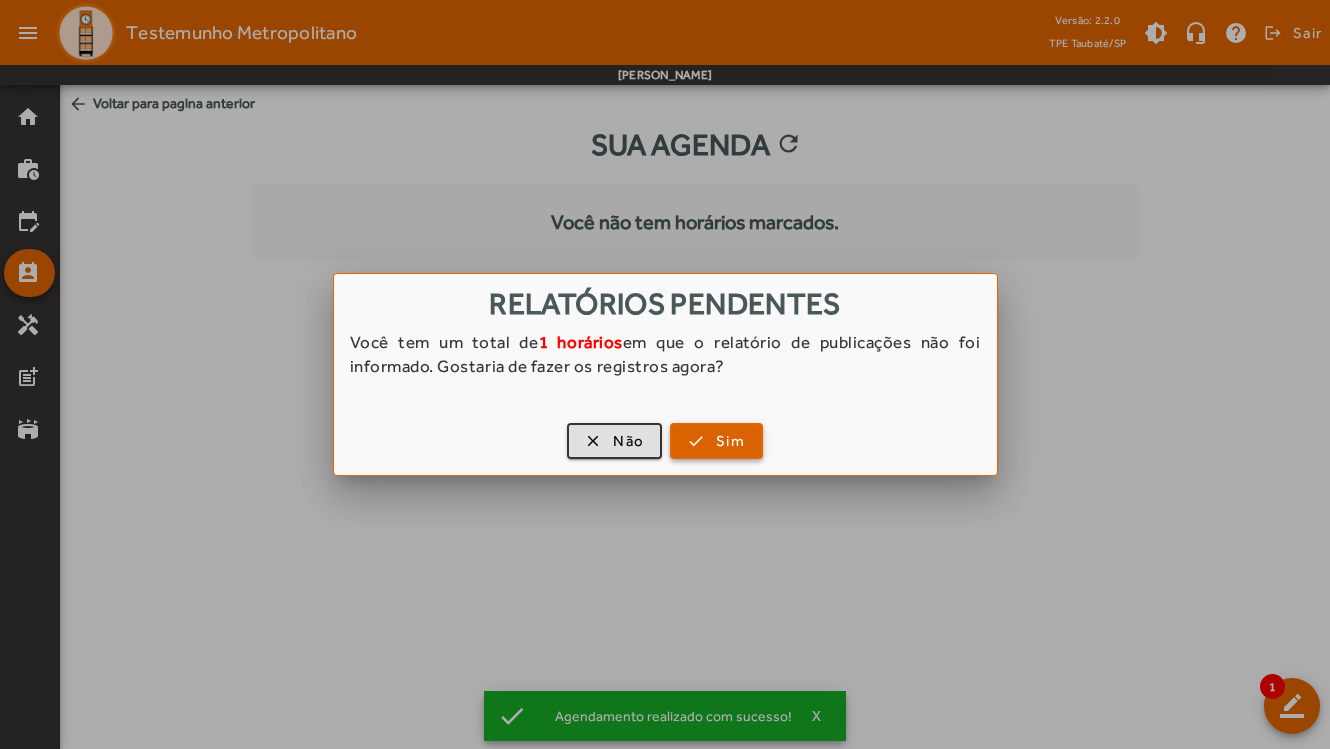 click at bounding box center (716, 441) 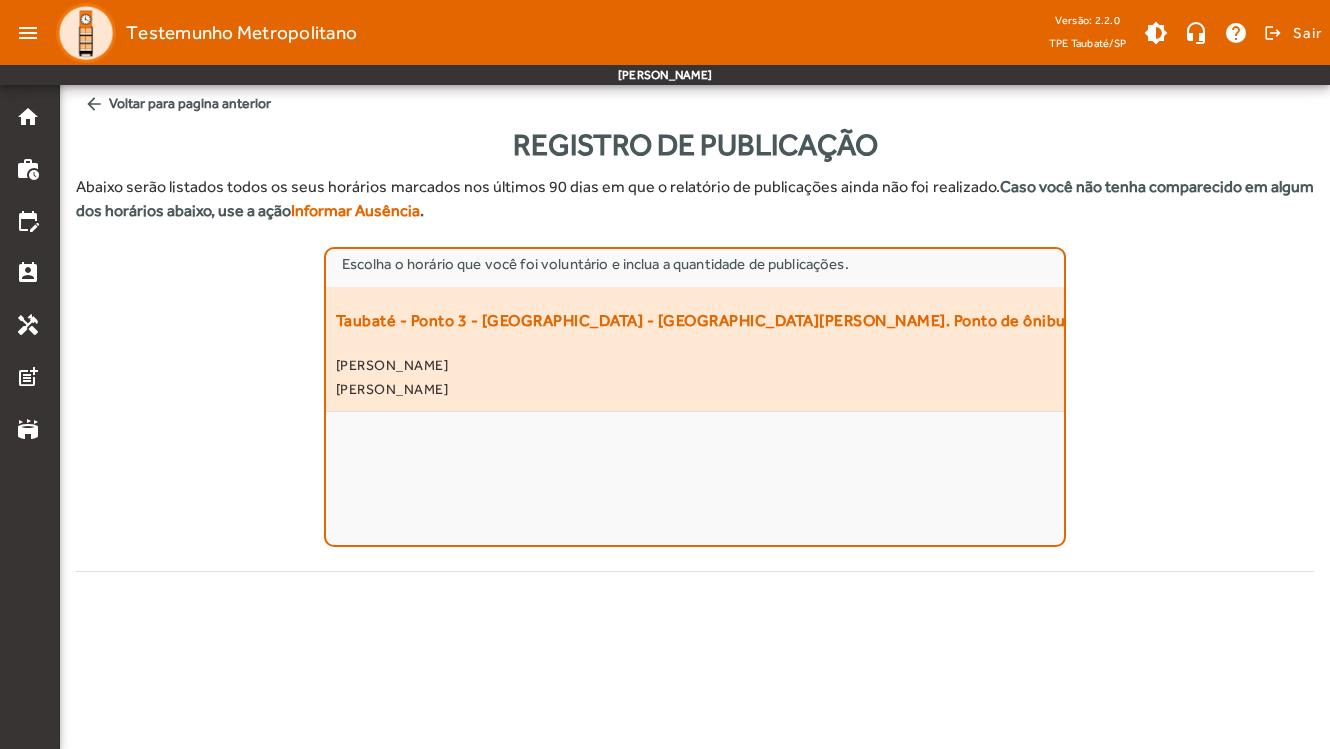 click on "[PERSON_NAME]" 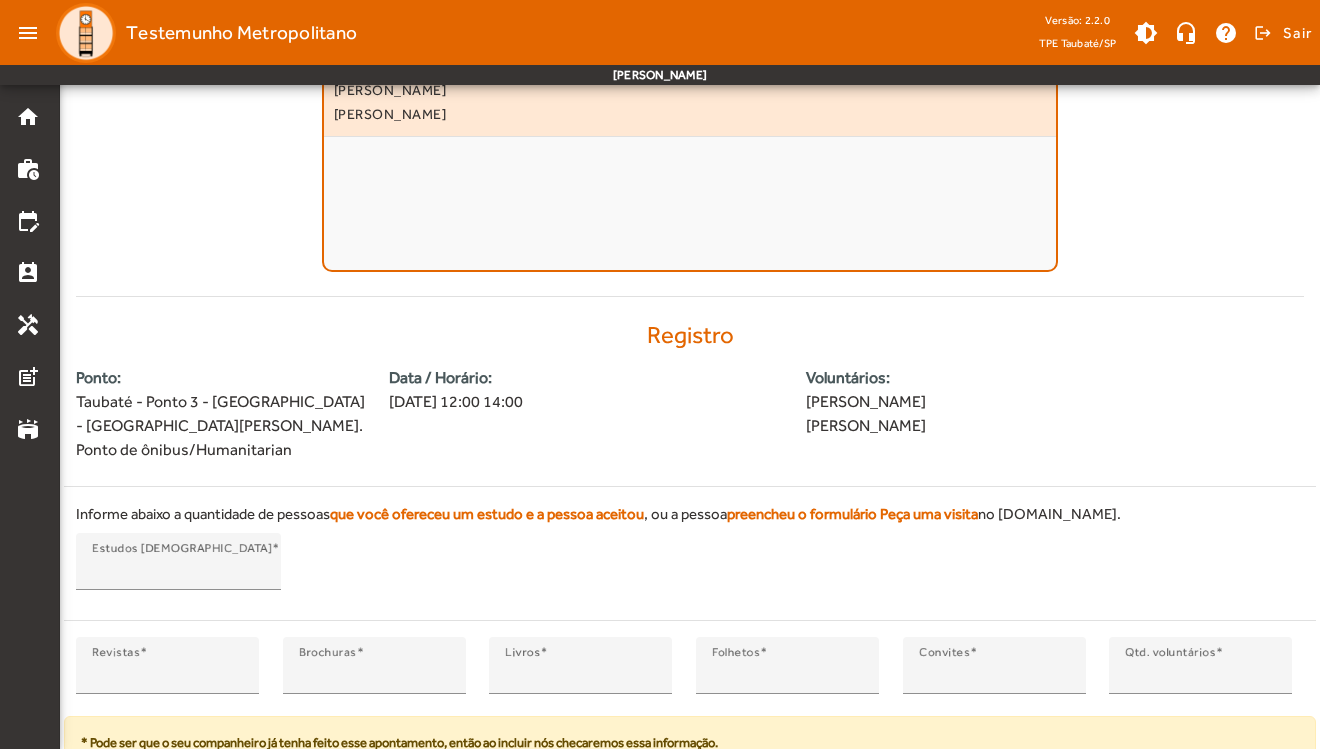 scroll, scrollTop: 352, scrollLeft: 0, axis: vertical 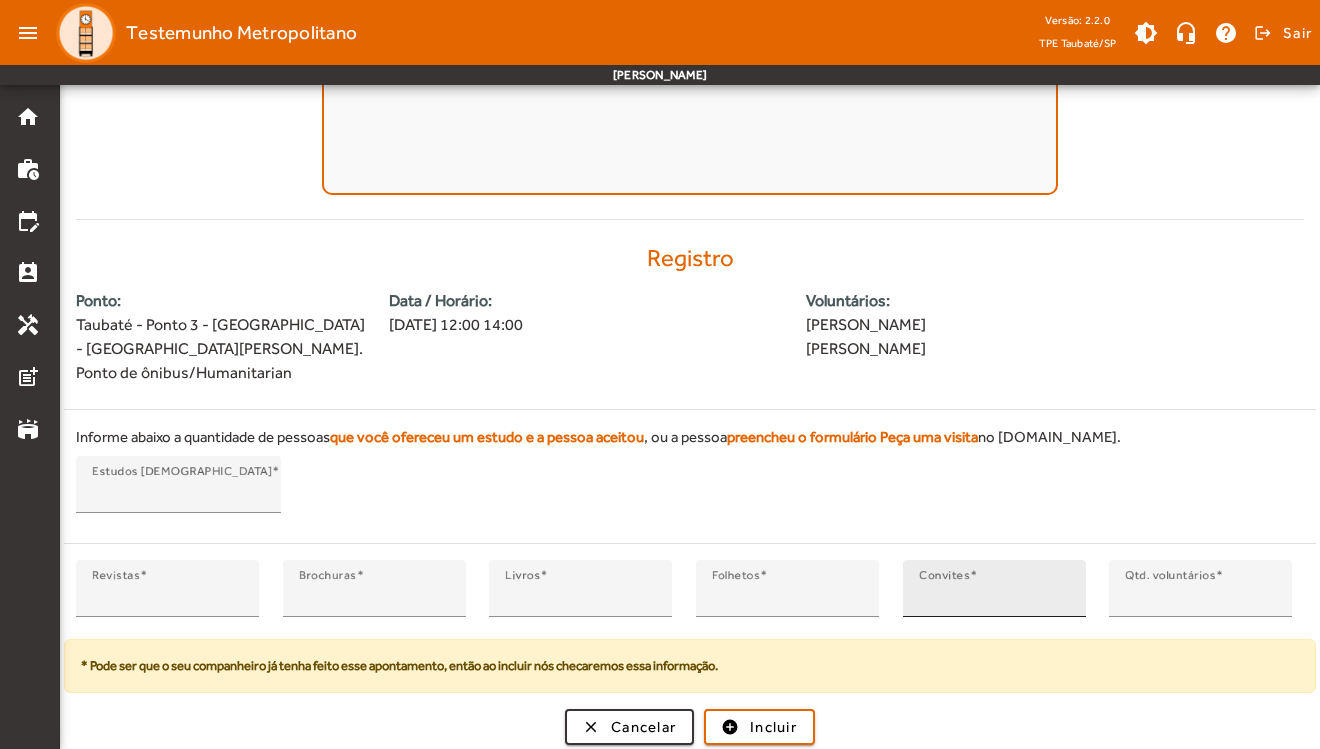 type on "*" 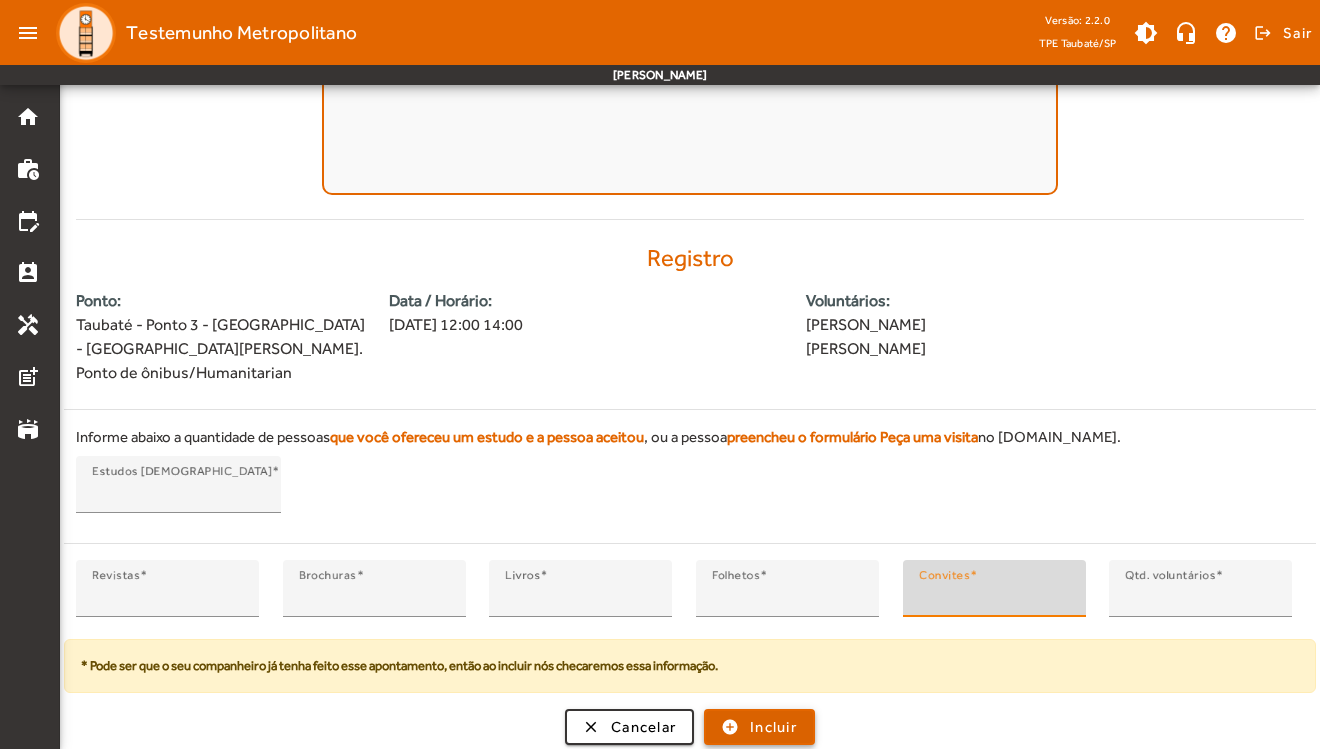 click 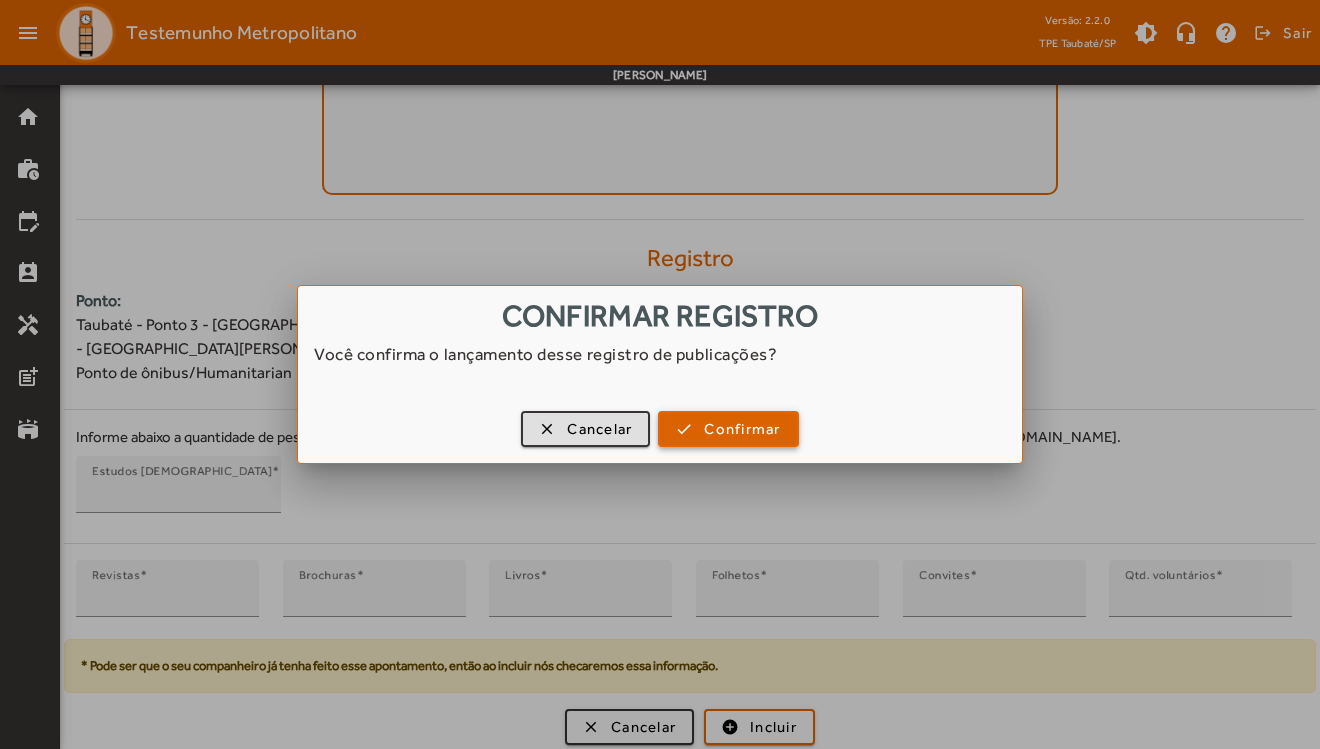 click on "Confirmar" at bounding box center (742, 429) 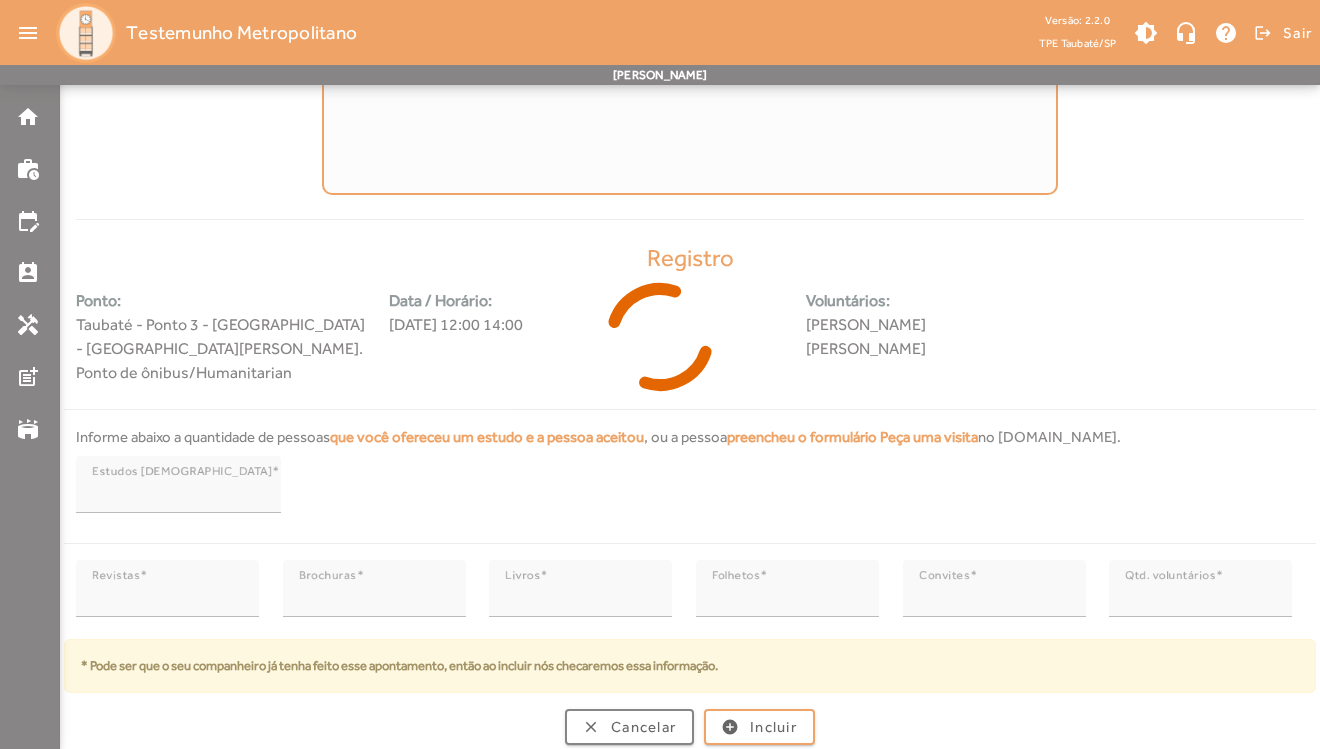scroll, scrollTop: 0, scrollLeft: 0, axis: both 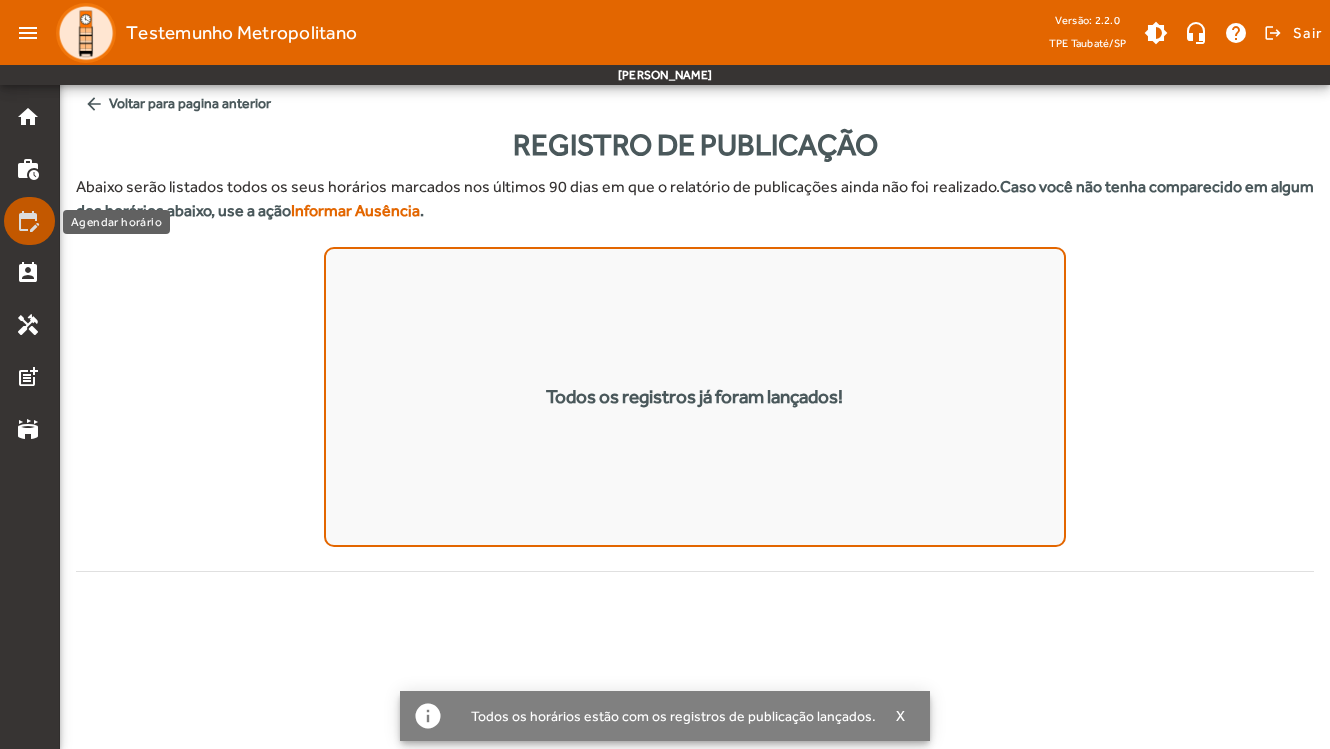 click on "edit_calendar" 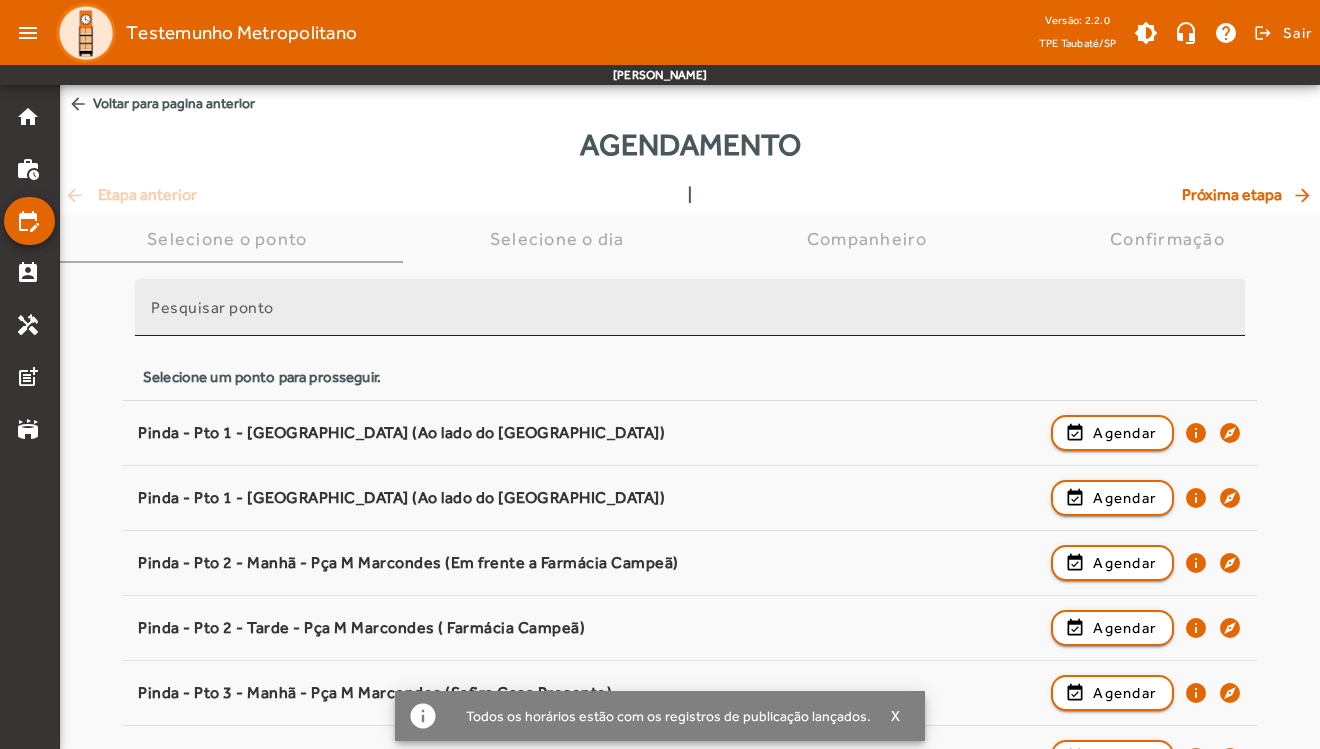 click on "Pesquisar ponto" at bounding box center [690, 307] 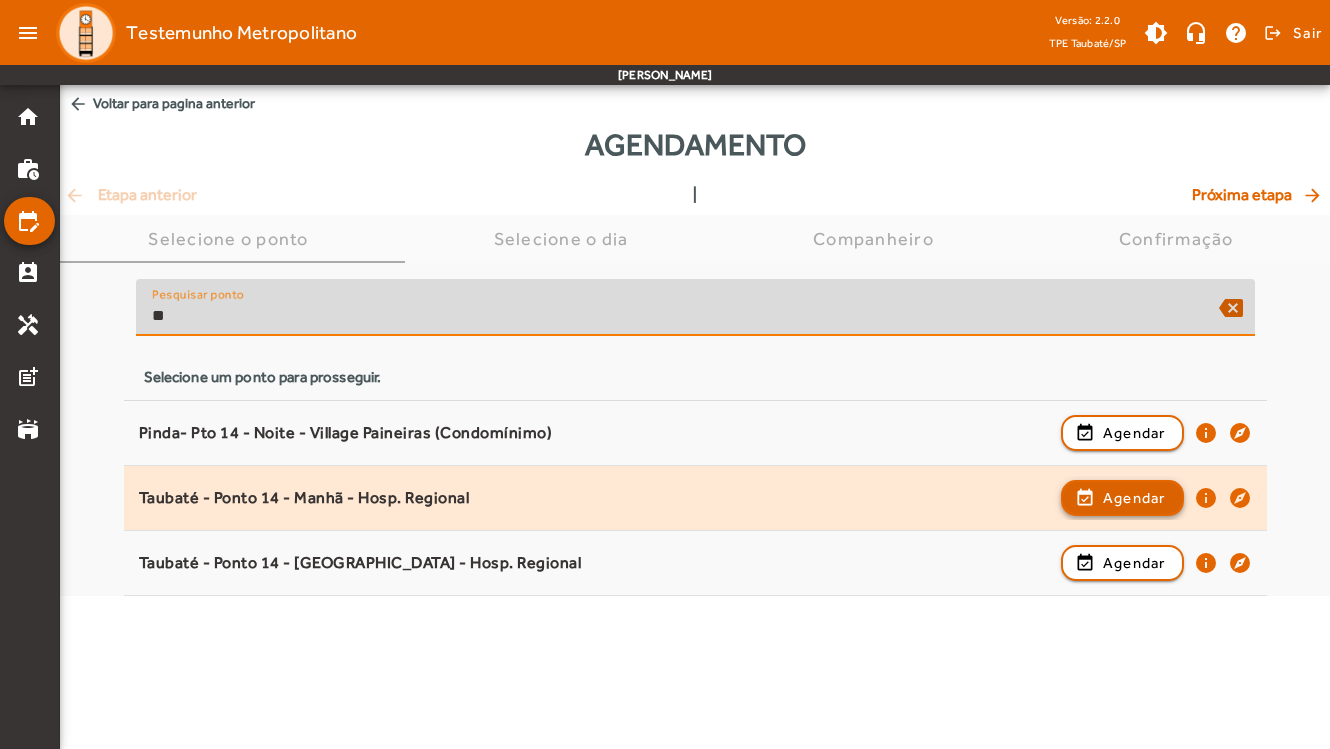 type on "**" 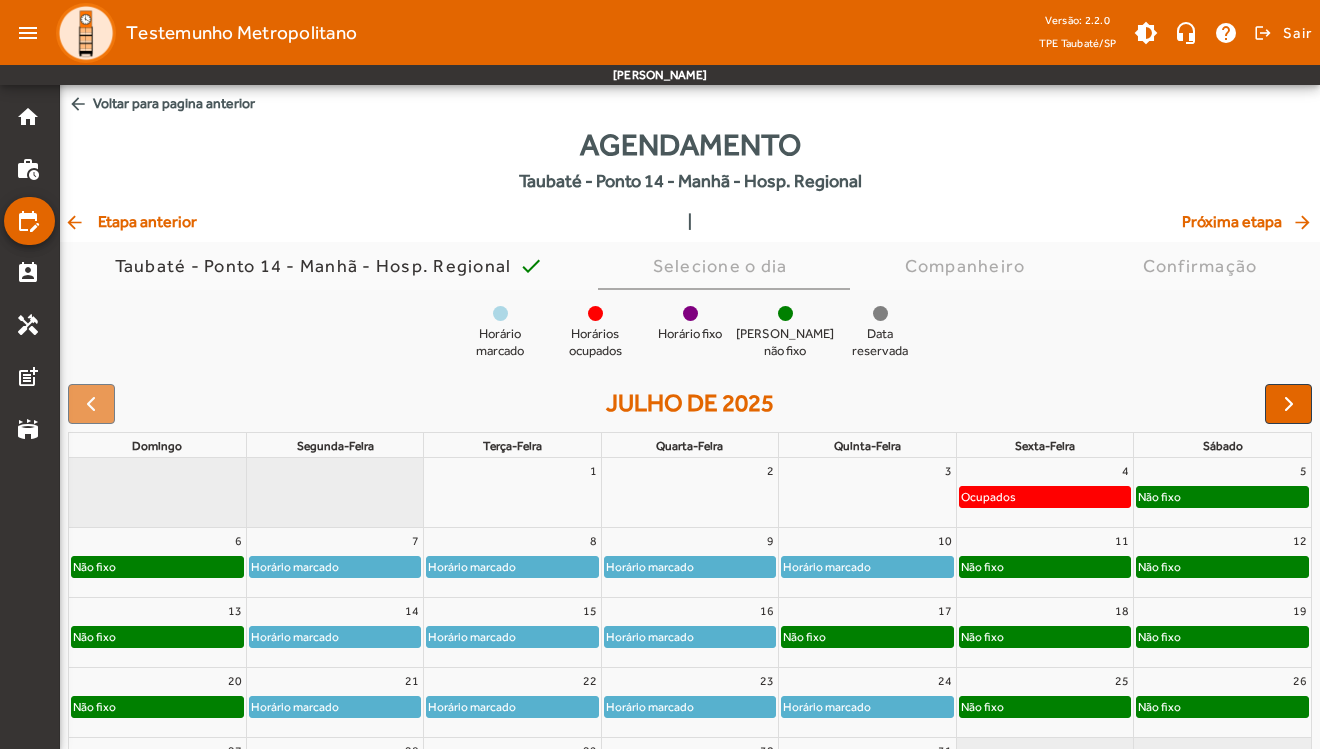 click at bounding box center (1289, 404) 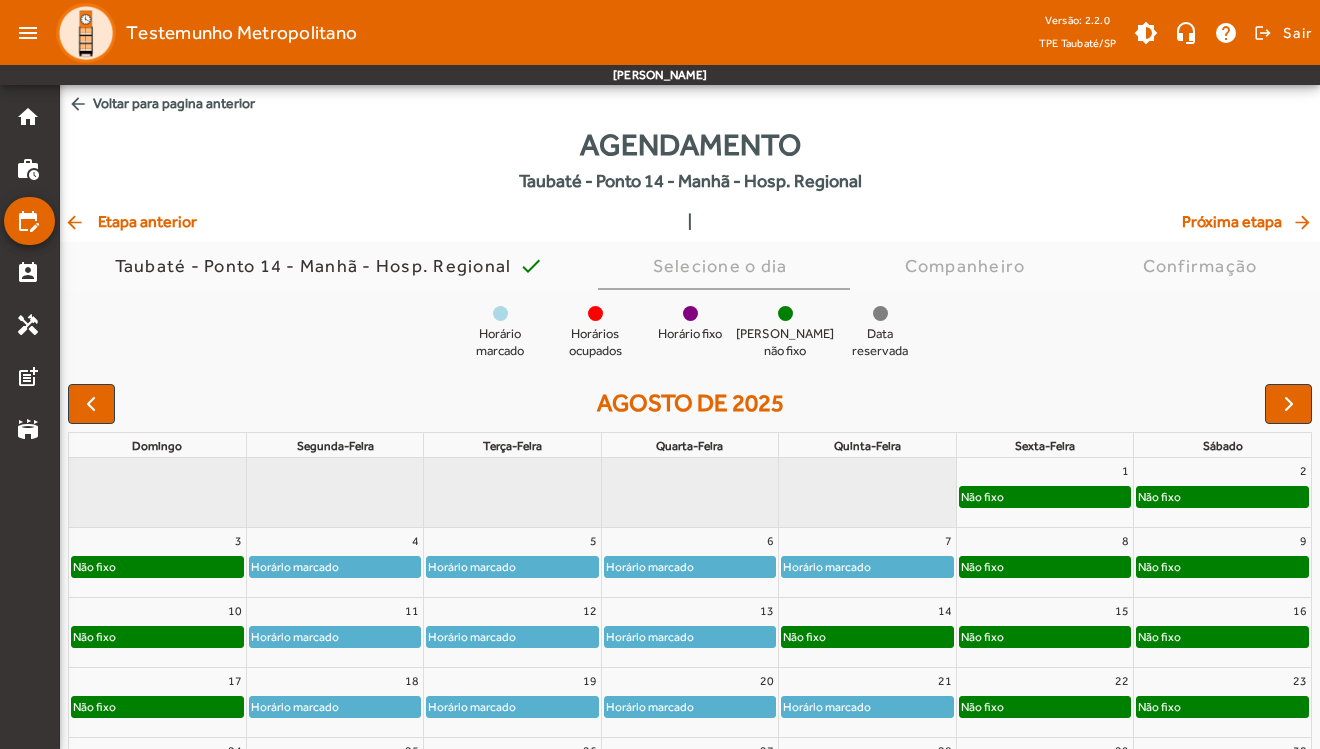 click at bounding box center [1289, 404] 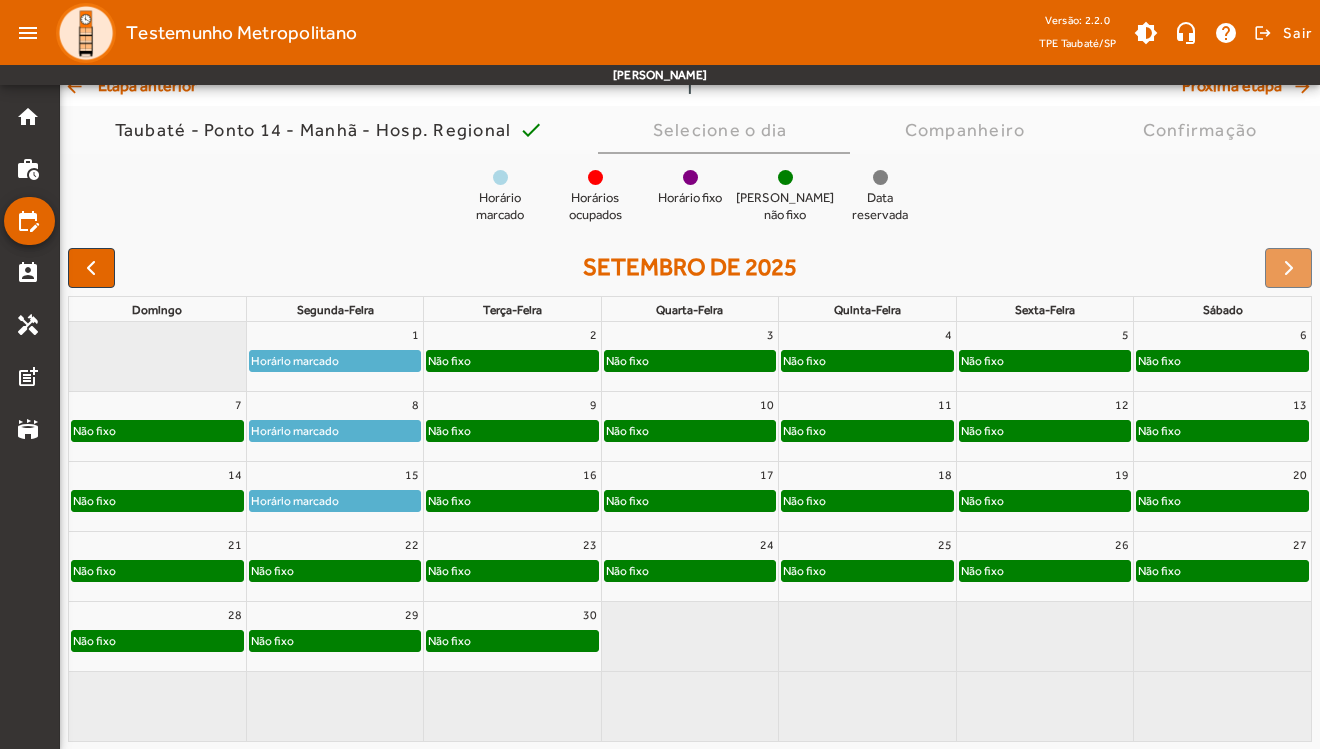 scroll, scrollTop: 135, scrollLeft: 0, axis: vertical 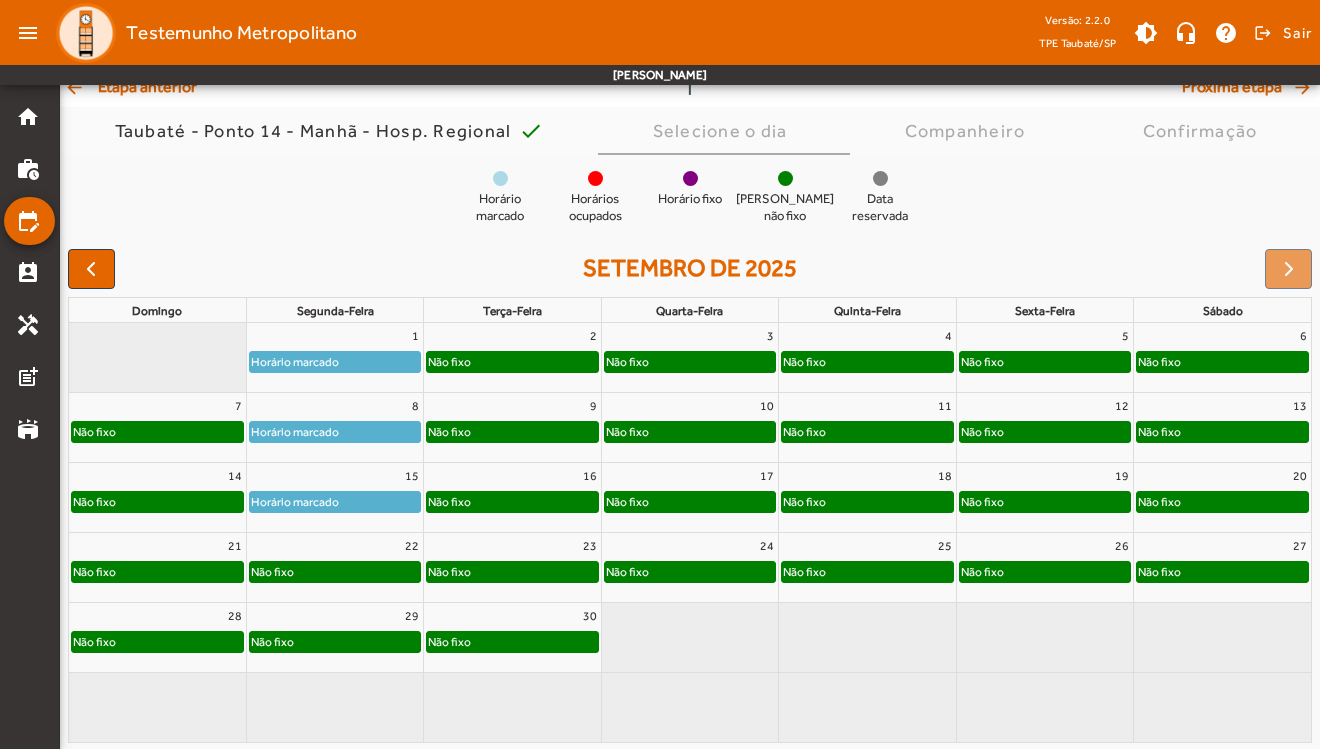 click on "Não fixo" 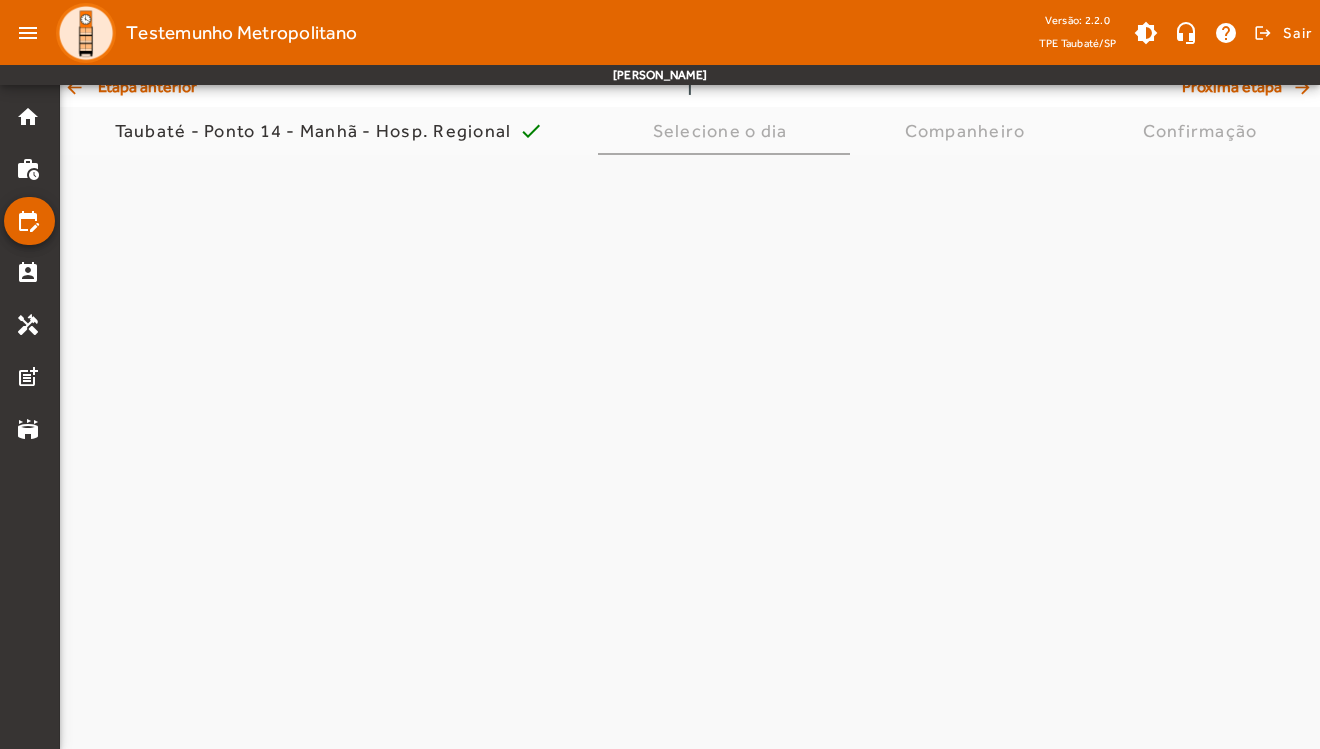 scroll, scrollTop: 0, scrollLeft: 0, axis: both 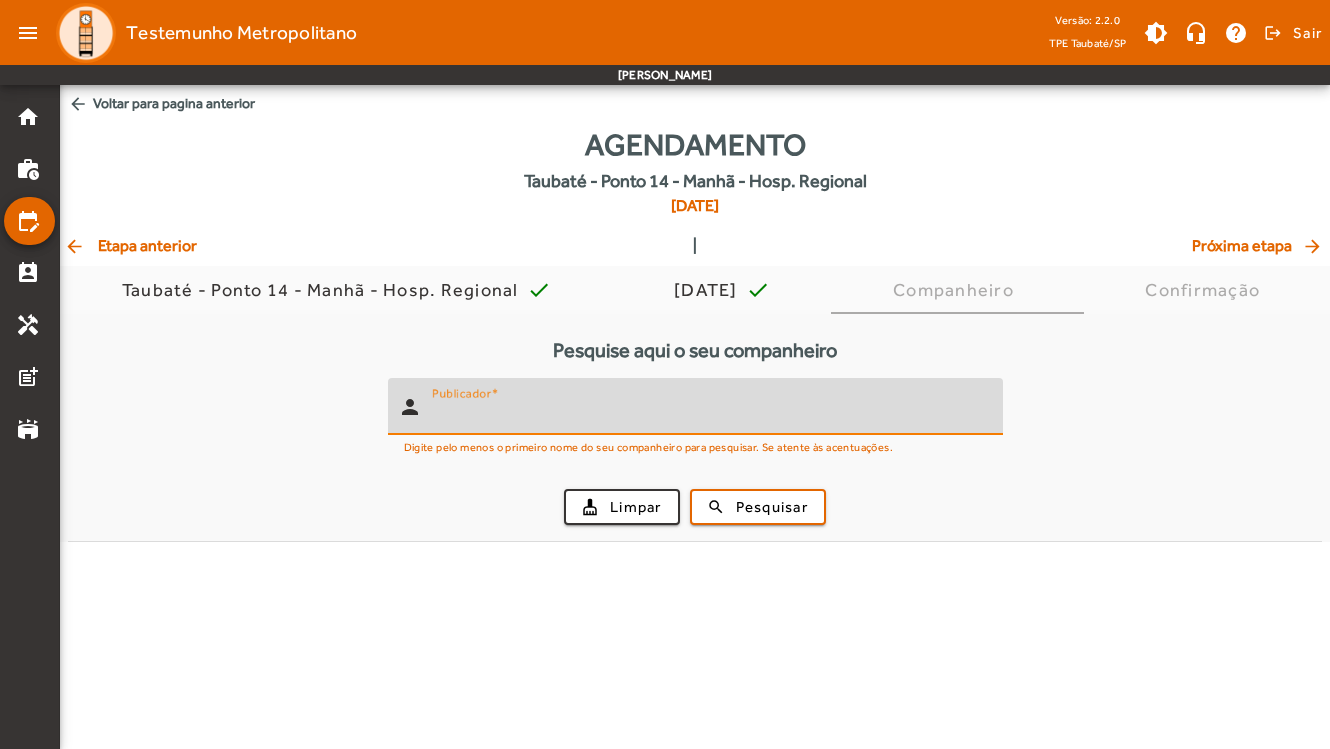 click on "Publicador" at bounding box center (709, 415) 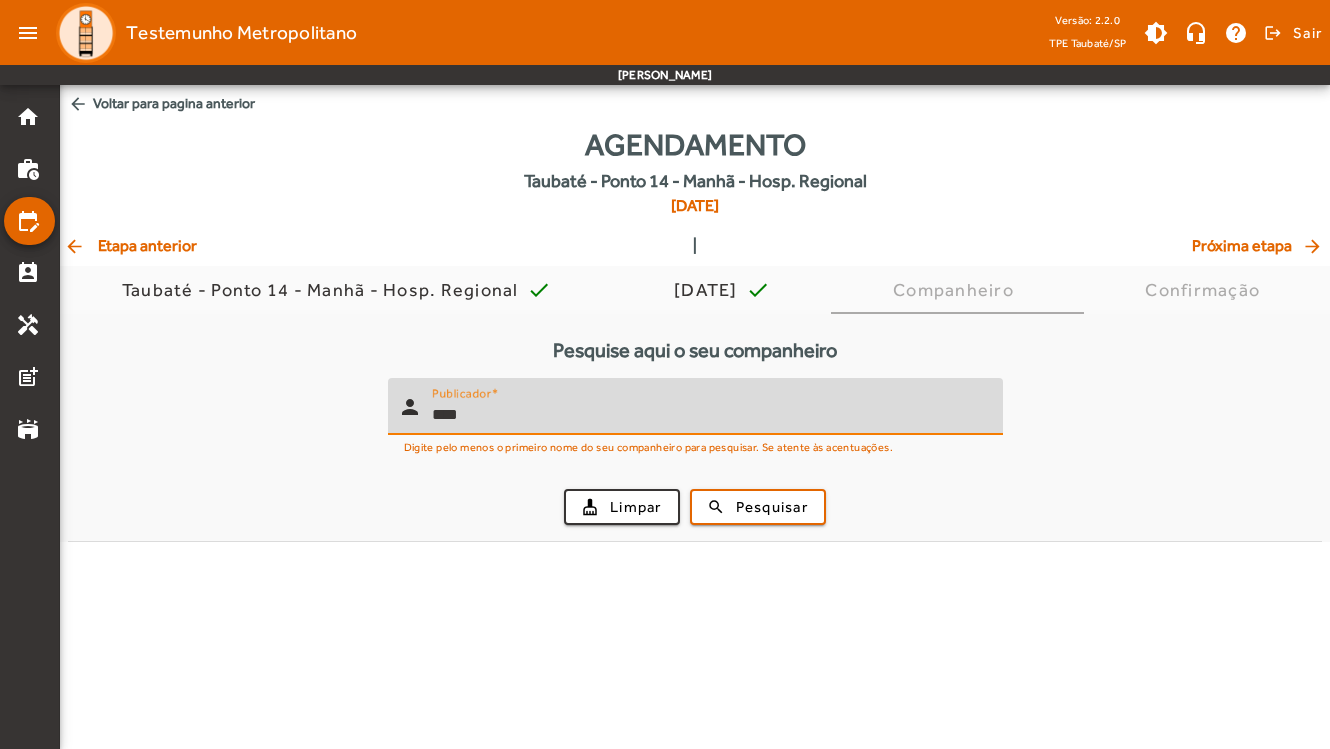 type on "****" 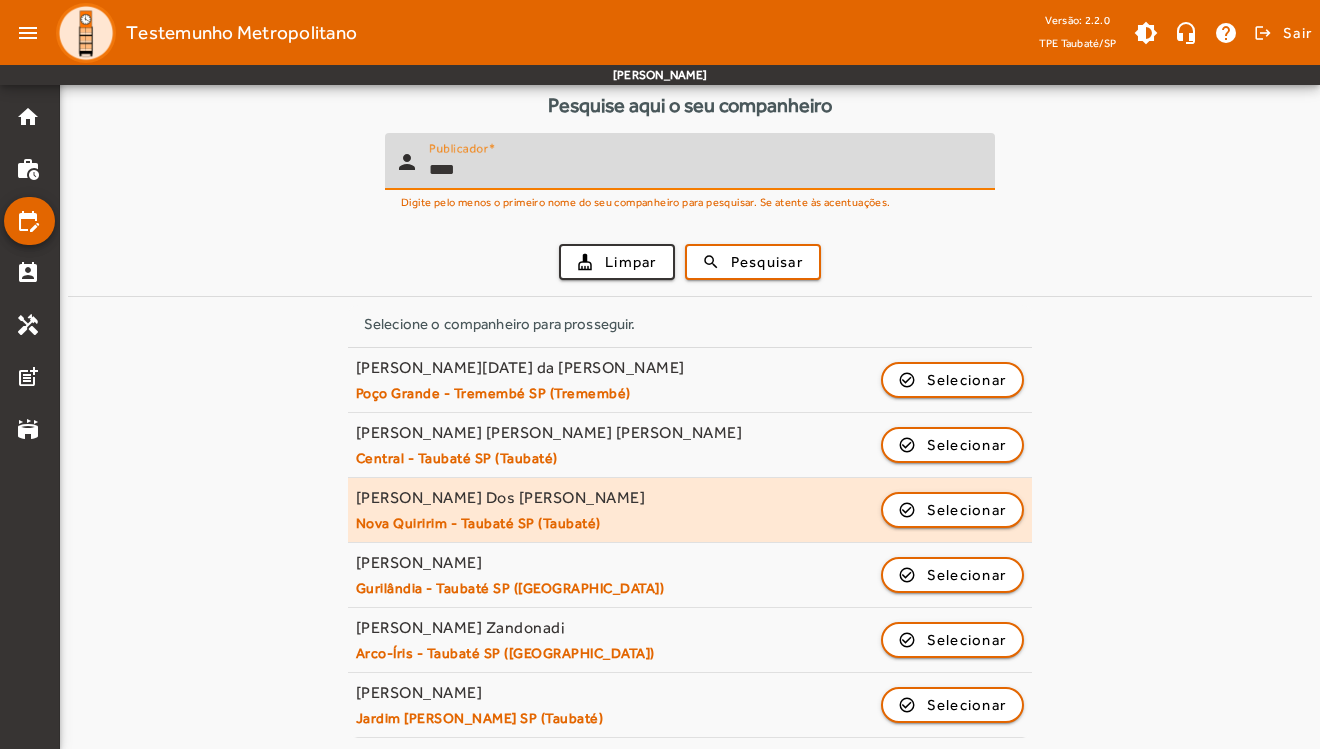 scroll, scrollTop: 243, scrollLeft: 0, axis: vertical 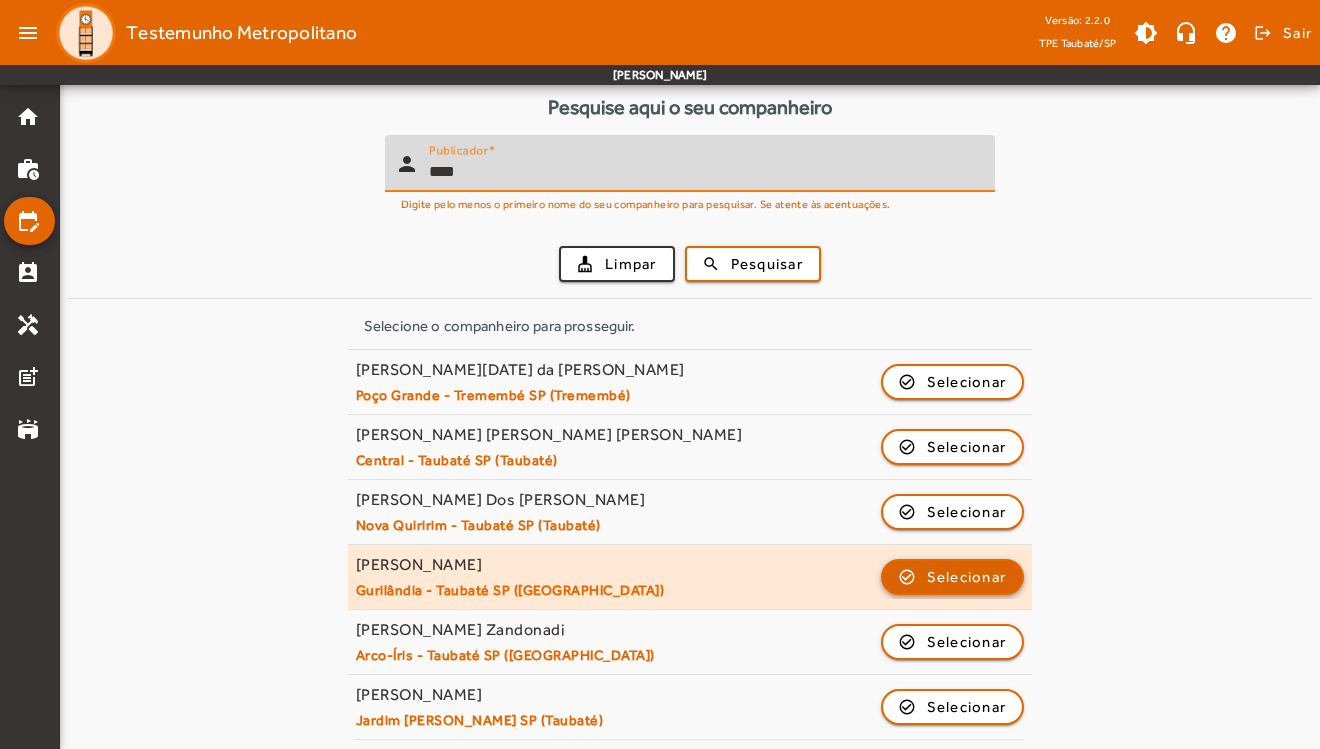 click on "Selecionar" at bounding box center (967, 642) 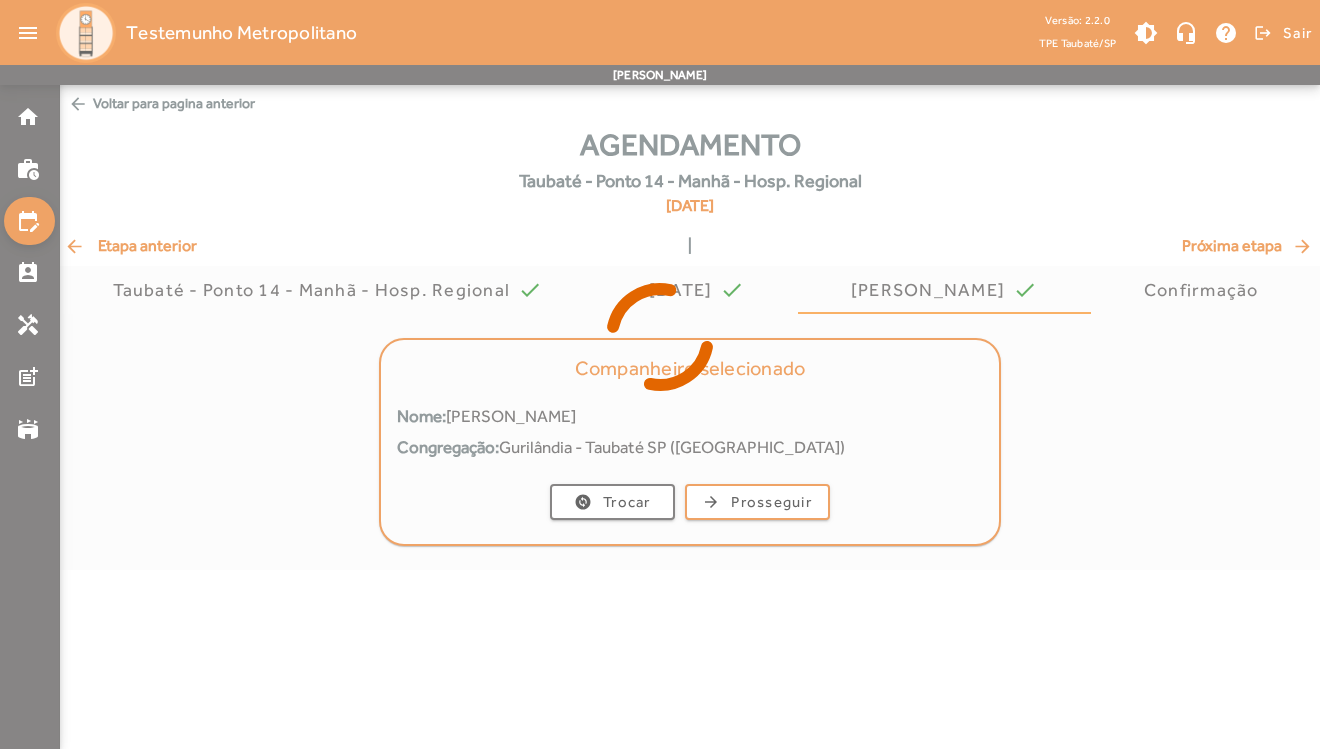 scroll, scrollTop: 0, scrollLeft: 0, axis: both 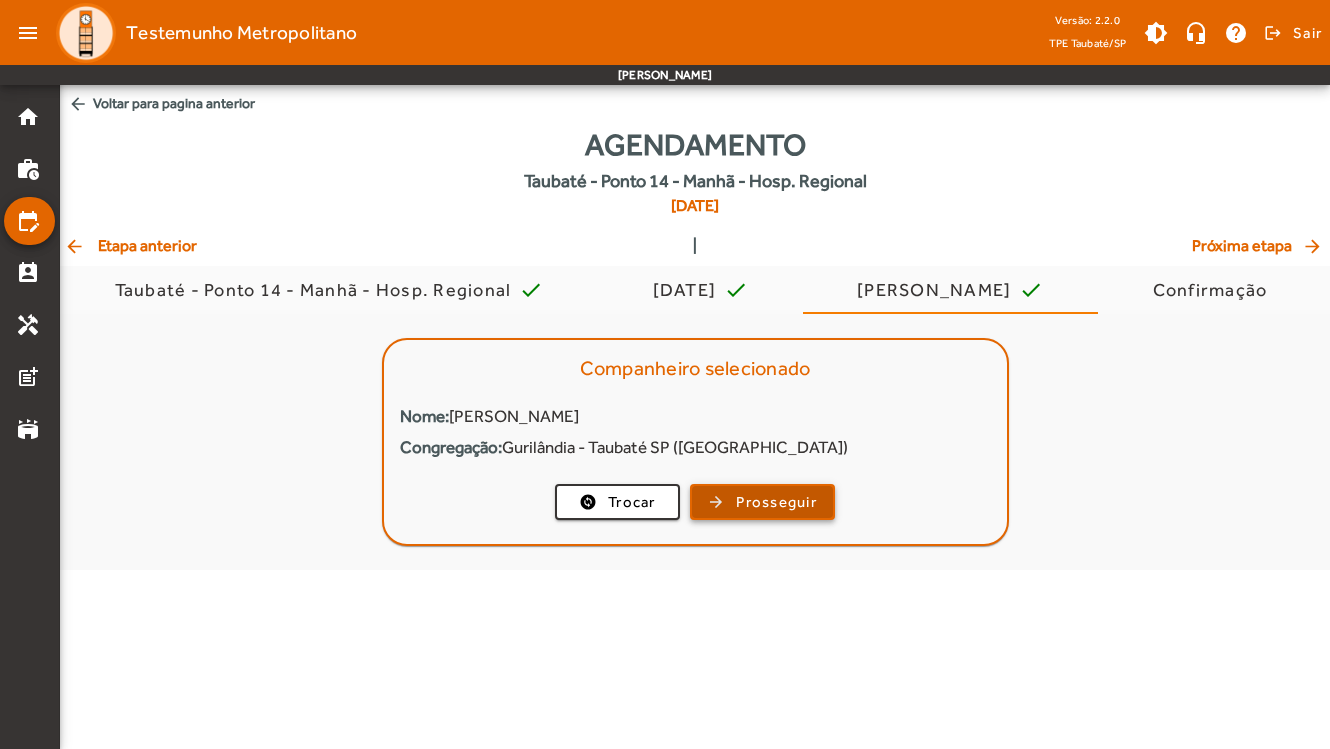 click 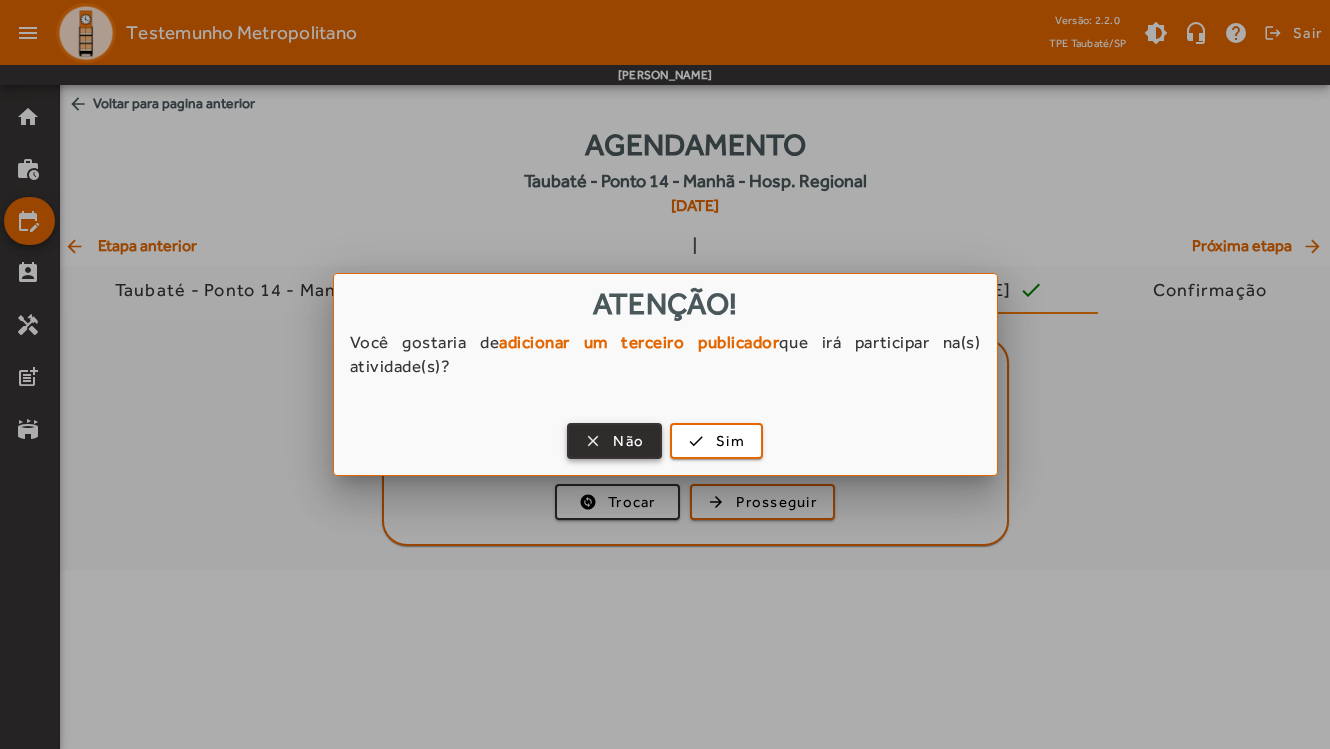 click on "Não" at bounding box center [628, 441] 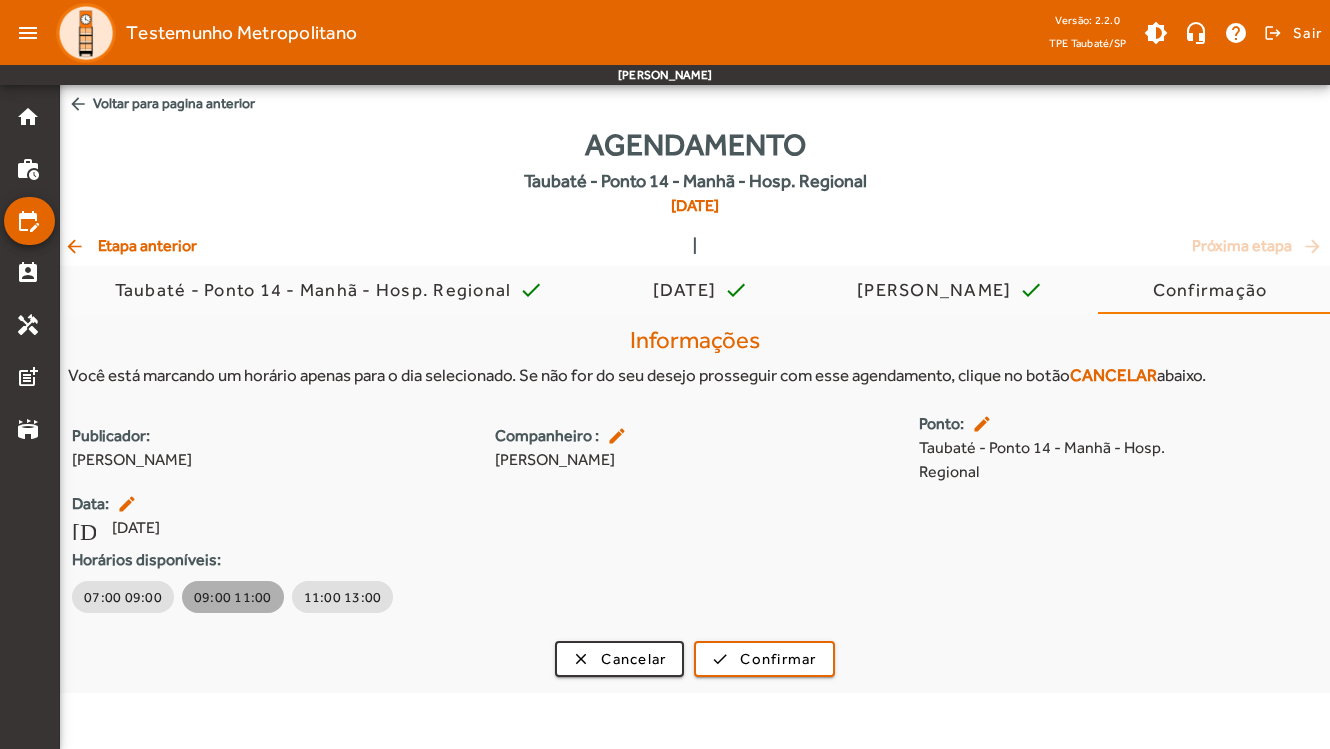 click on "09:00 11:00" at bounding box center (233, 597) 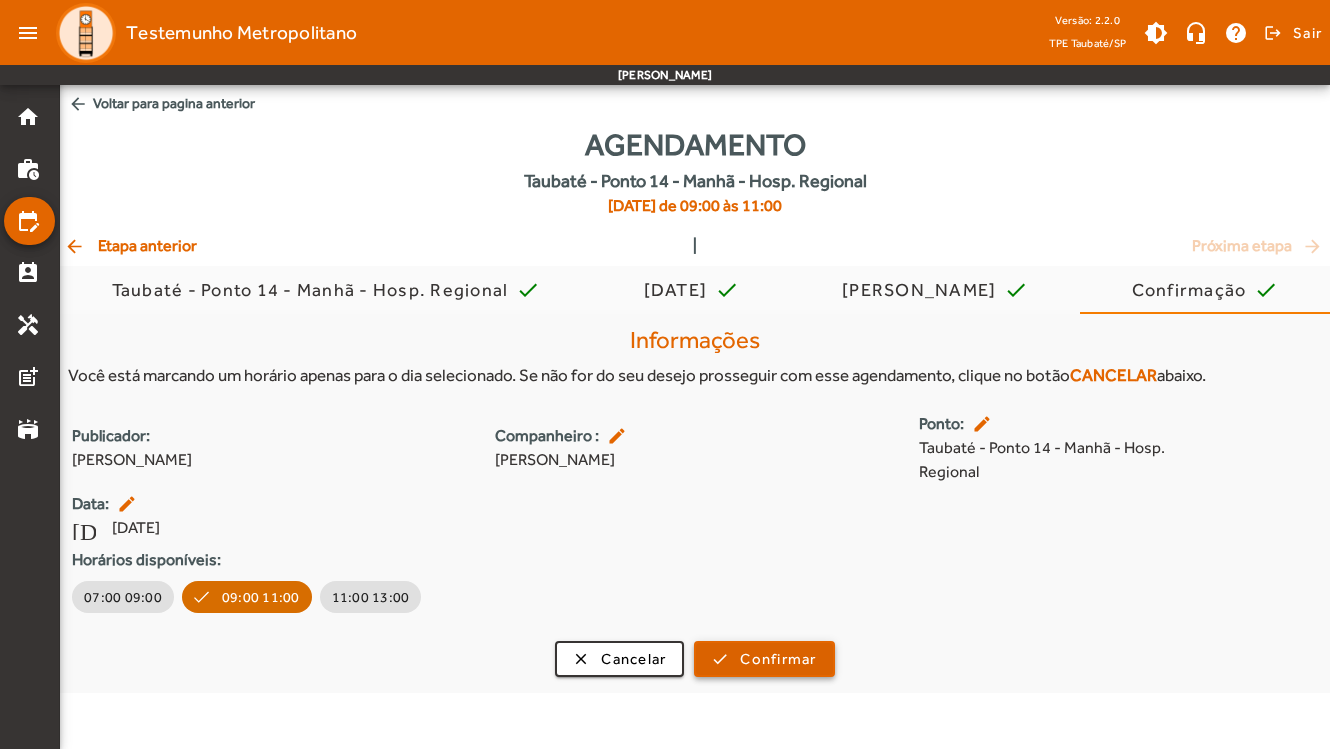 click on "Confirmar" at bounding box center (778, 659) 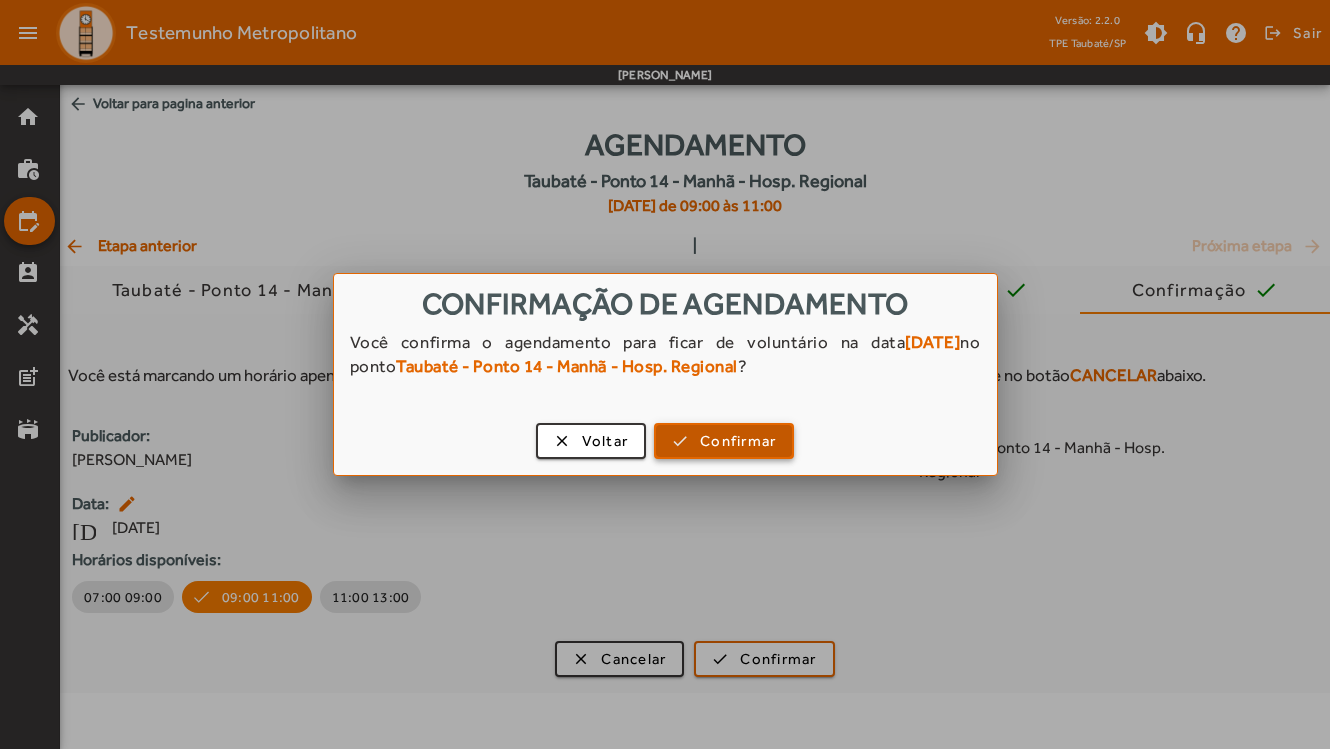 click on "Confirmar" at bounding box center [738, 441] 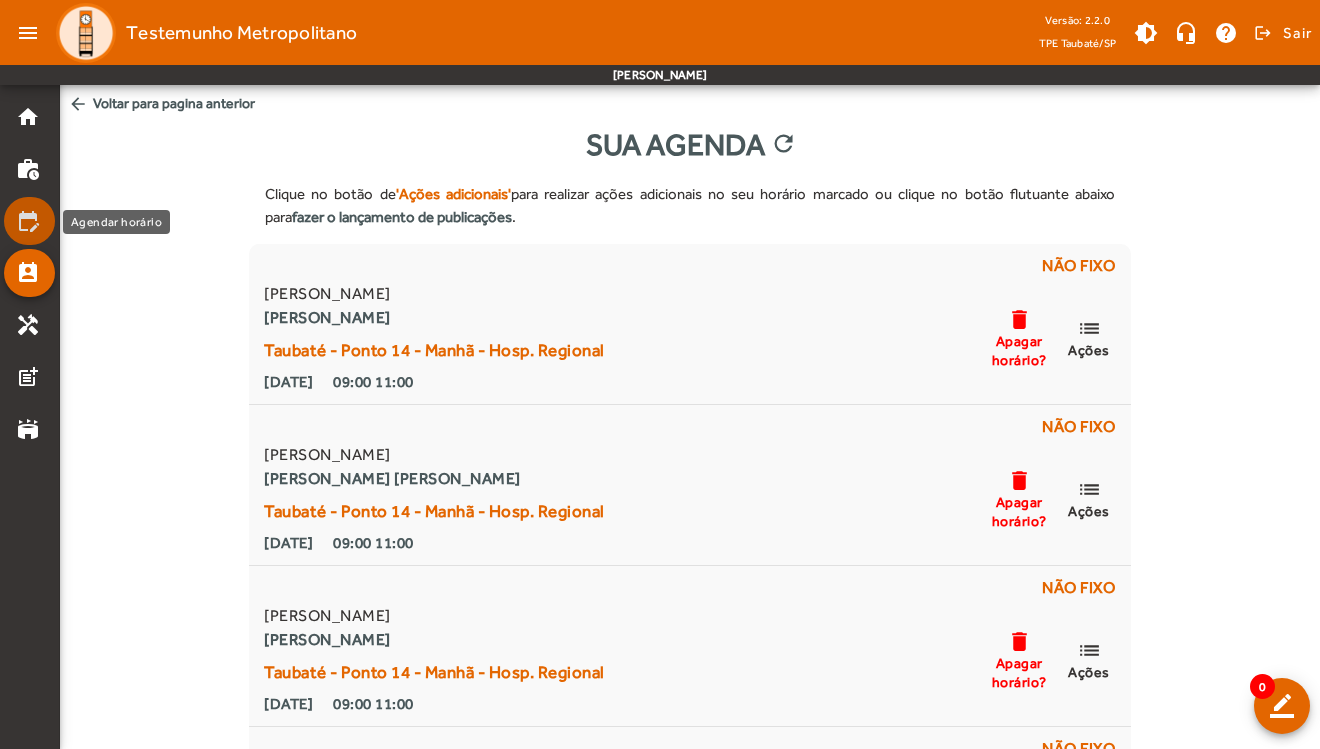 click on "edit_calendar" 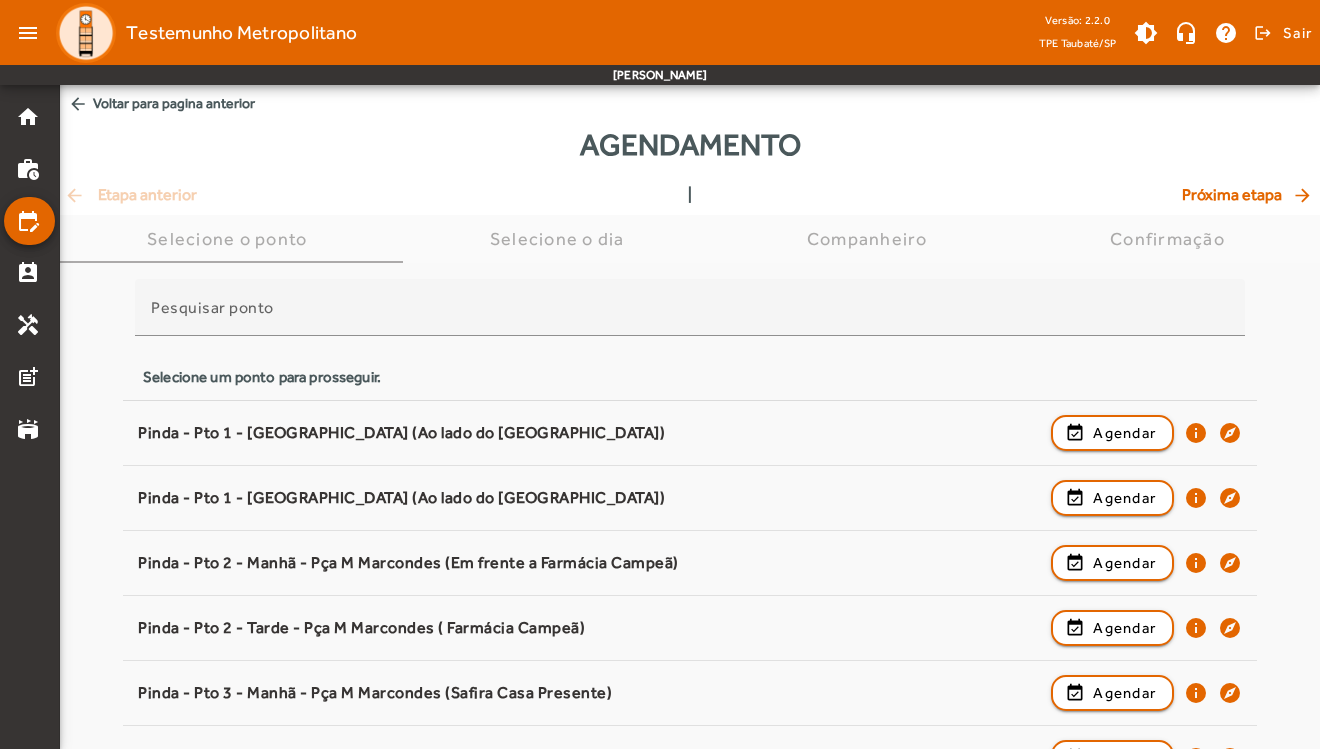 click on "Pesquisar ponto" at bounding box center (690, 316) 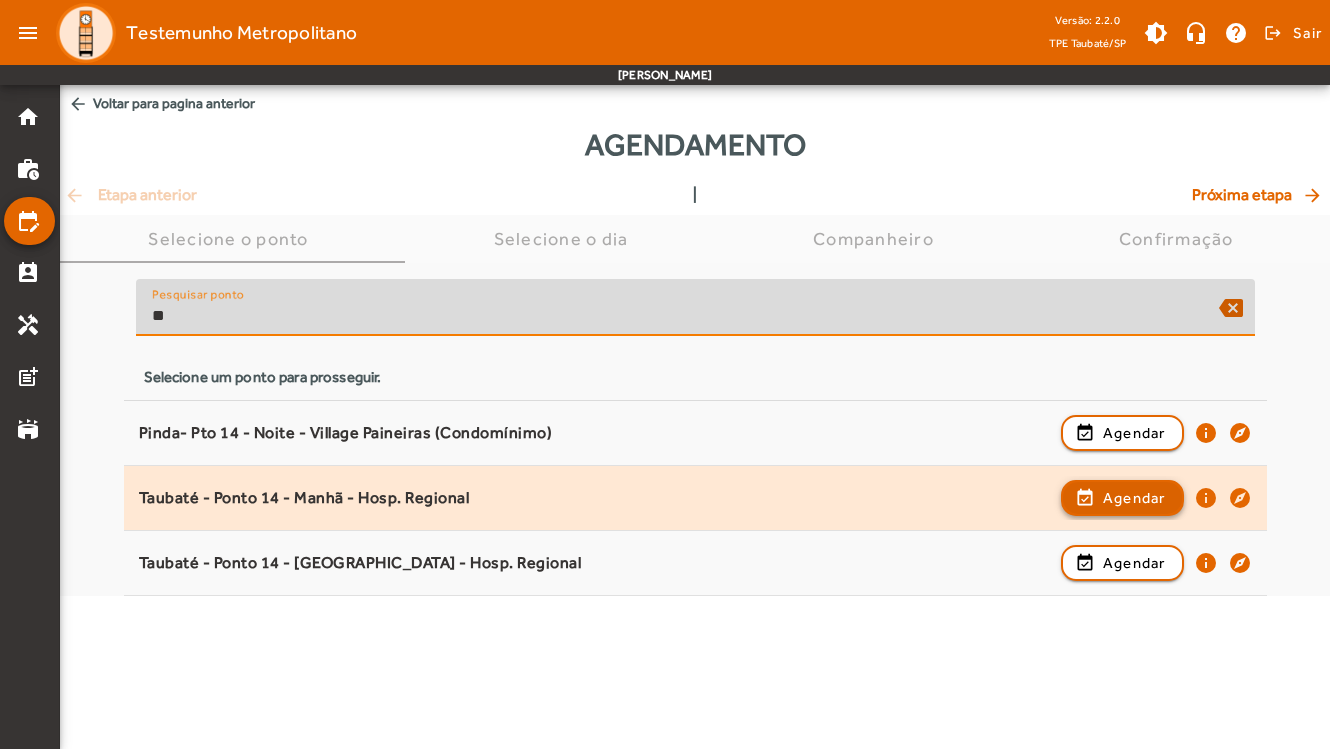 type on "**" 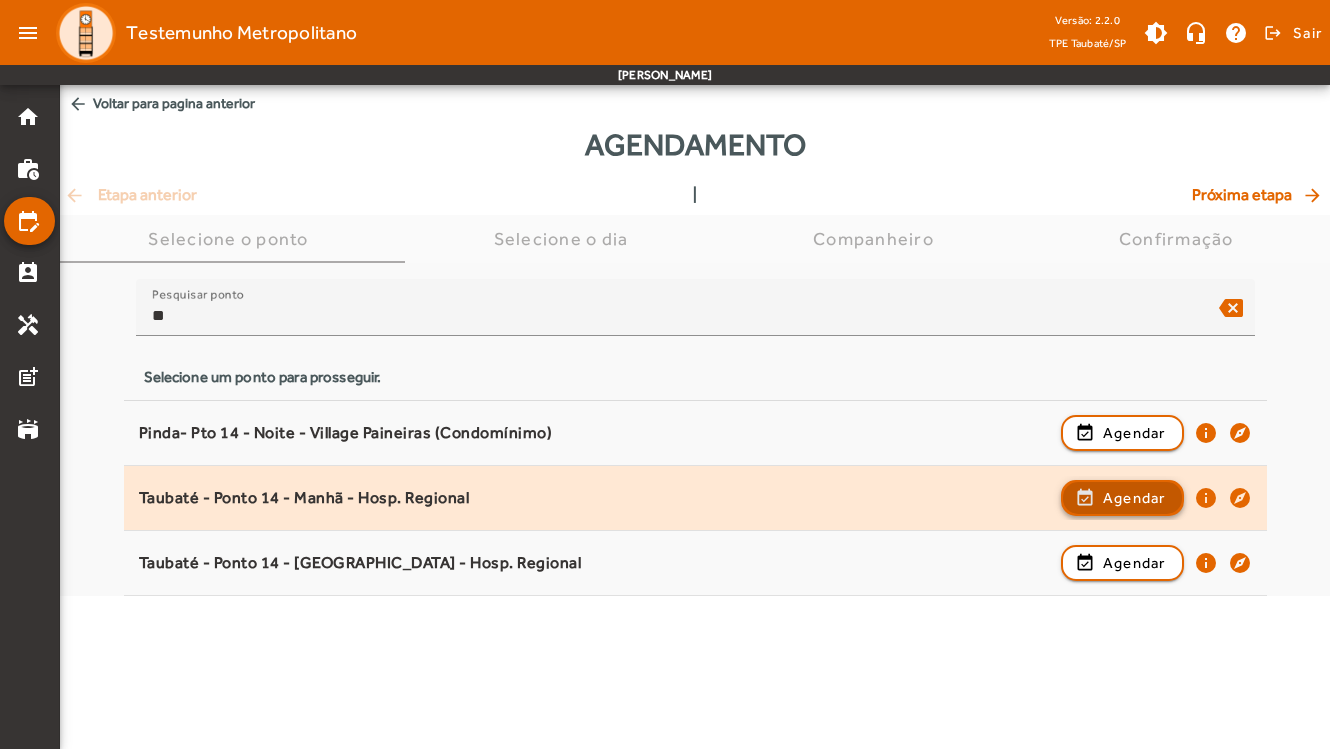click on "Agendar" at bounding box center [1134, 563] 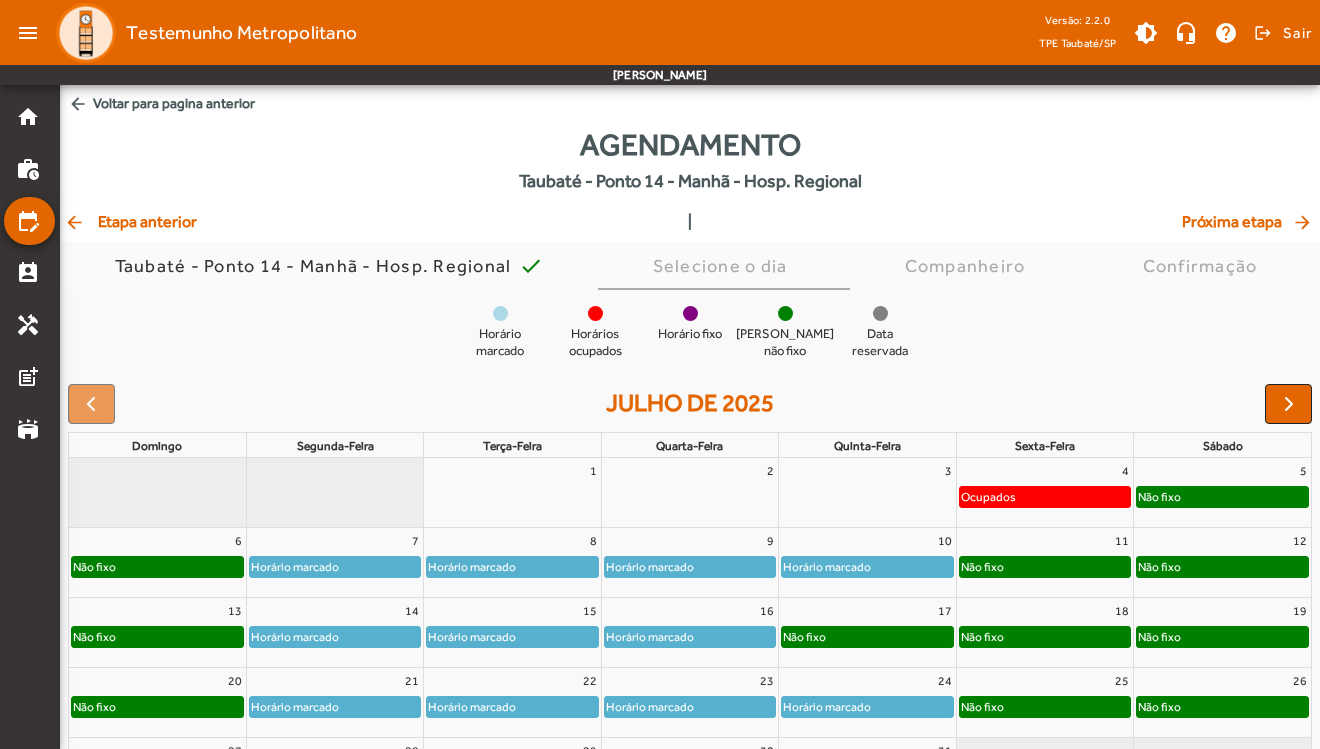 click at bounding box center (1288, 404) 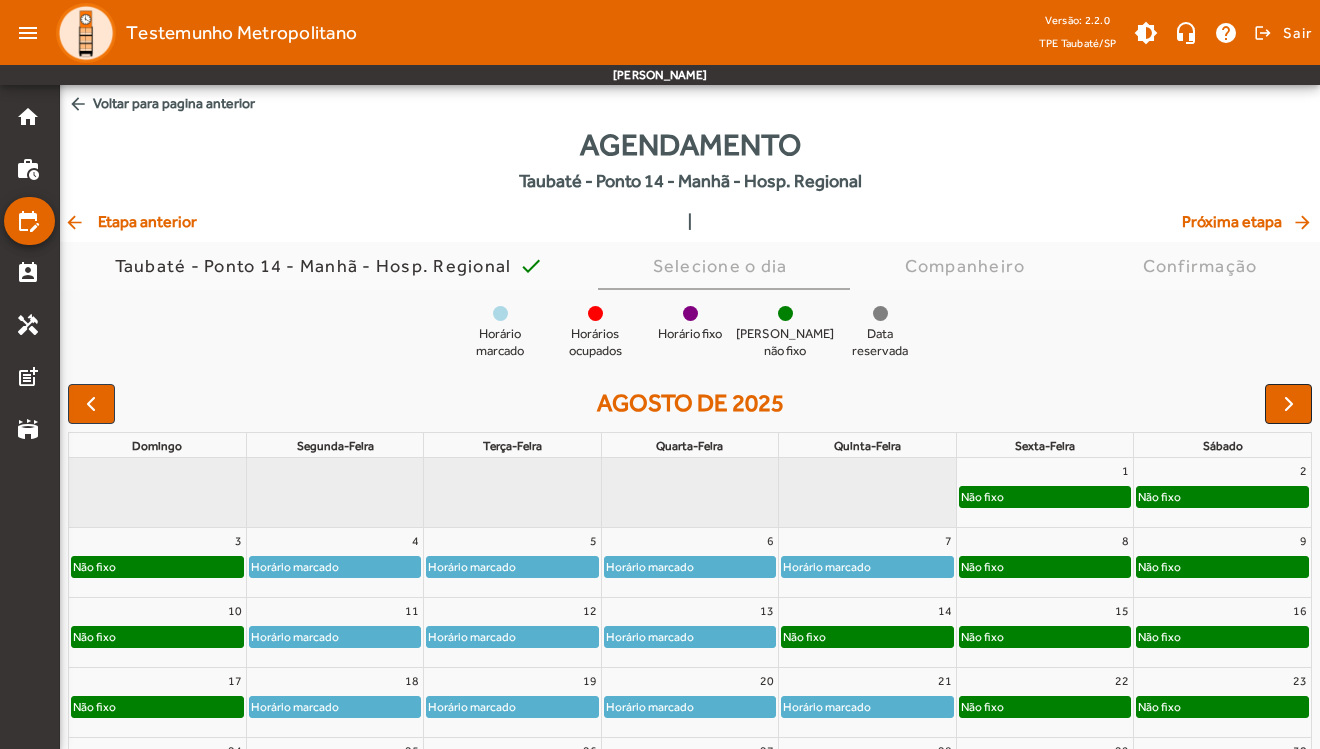 click at bounding box center (1288, 404) 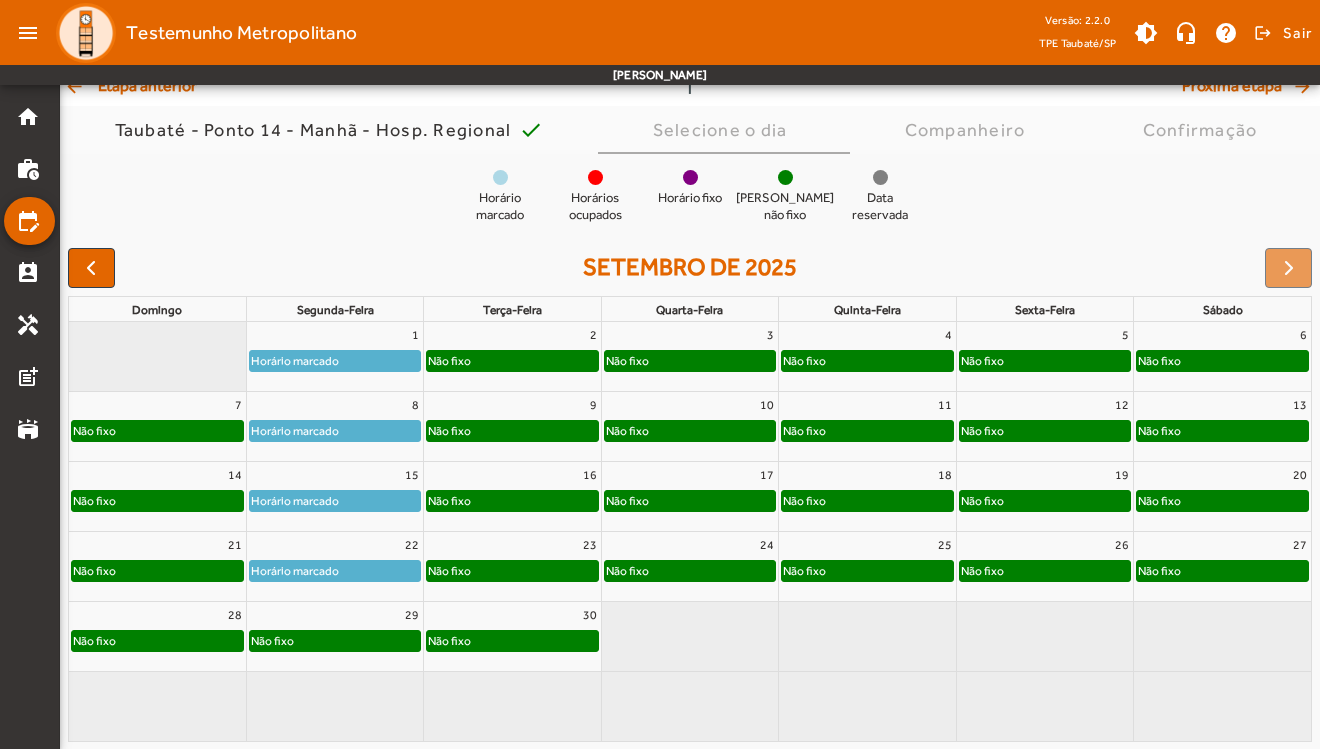 scroll, scrollTop: 135, scrollLeft: 0, axis: vertical 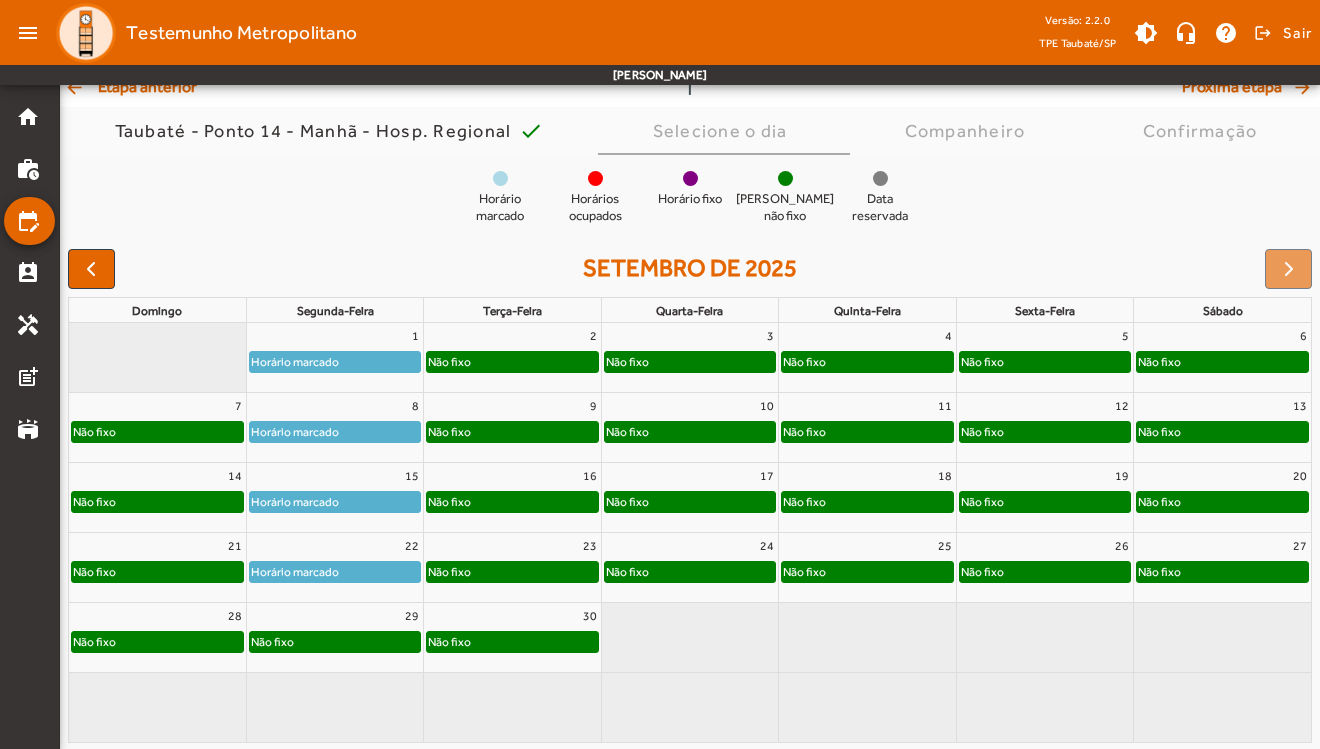 click on "Não fixo" 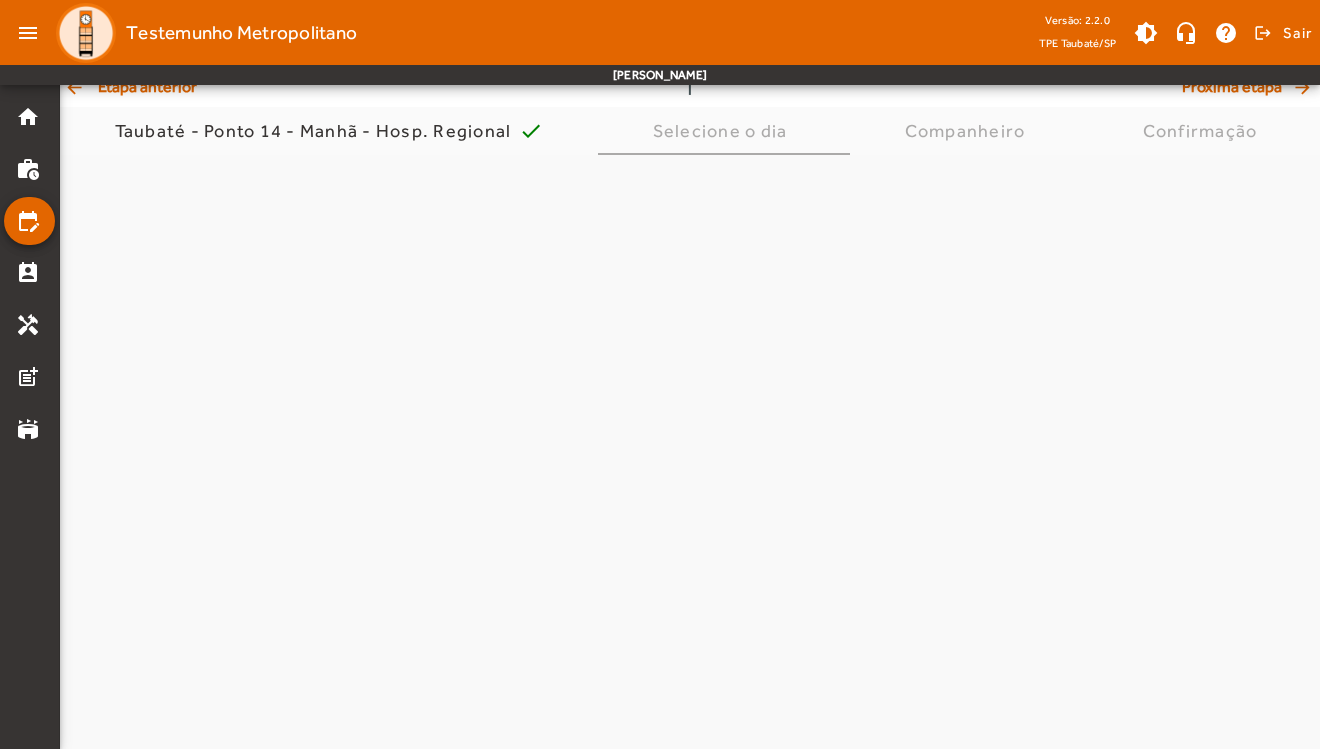 scroll, scrollTop: 0, scrollLeft: 0, axis: both 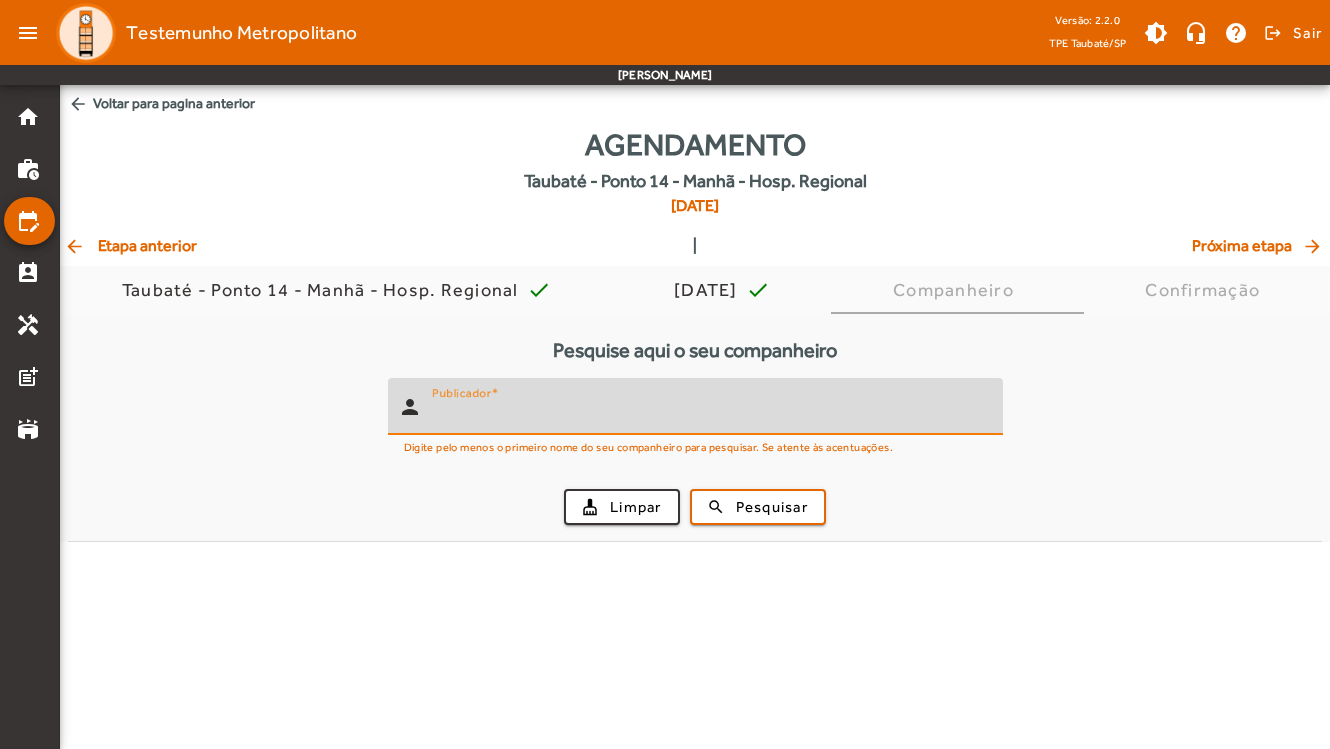 click on "Publicador" at bounding box center [709, 415] 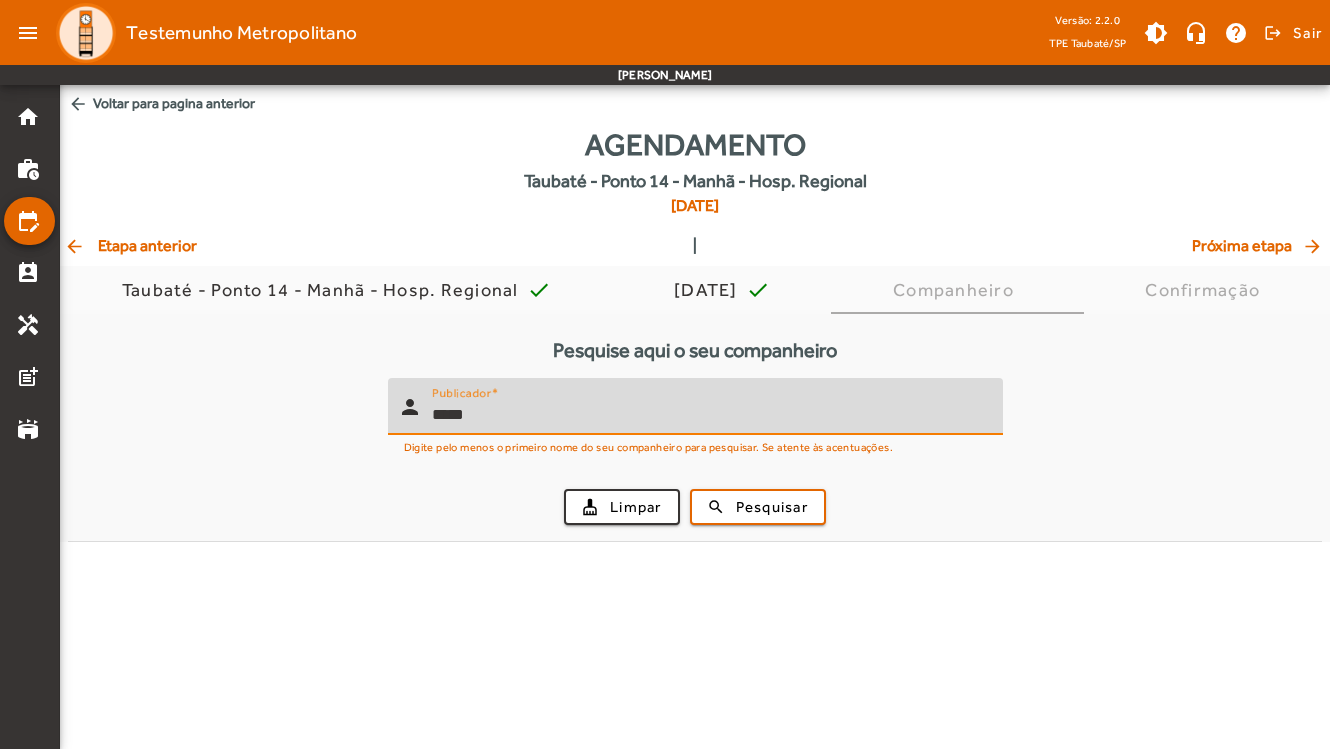 click on "search  Pesquisar" at bounding box center [758, 507] 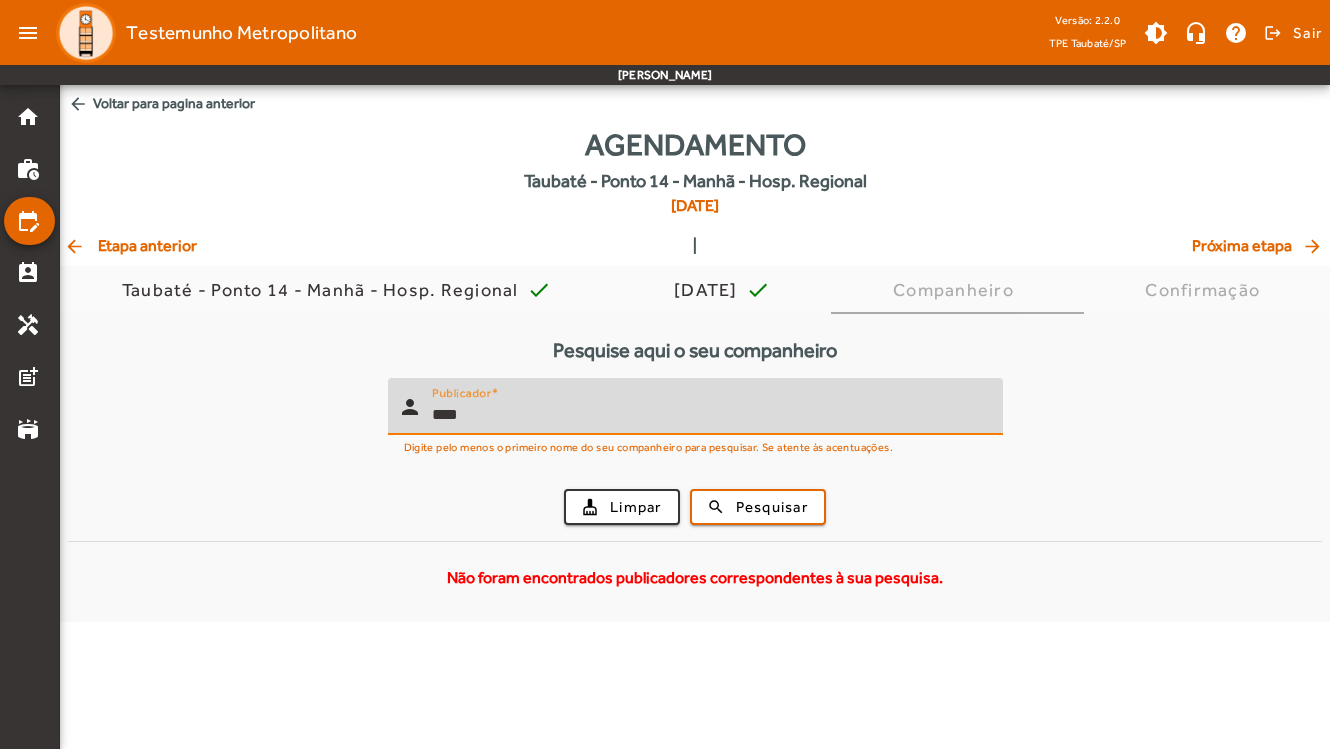 click on "search  Pesquisar" at bounding box center [758, 507] 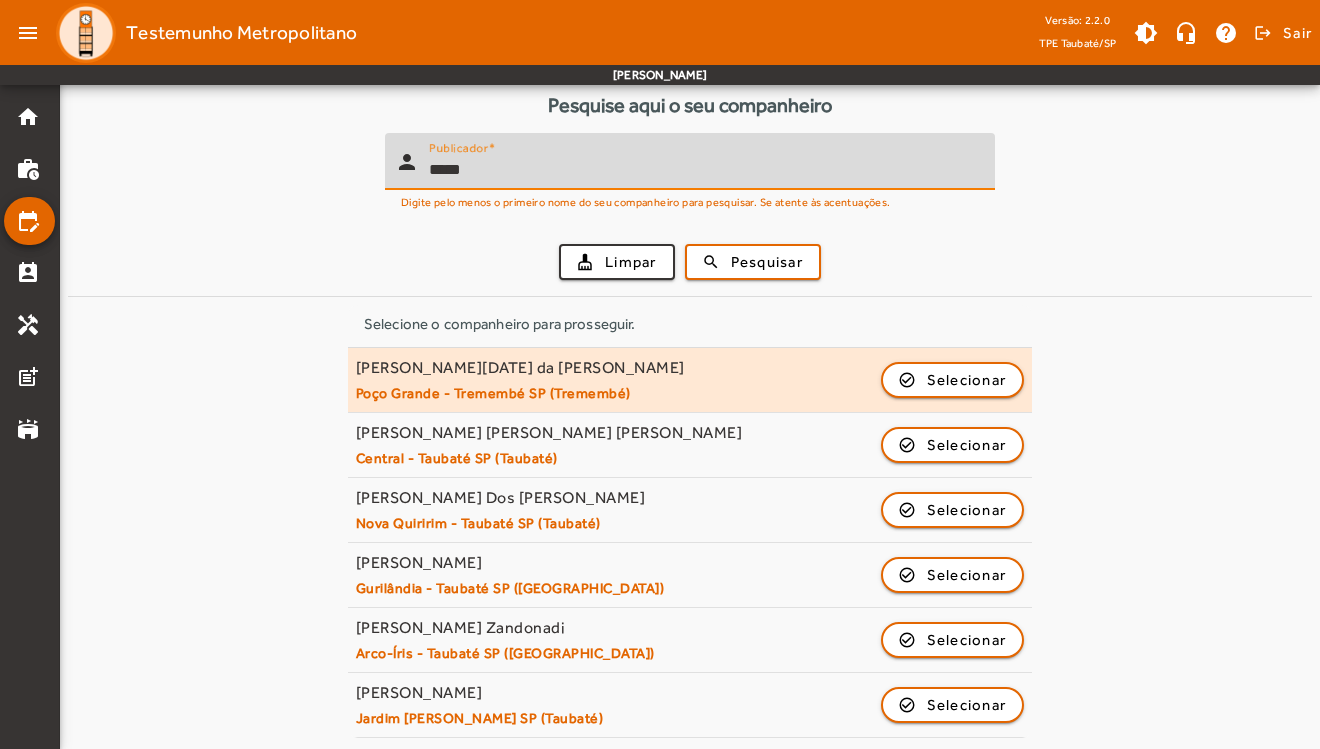 scroll, scrollTop: 243, scrollLeft: 0, axis: vertical 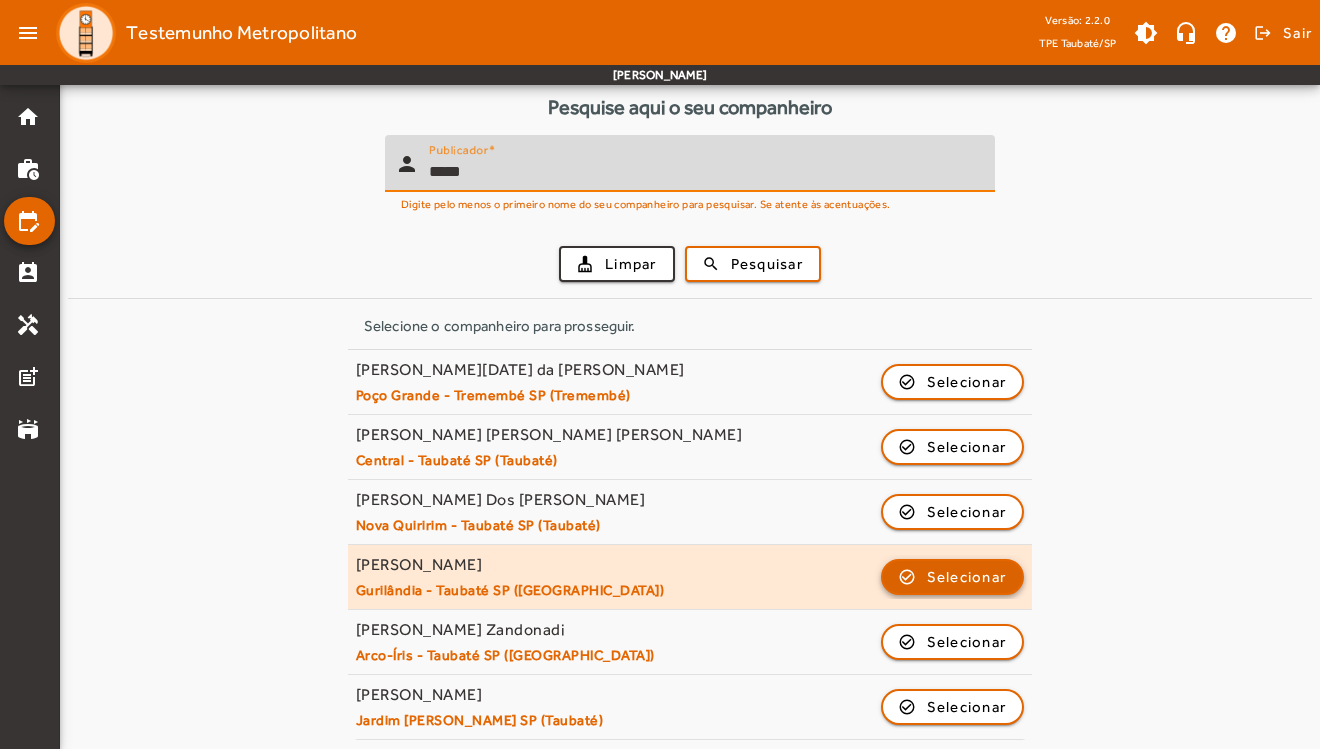 type on "*****" 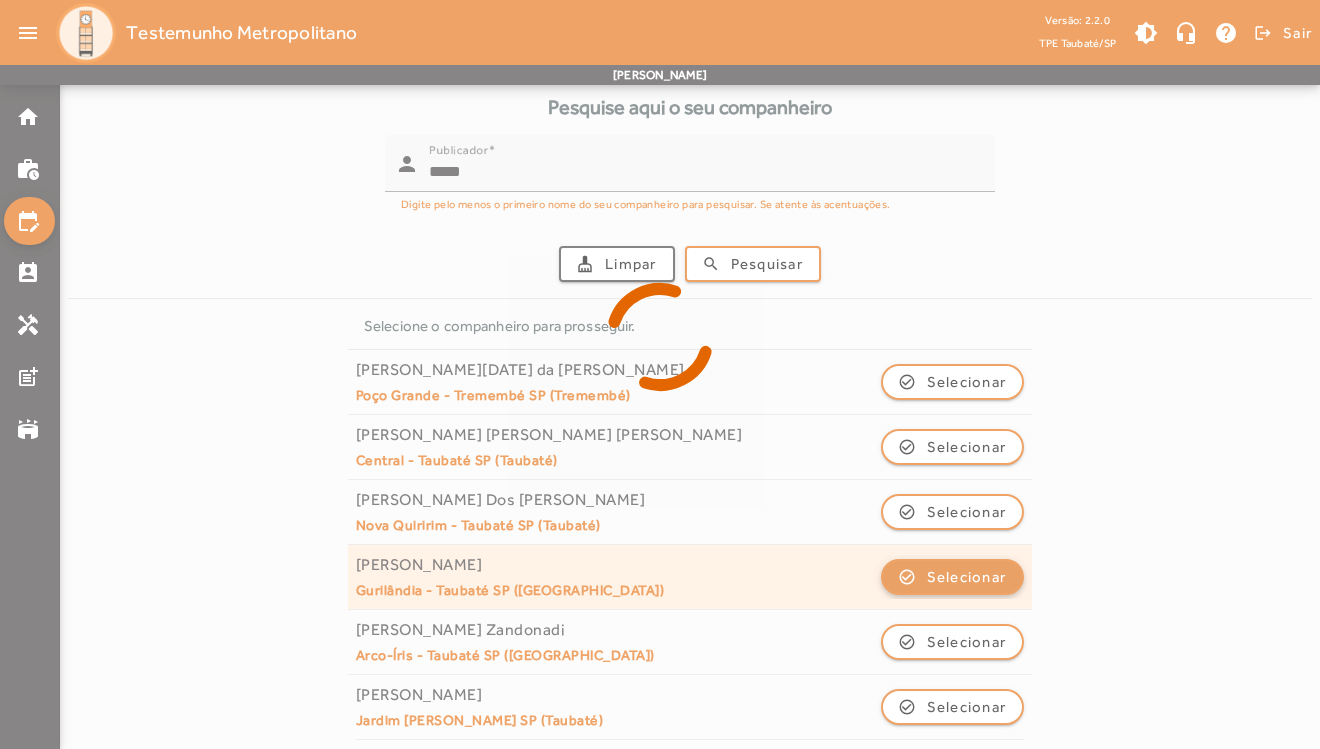 scroll, scrollTop: 0, scrollLeft: 0, axis: both 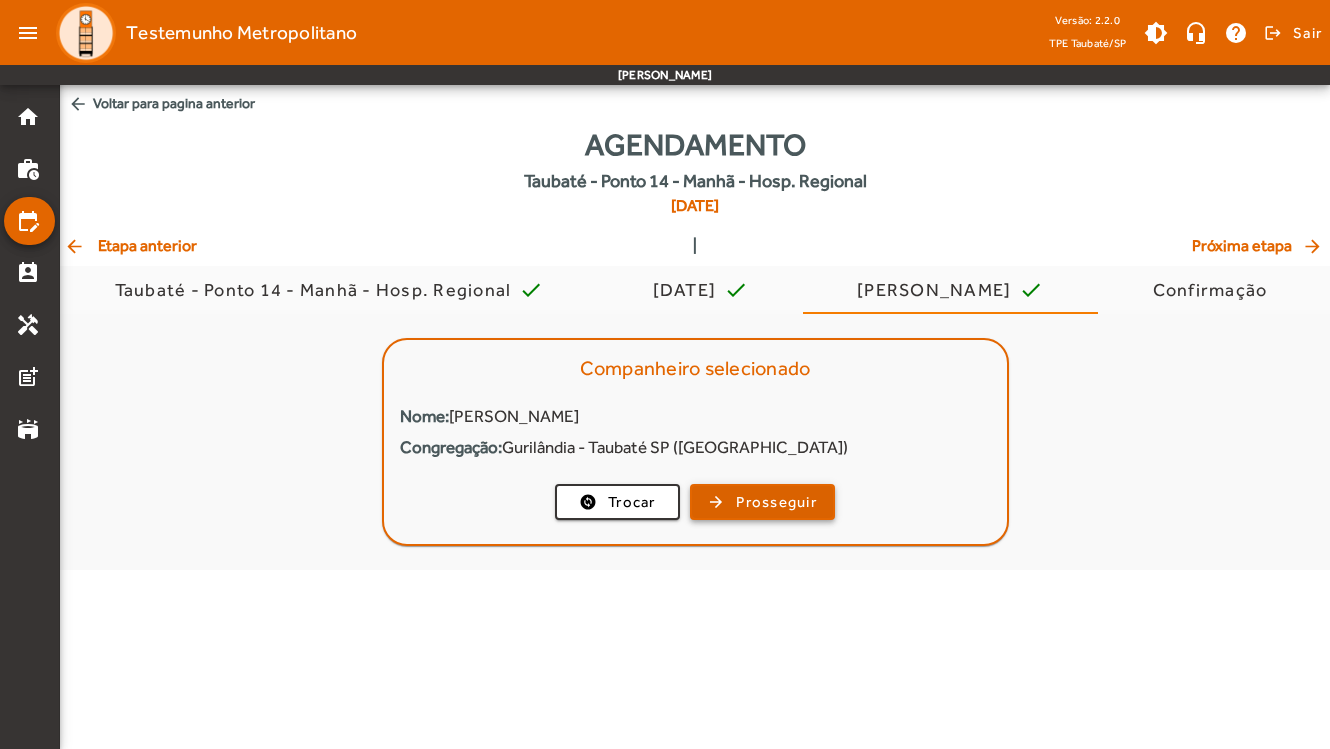 click on "Prosseguir" 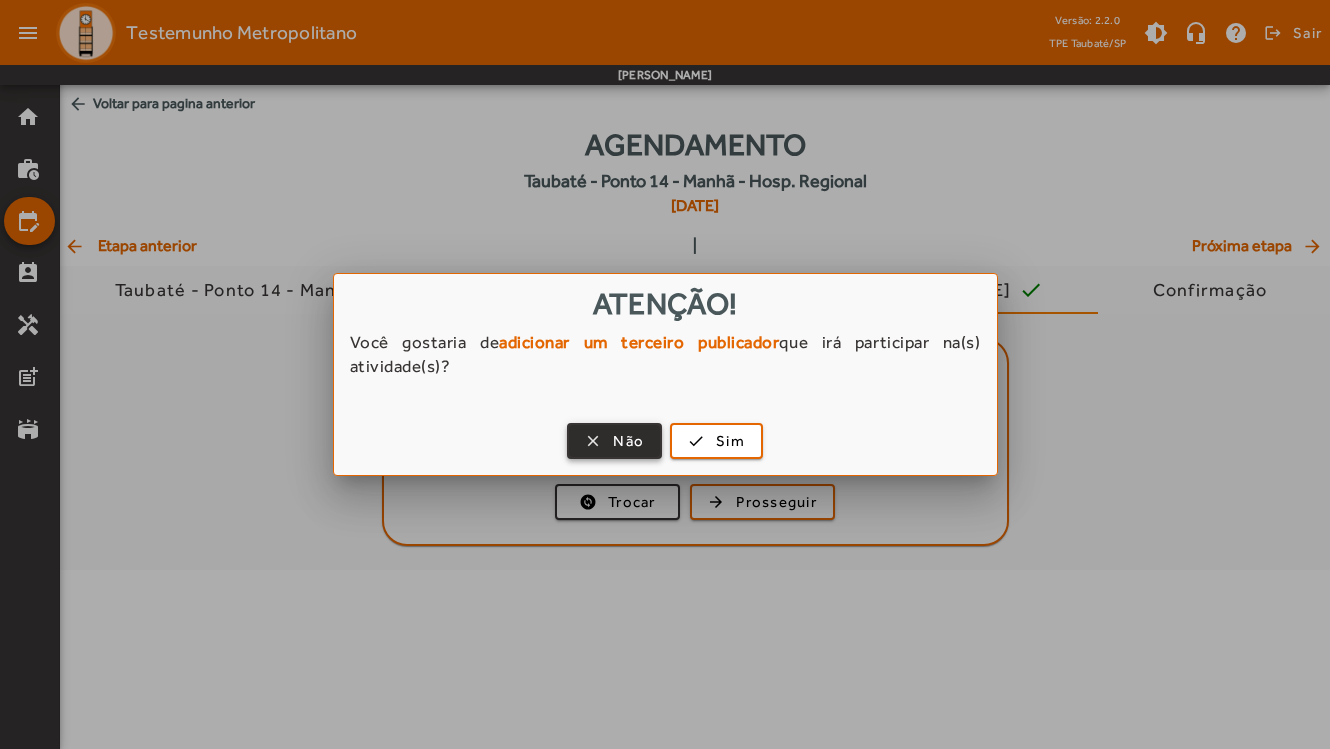 click at bounding box center (614, 441) 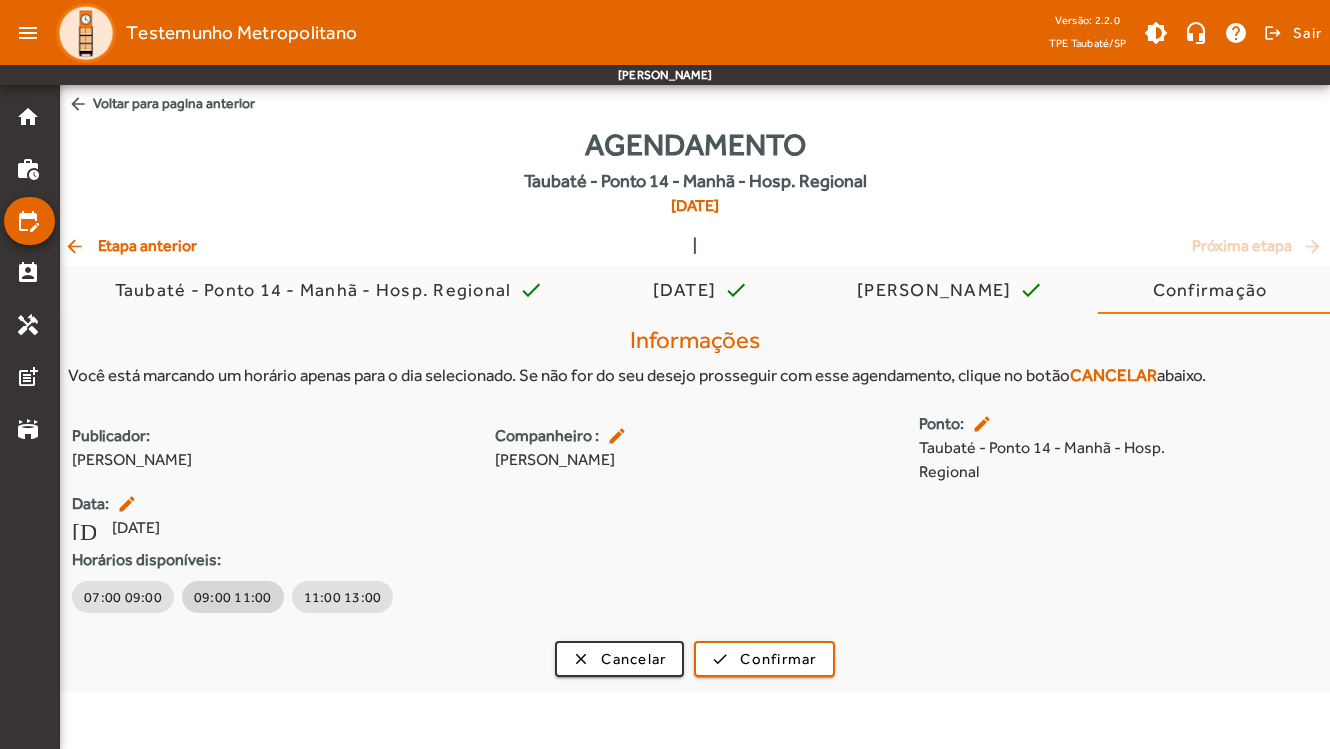 click on "09:00 11:00" at bounding box center [233, 597] 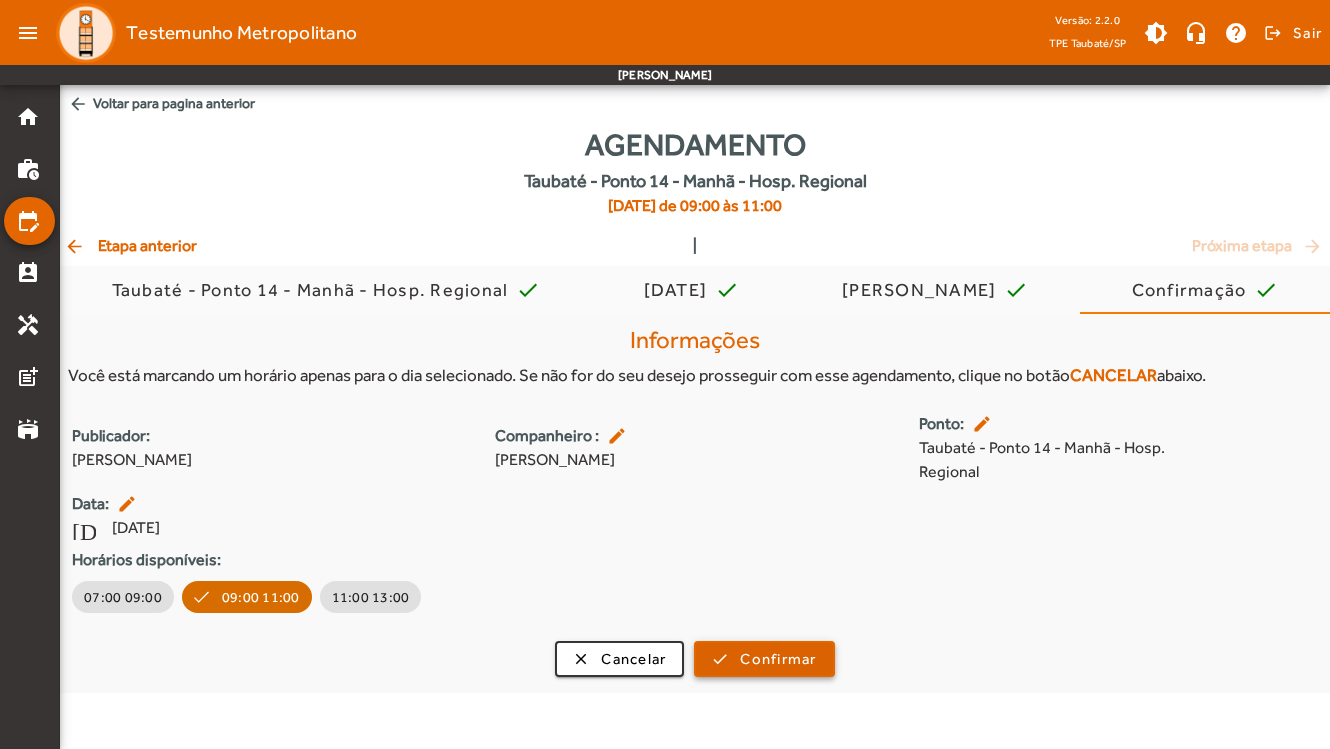 click on "Confirmar" at bounding box center [778, 659] 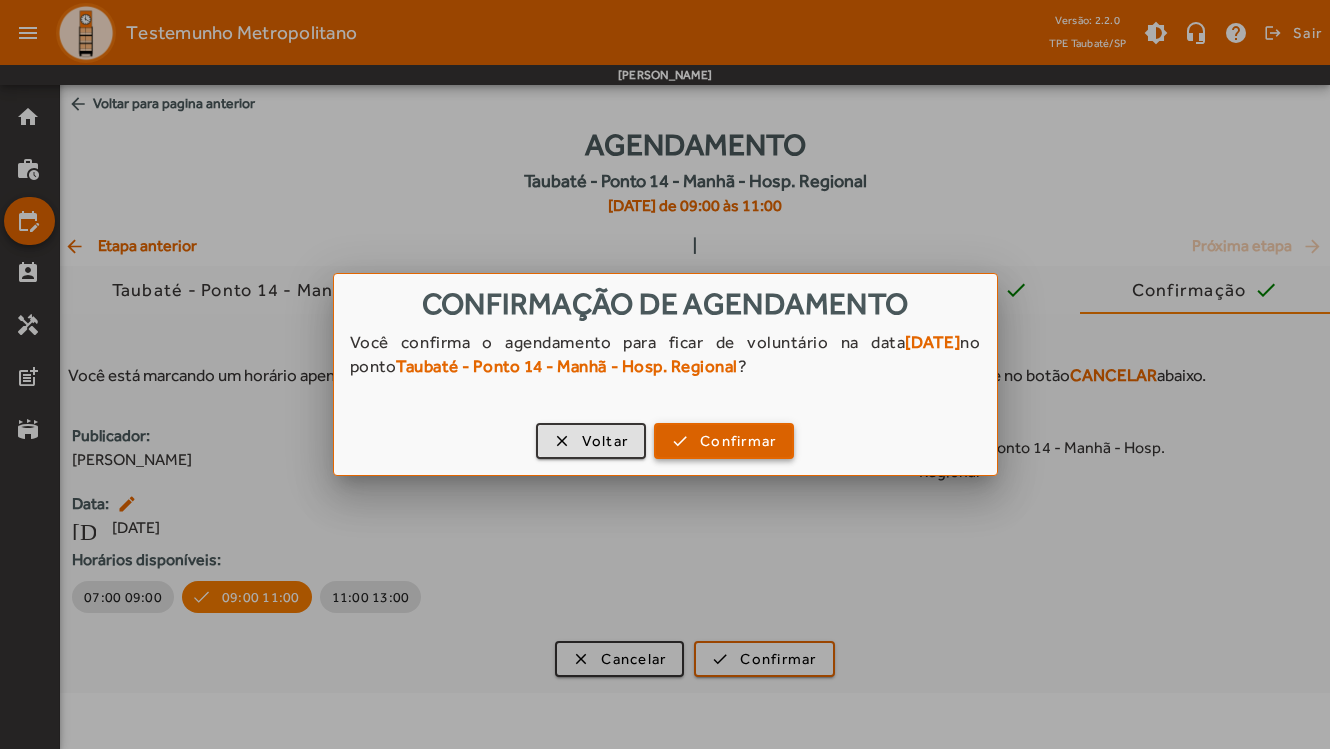 click on "Confirmar" at bounding box center [738, 441] 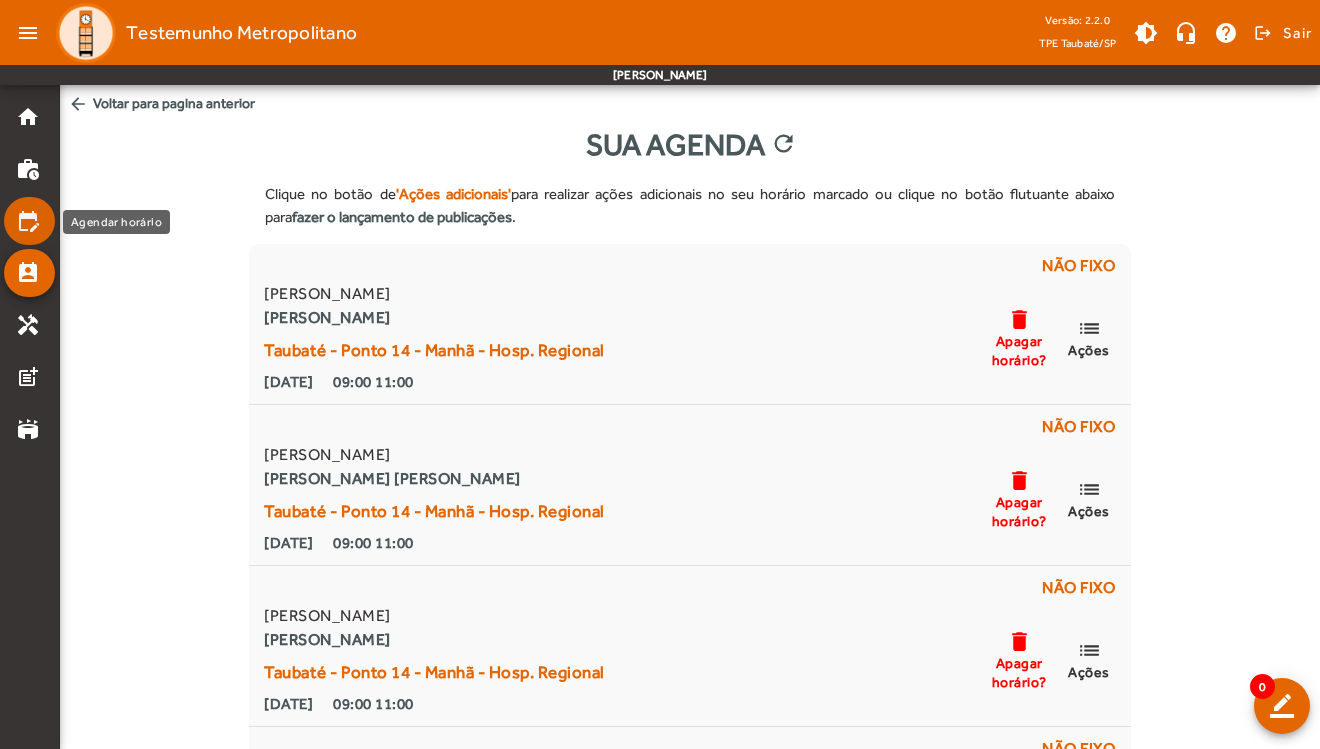 click on "edit_calendar" 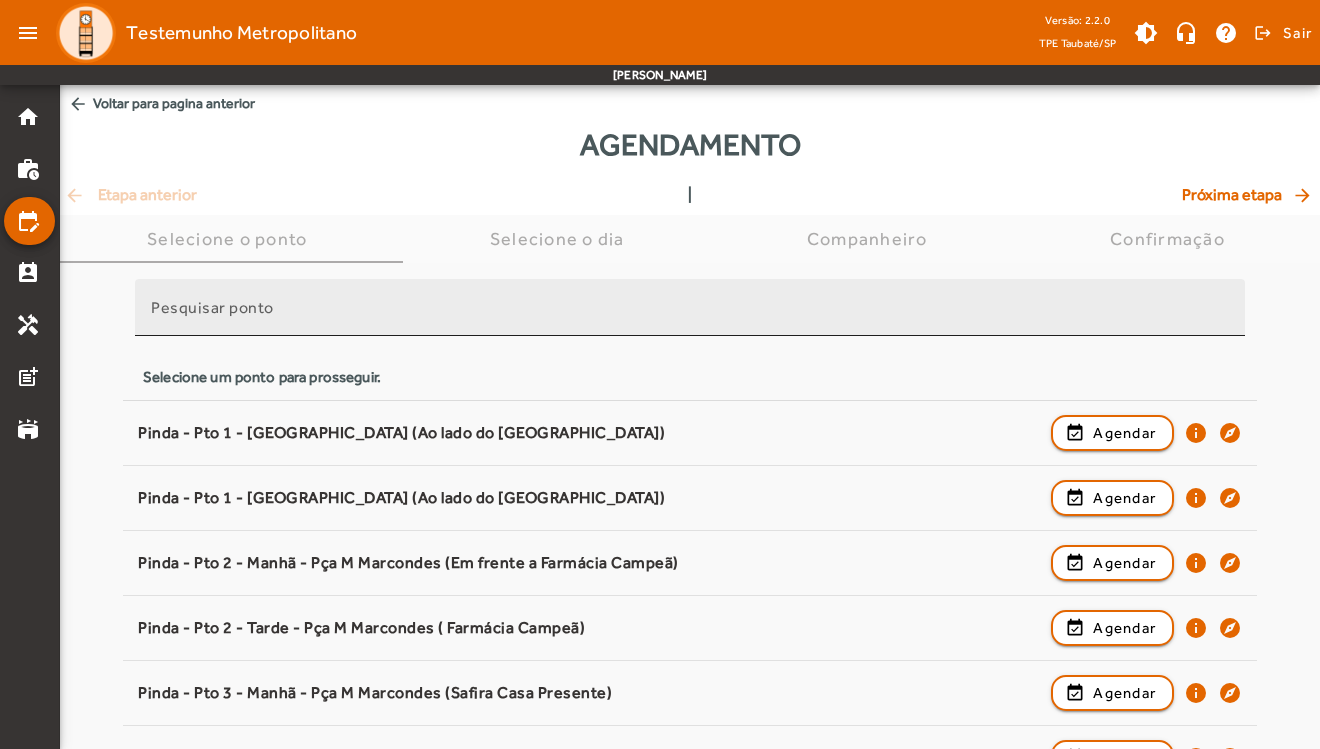 click on "Pesquisar ponto" at bounding box center [690, 307] 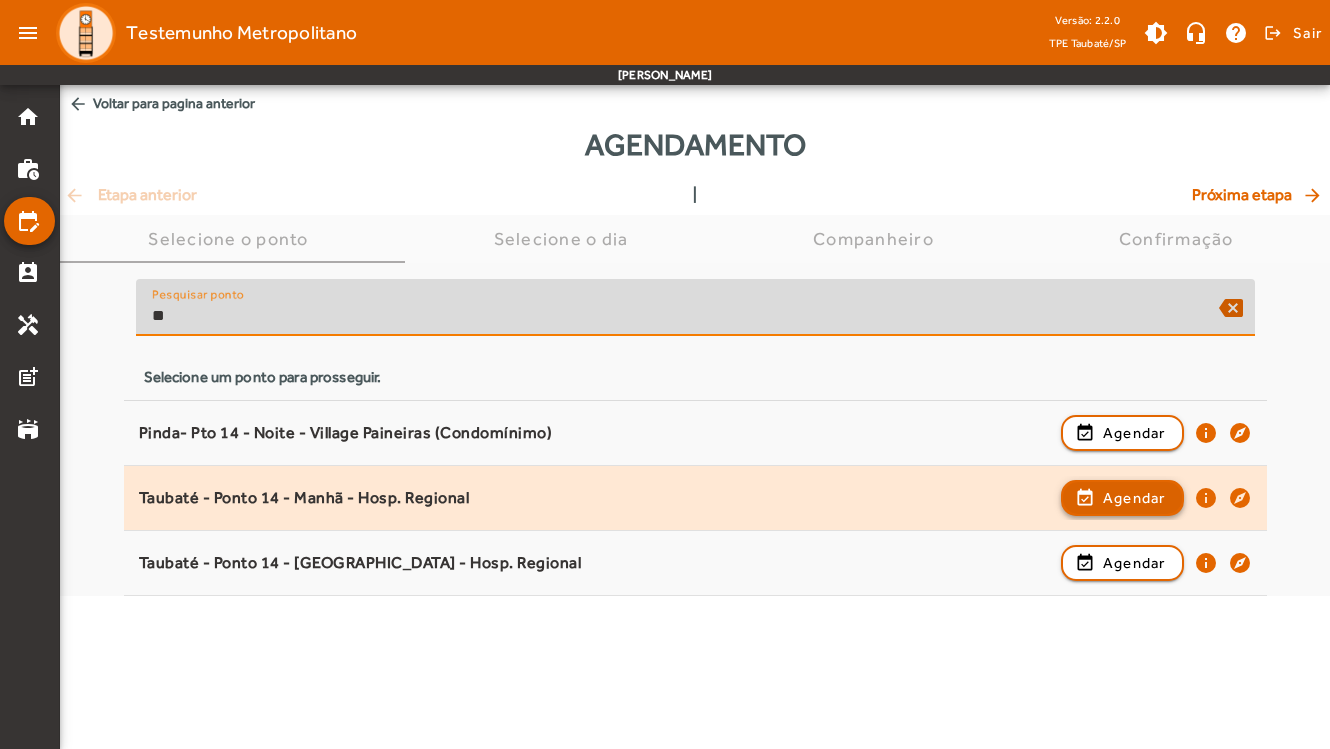 type on "**" 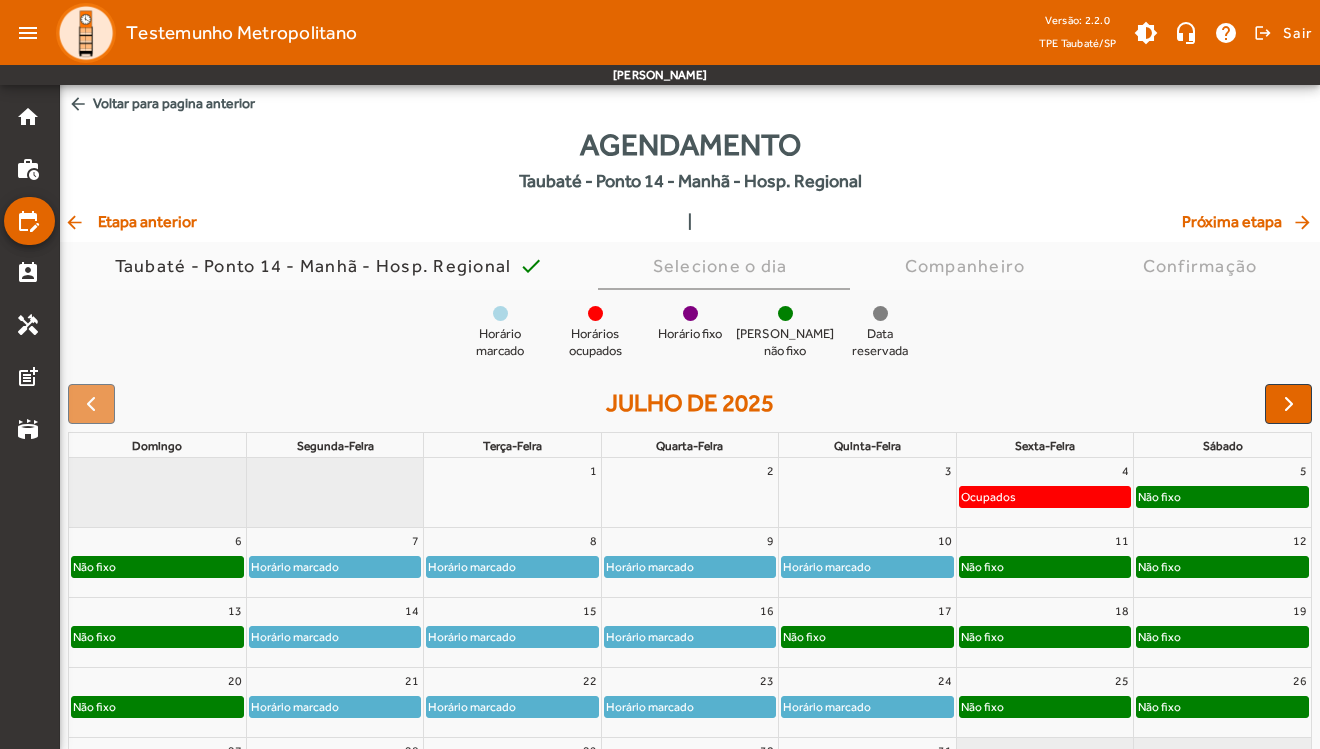 click at bounding box center [1289, 404] 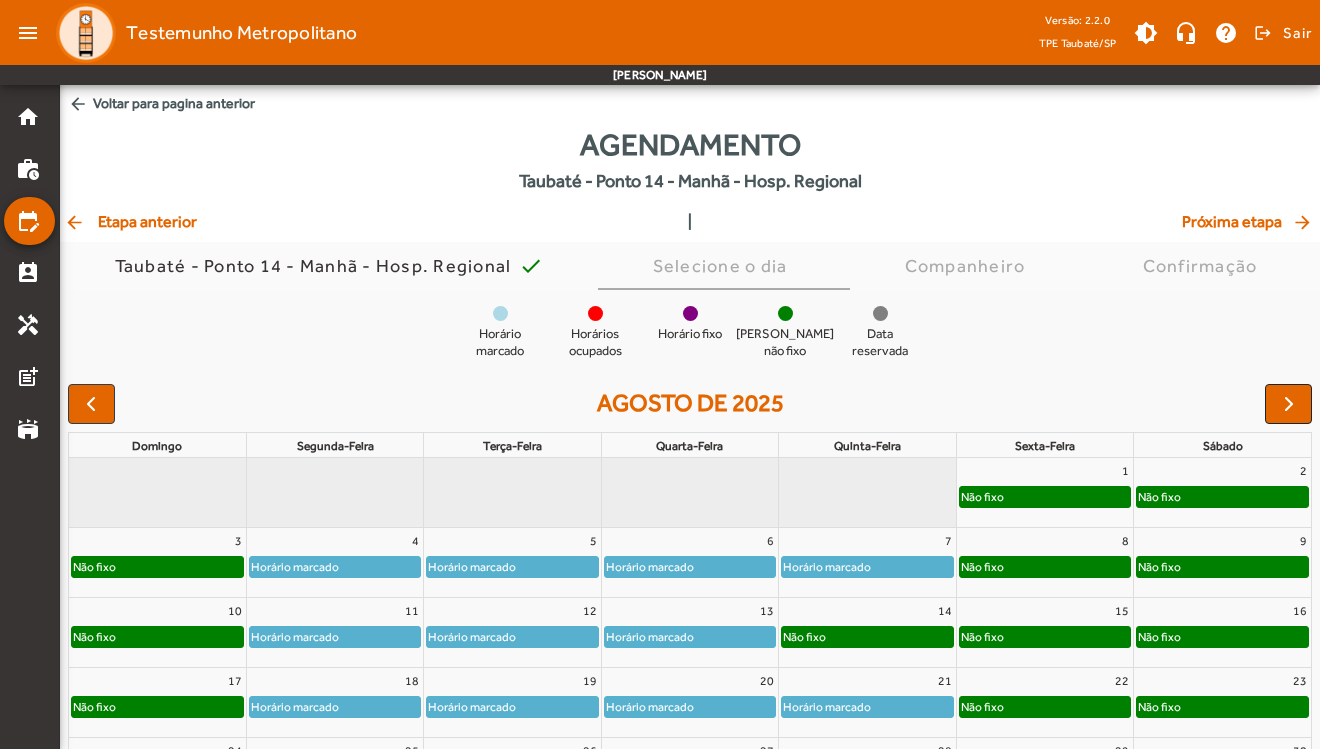 click at bounding box center (1289, 404) 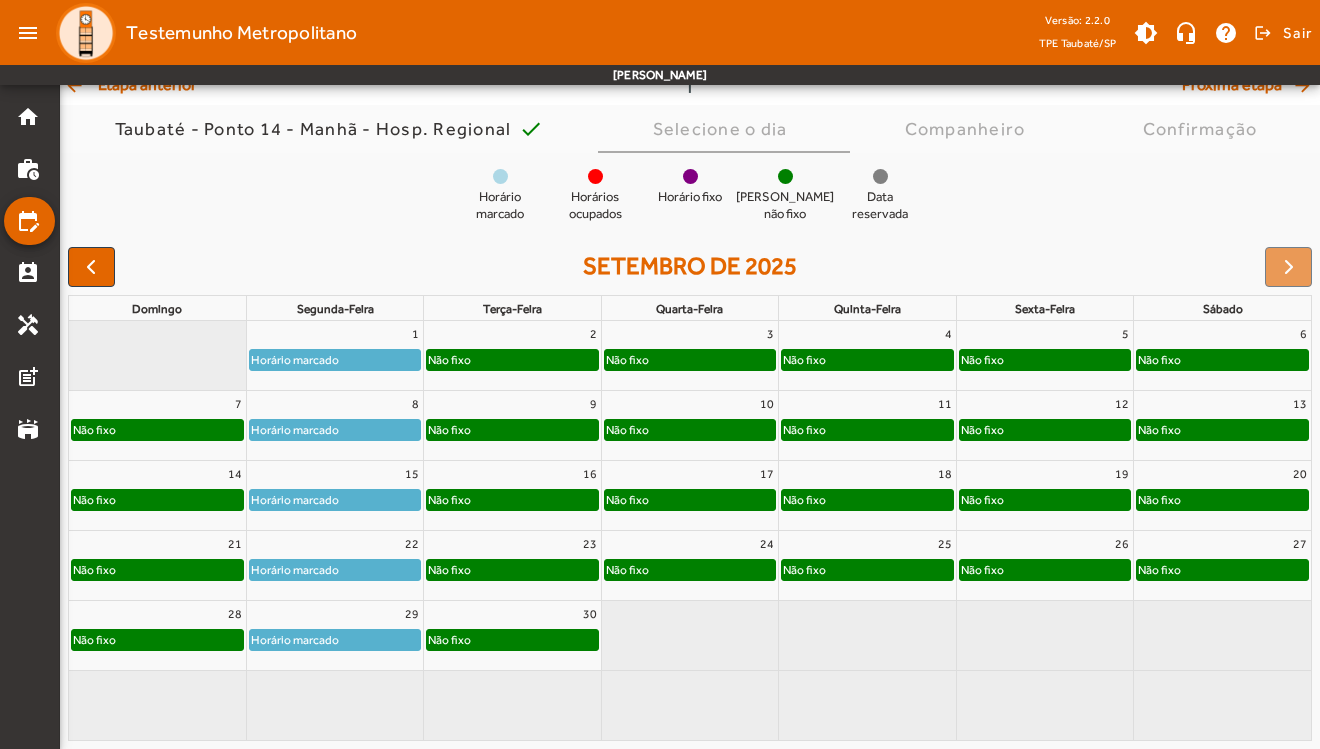 scroll, scrollTop: 135, scrollLeft: 0, axis: vertical 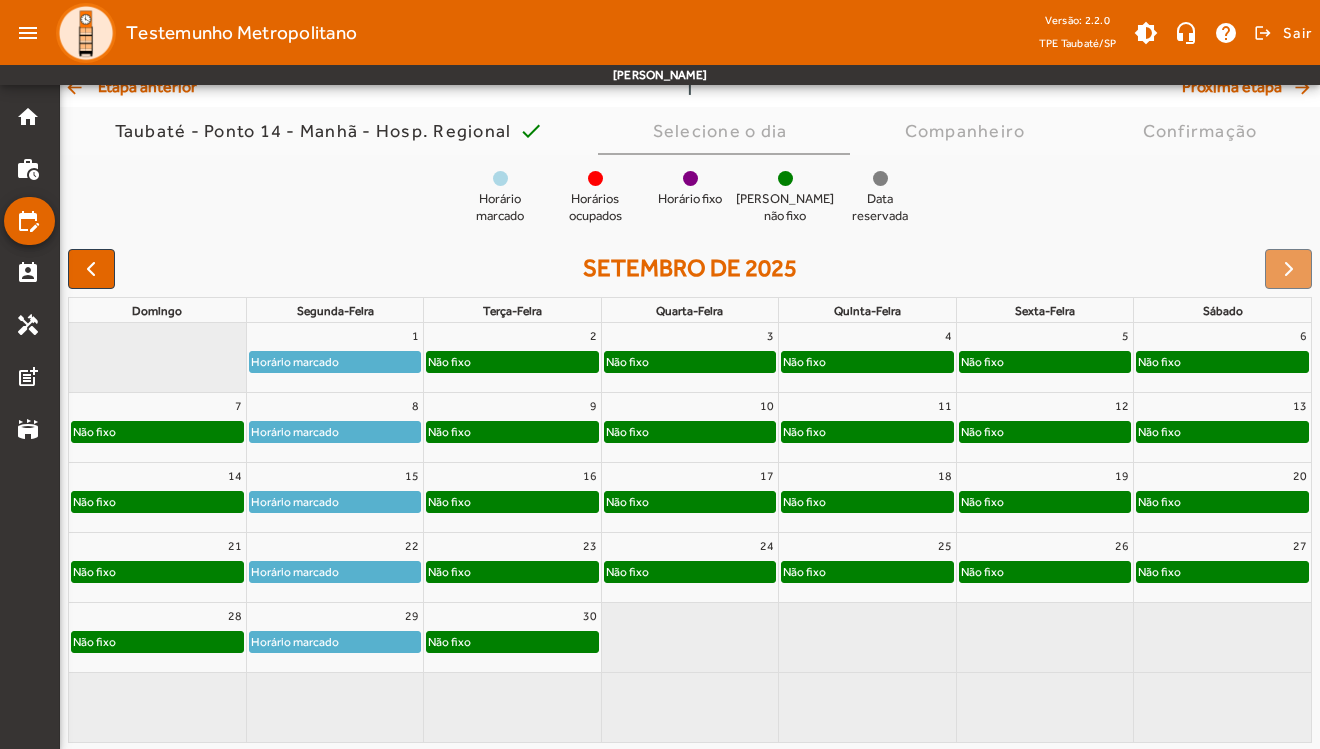 click on "Não fixo" 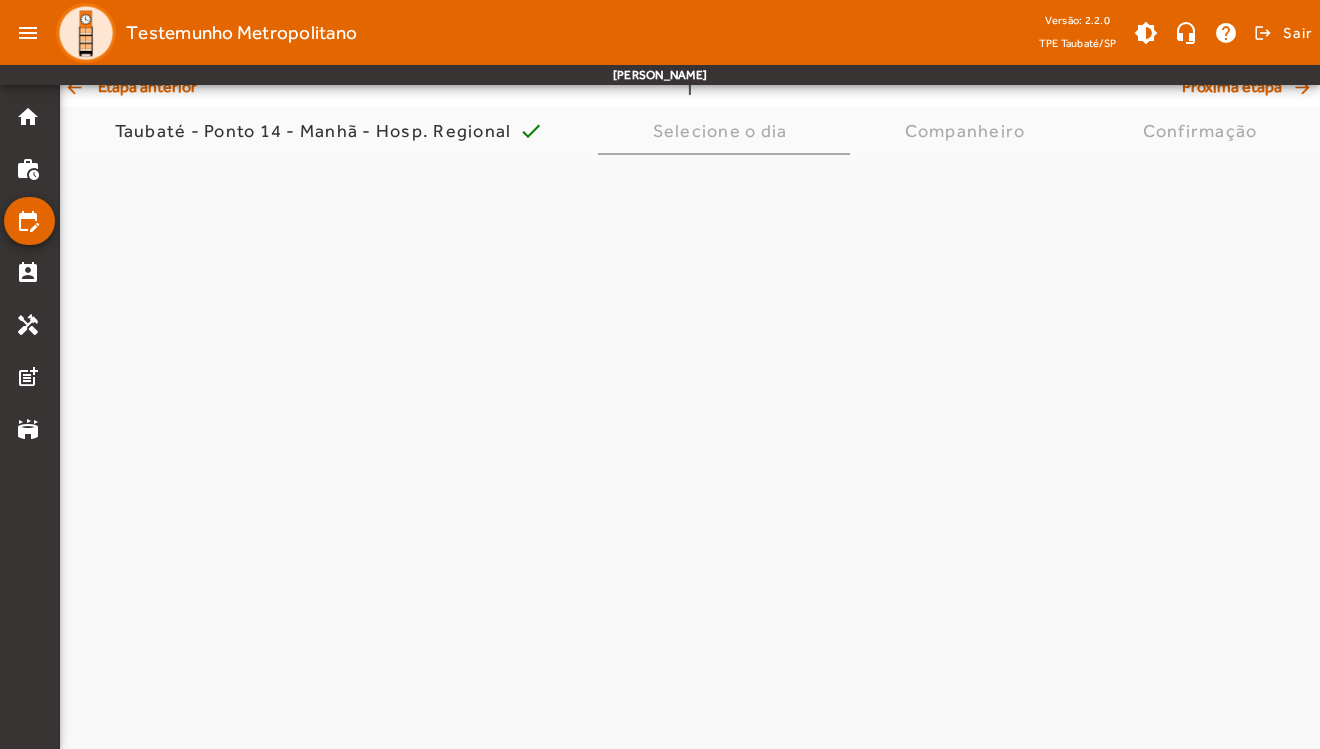scroll, scrollTop: 0, scrollLeft: 0, axis: both 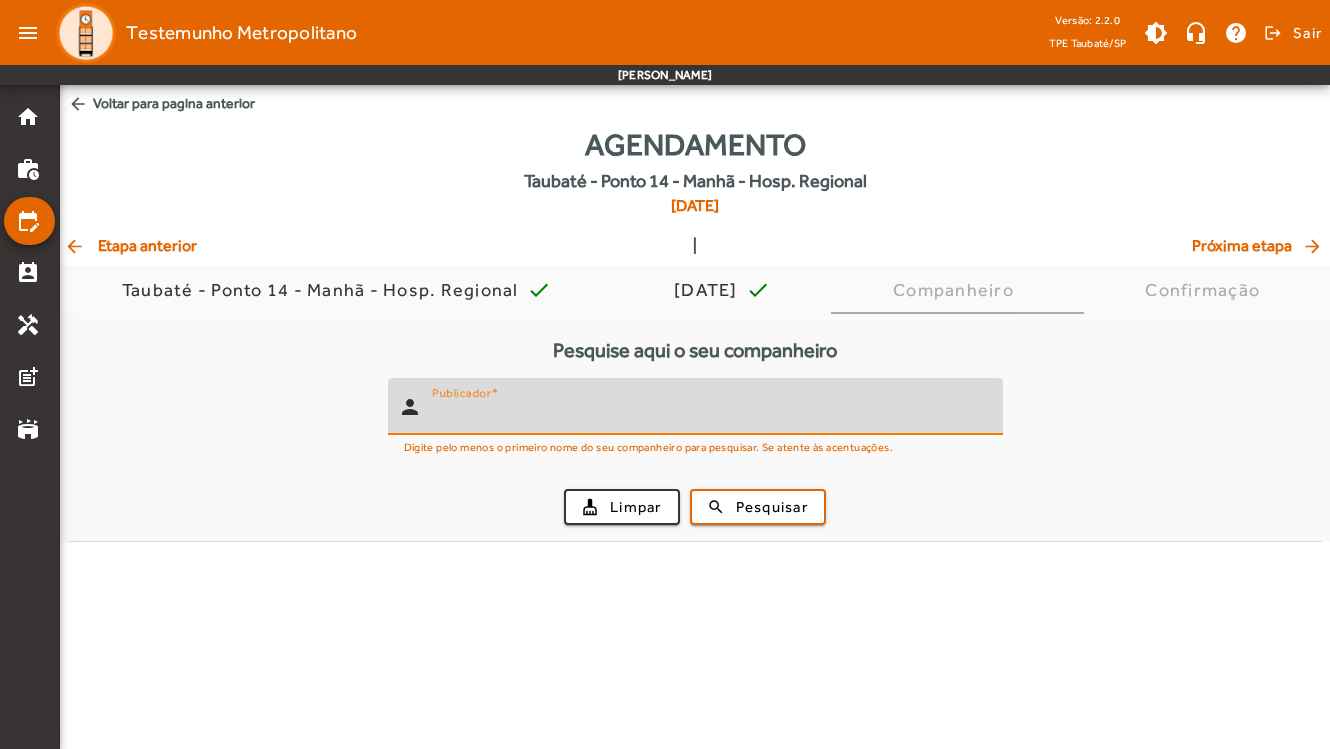 click on "Publicador" at bounding box center (709, 415) 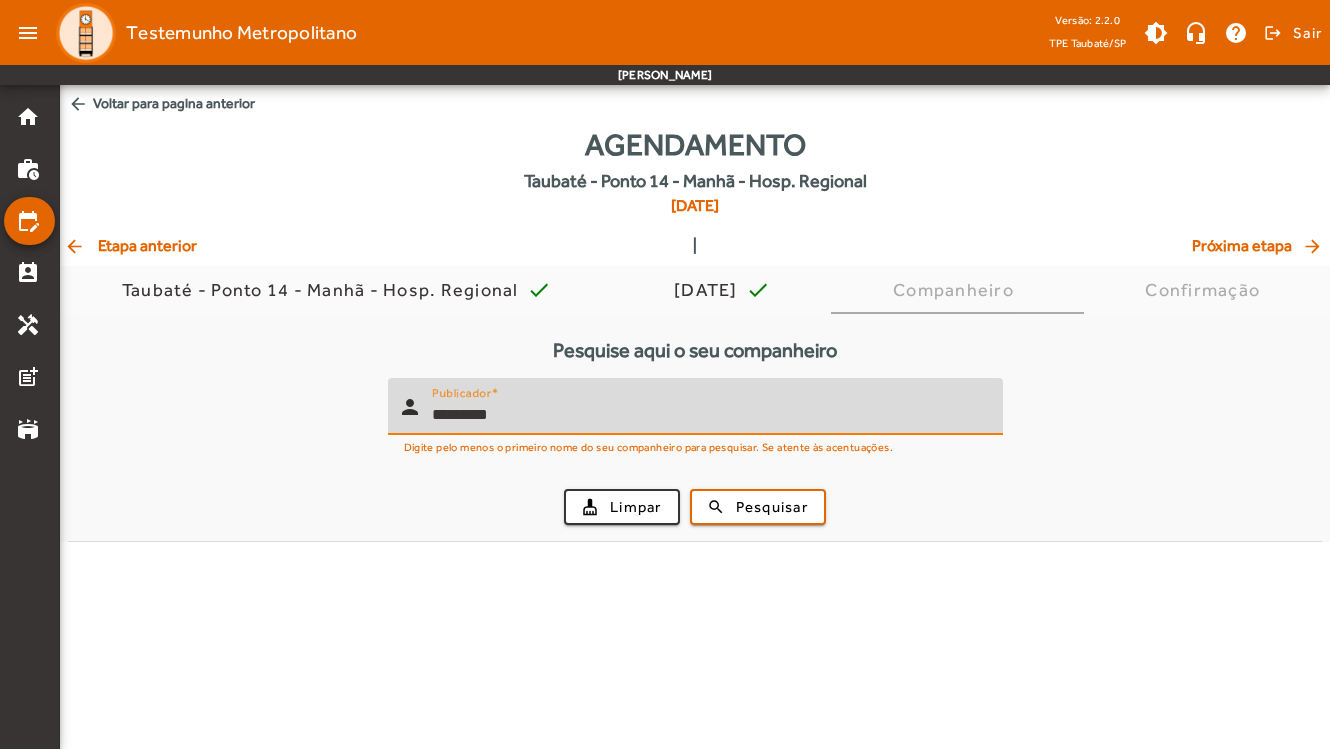 type on "********" 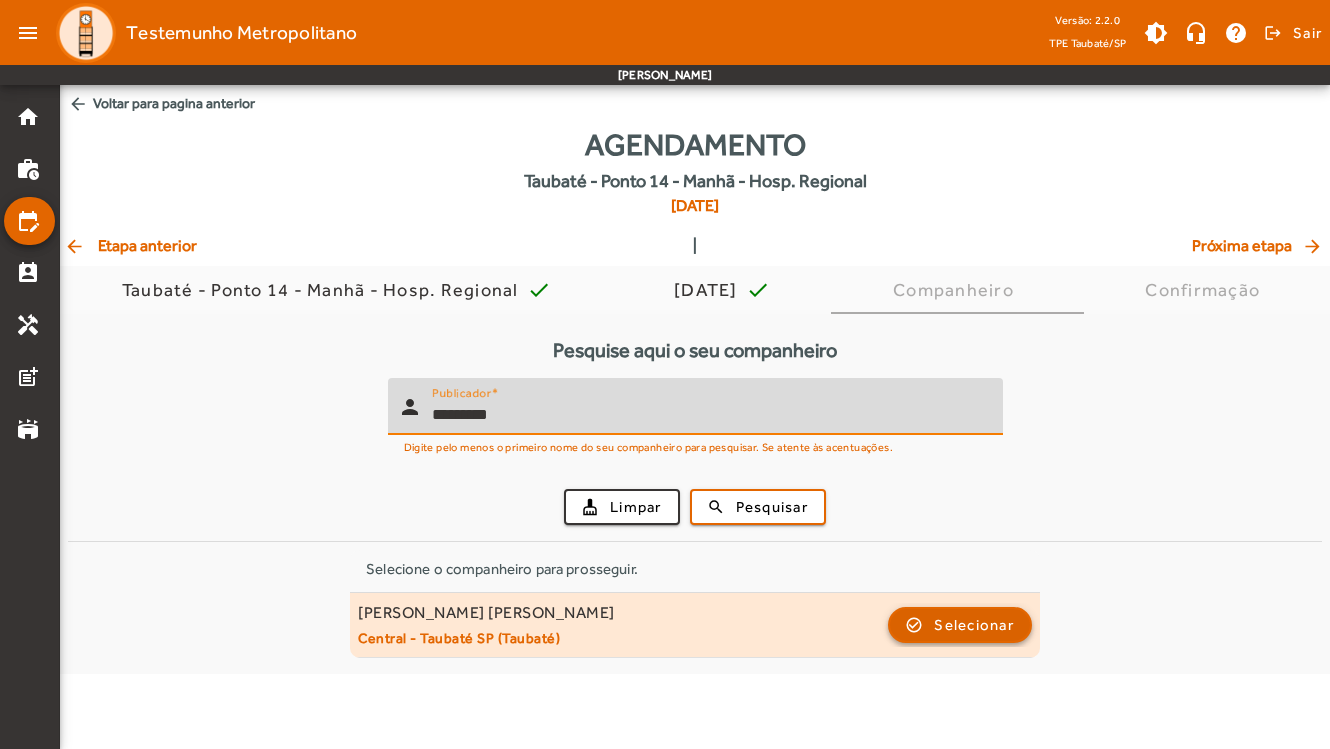 click on "Selecionar" 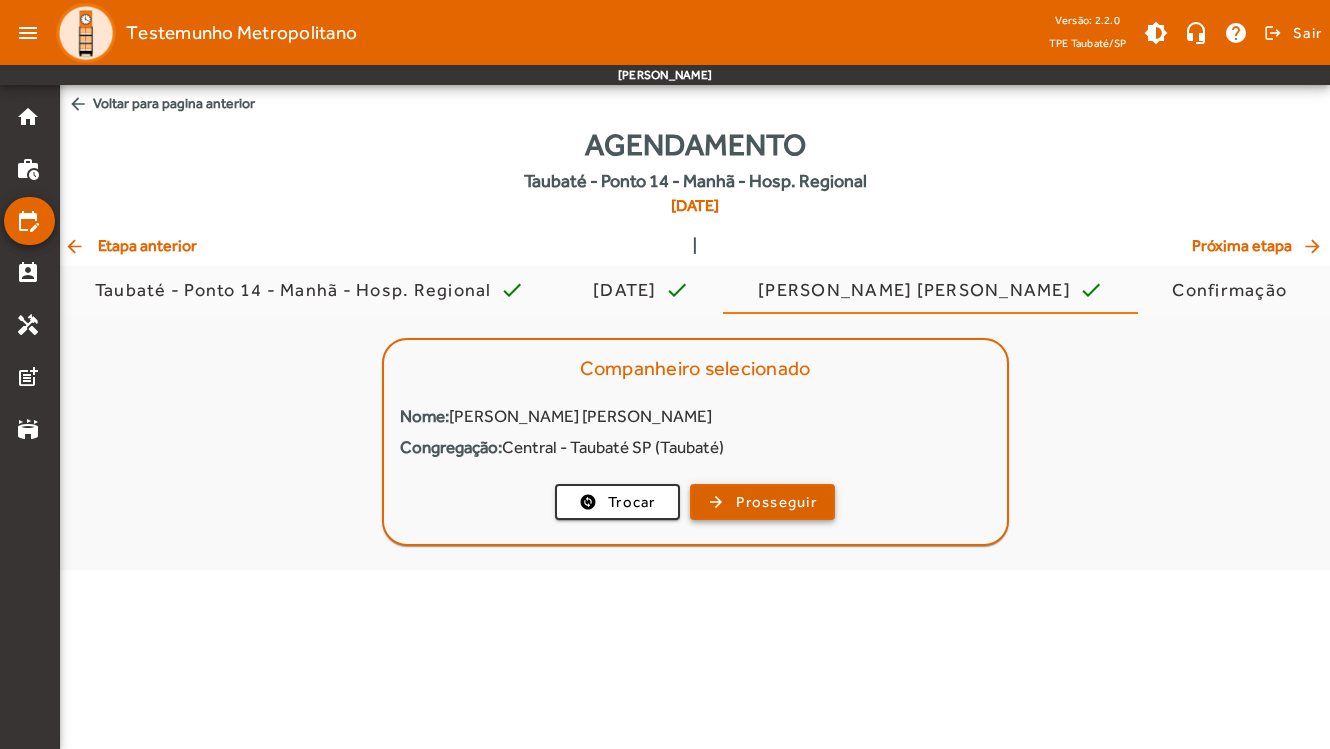 click on "Prosseguir" 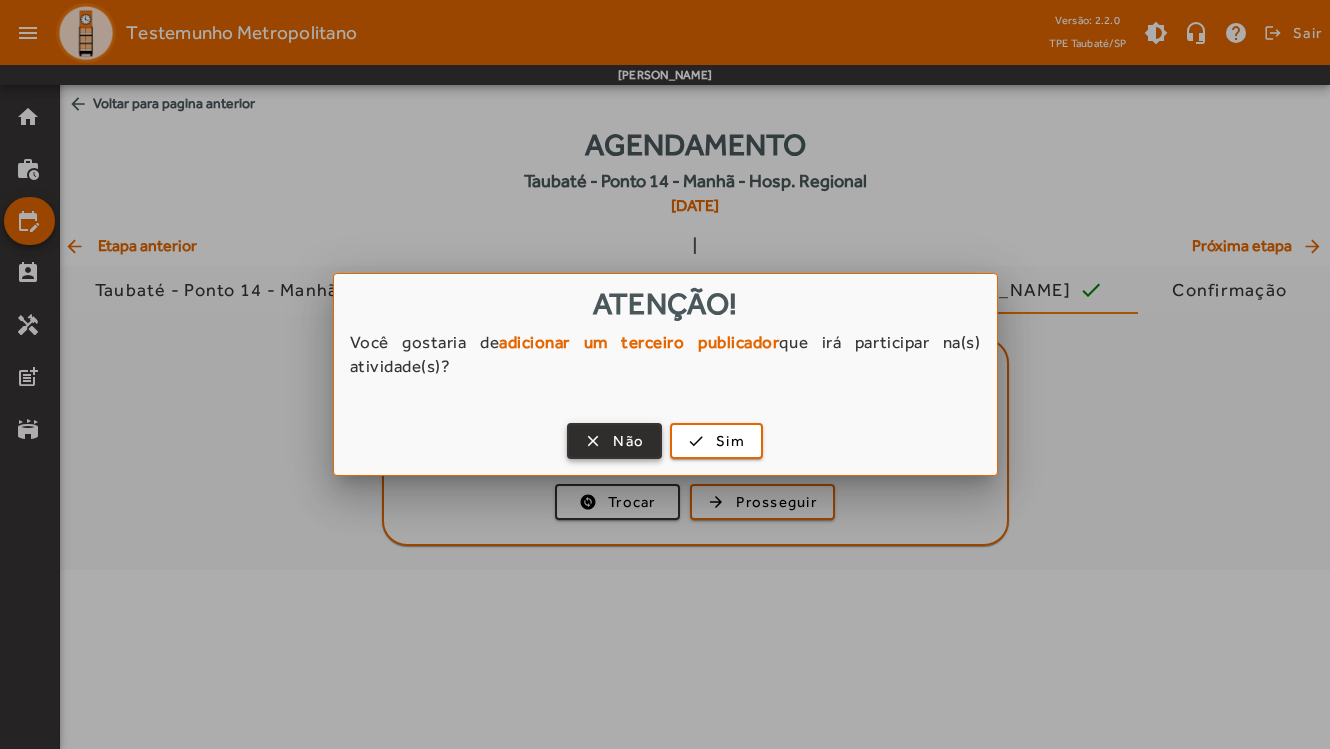 click on "Não" at bounding box center (628, 441) 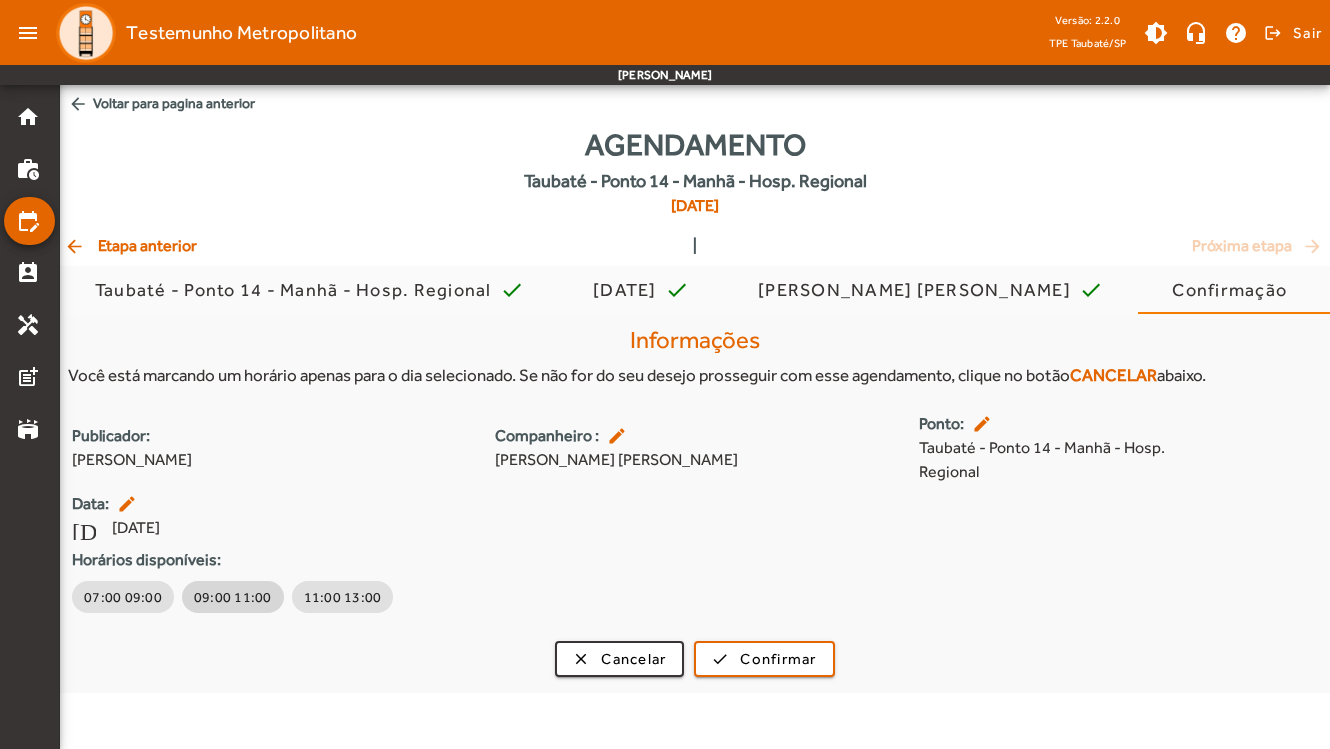 click on "09:00 11:00" at bounding box center (233, 597) 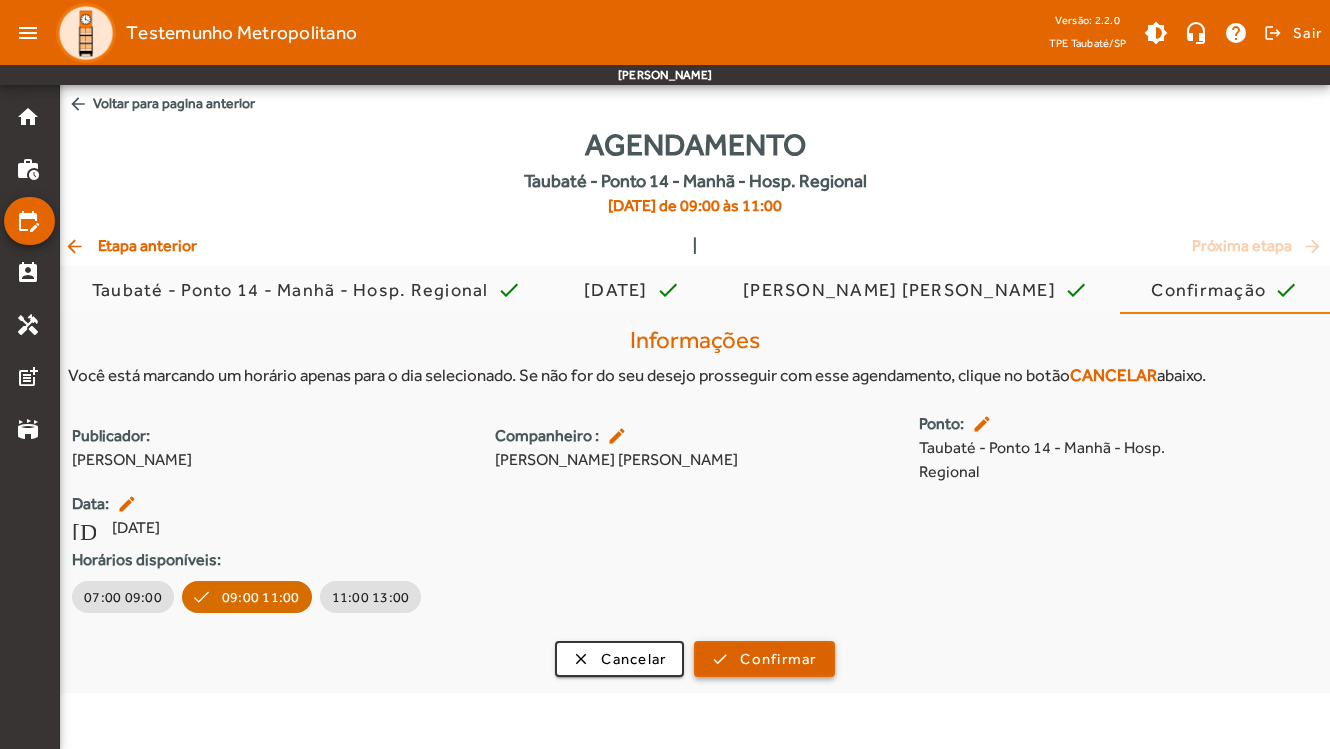 click on "Confirmar" at bounding box center [778, 659] 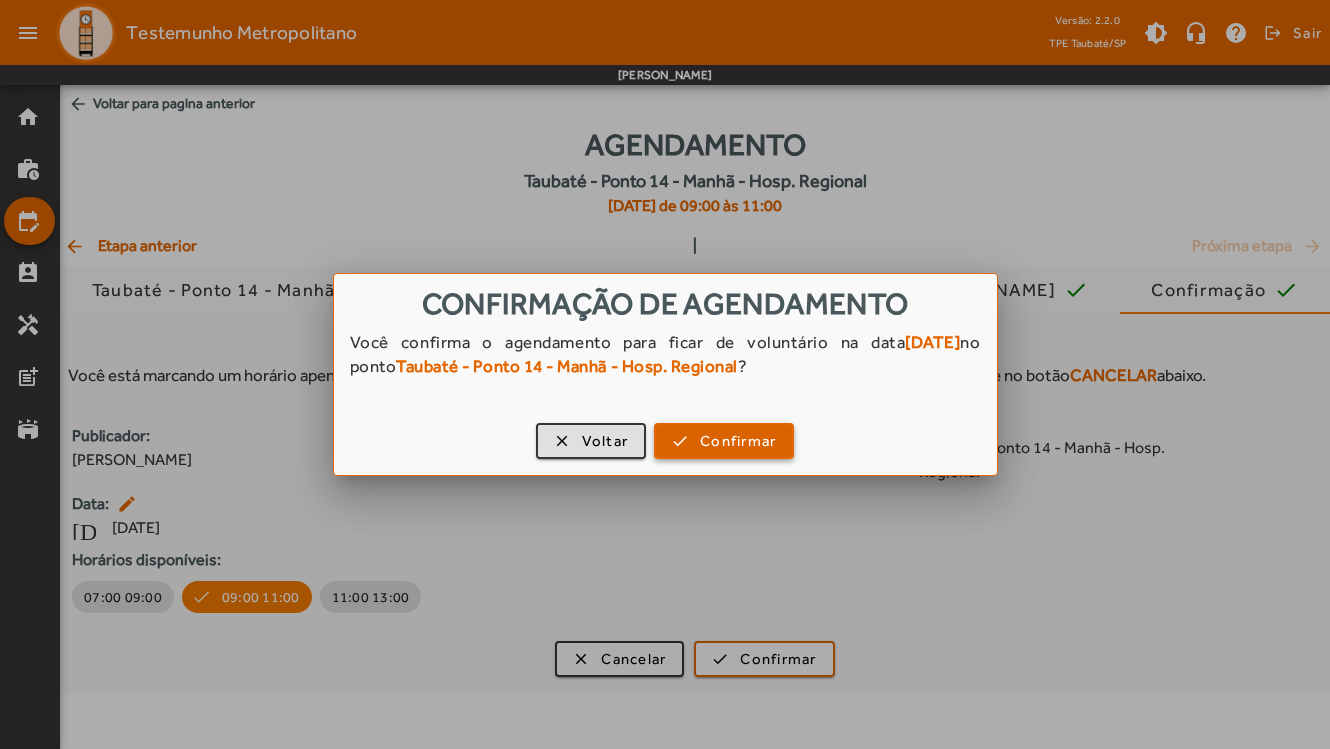 click on "Confirmar" at bounding box center [738, 441] 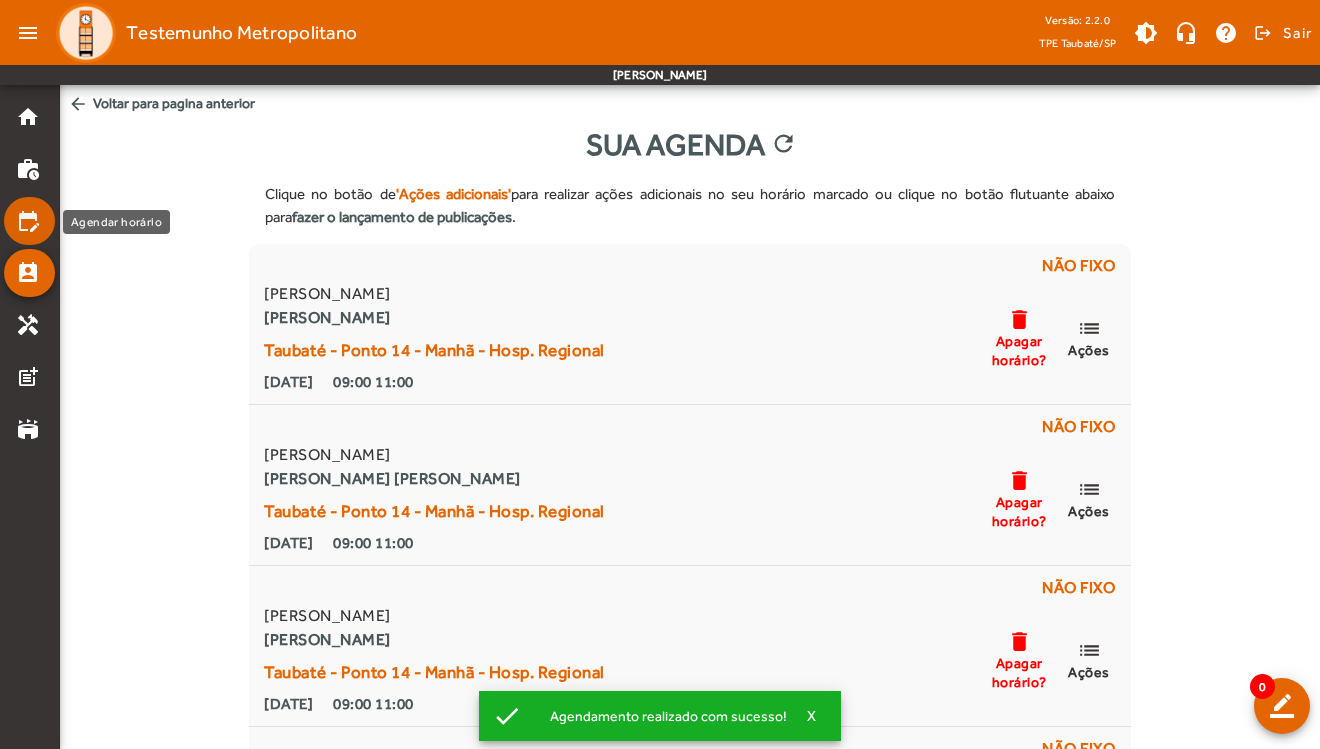 click on "edit_calendar" 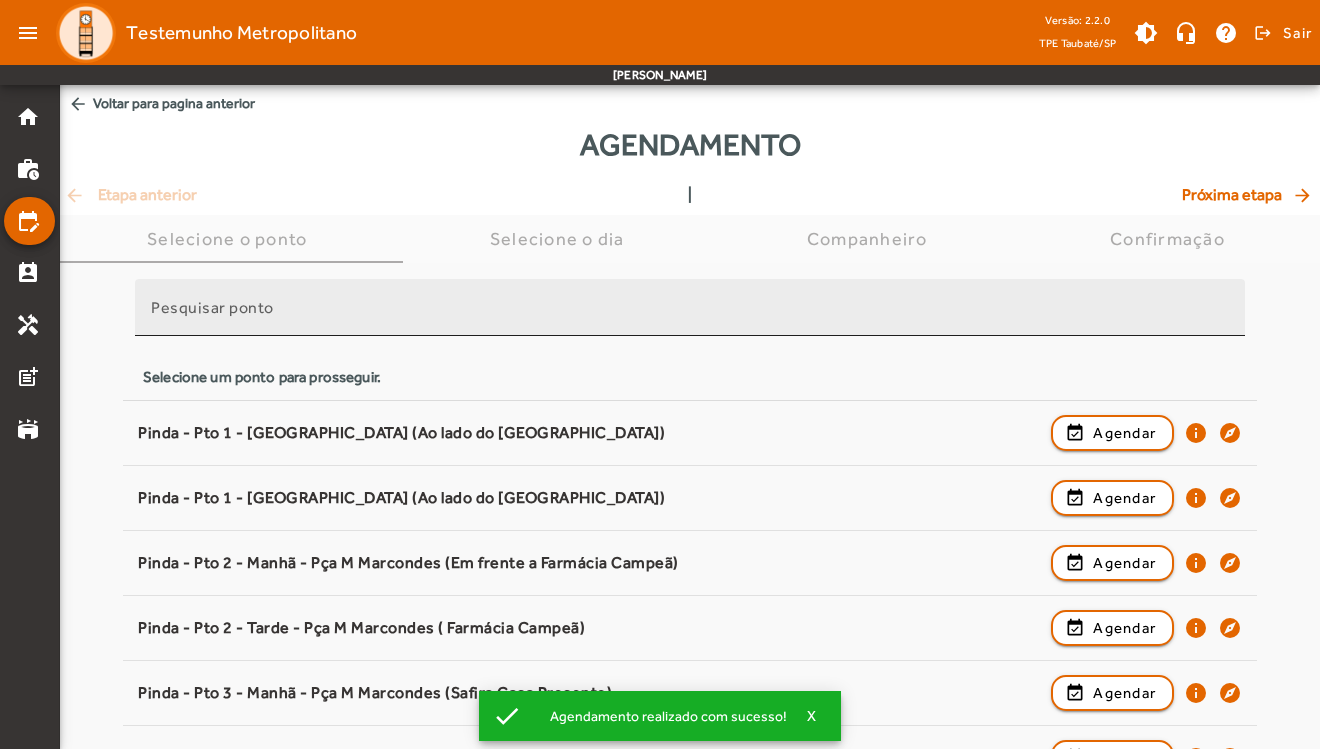 click on "Pesquisar ponto" at bounding box center (690, 316) 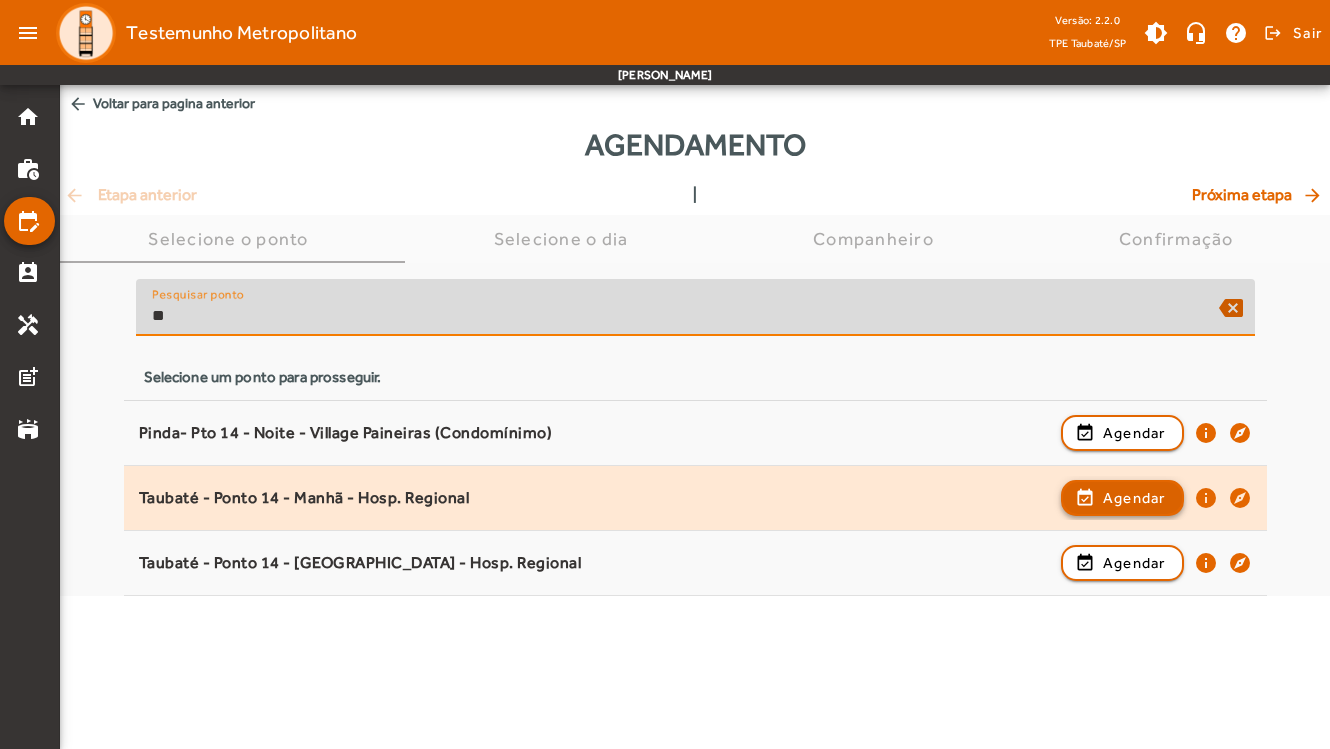 type on "**" 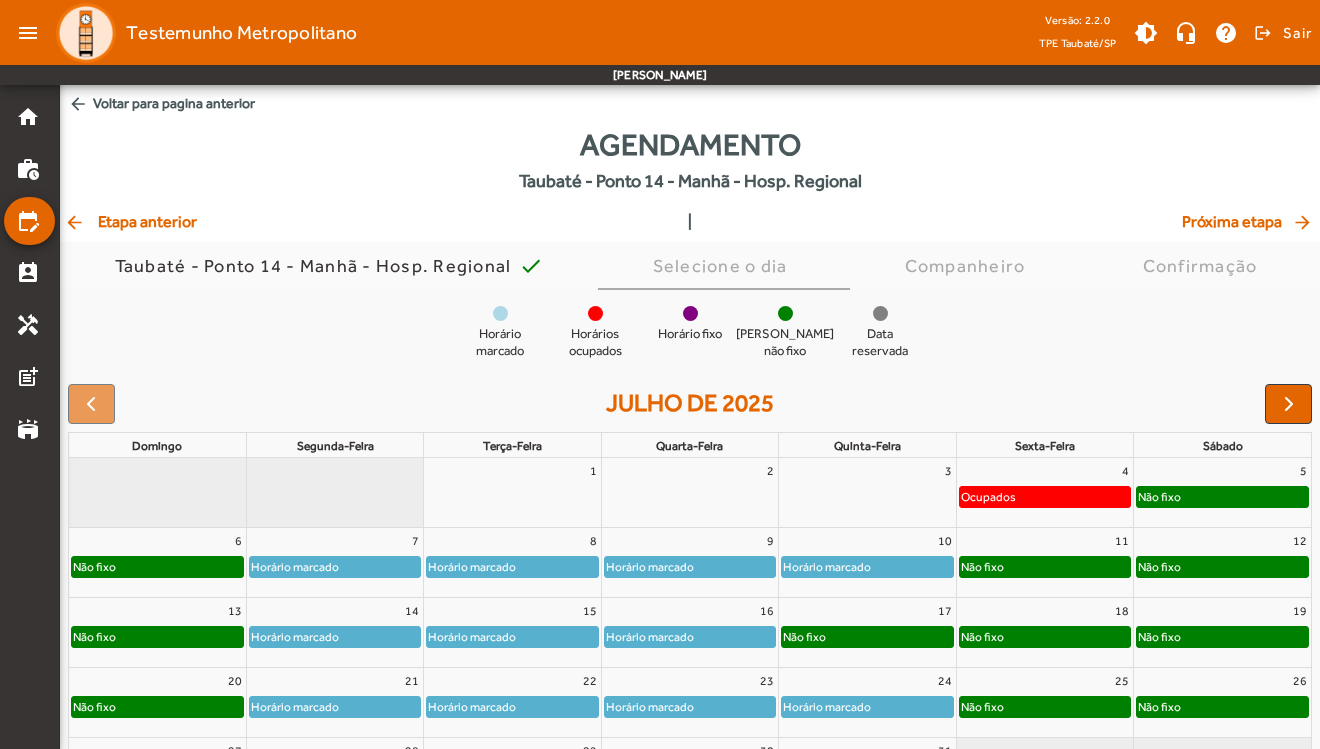 click at bounding box center (1289, 404) 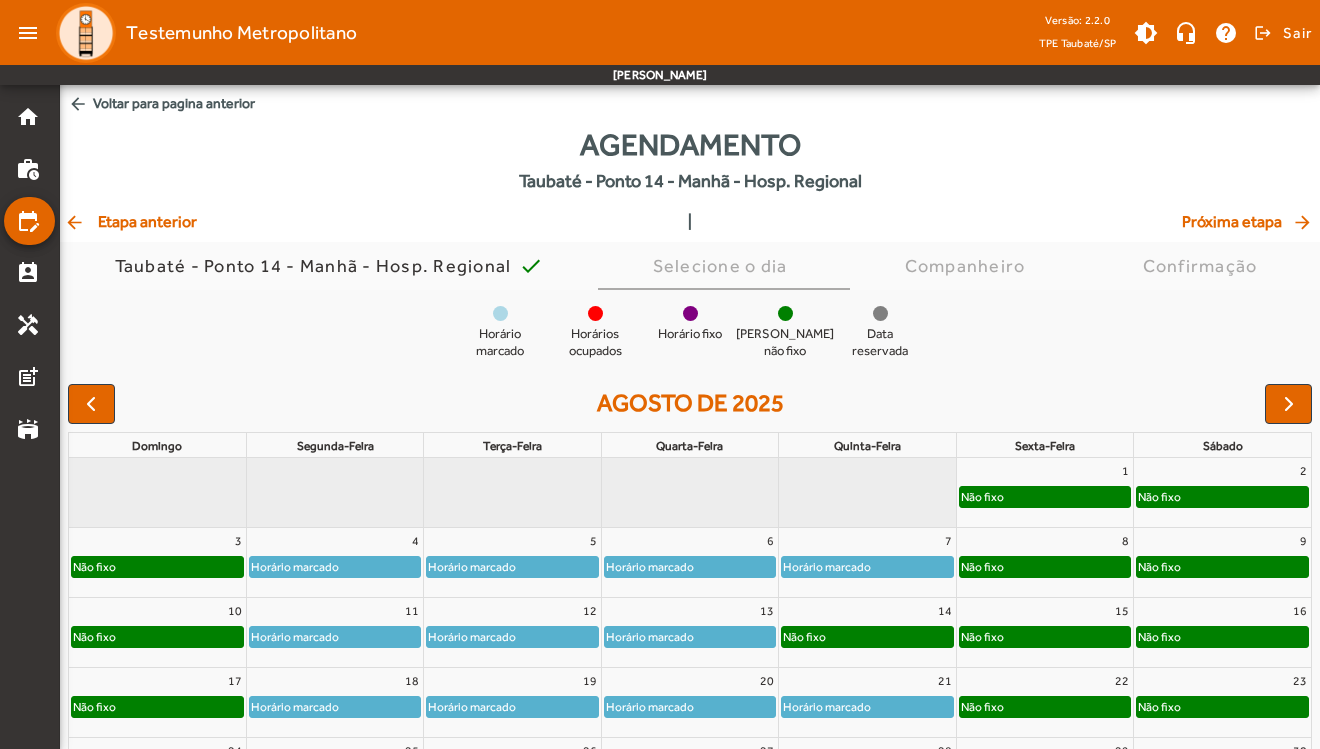 click at bounding box center (1289, 404) 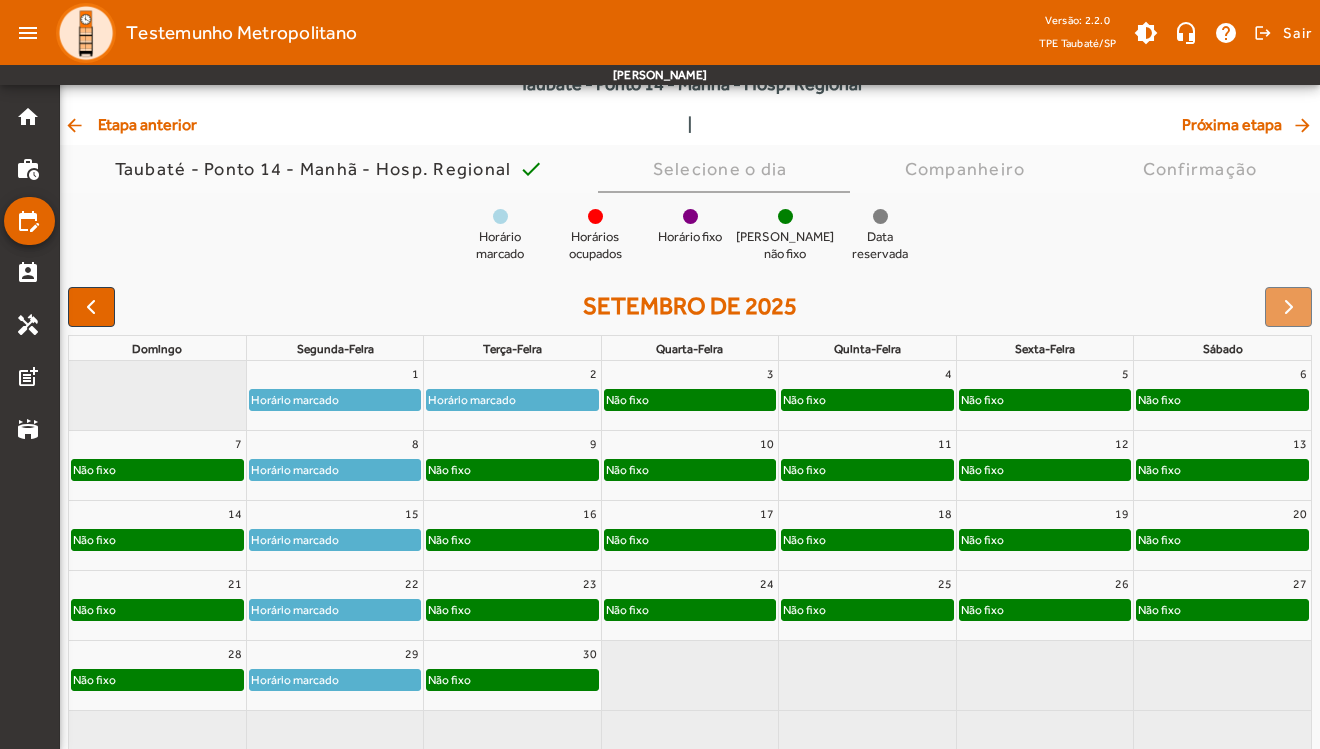 scroll, scrollTop: 122, scrollLeft: 0, axis: vertical 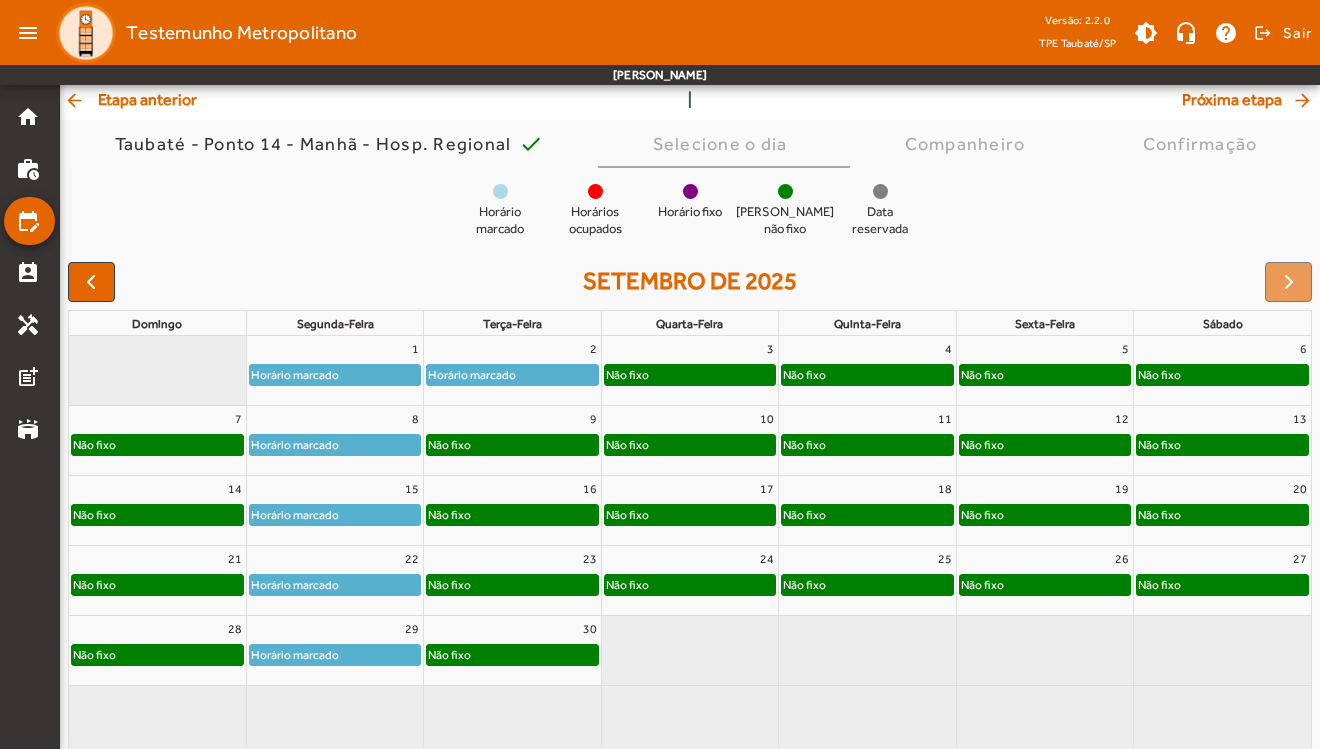 click on "Não fixo" 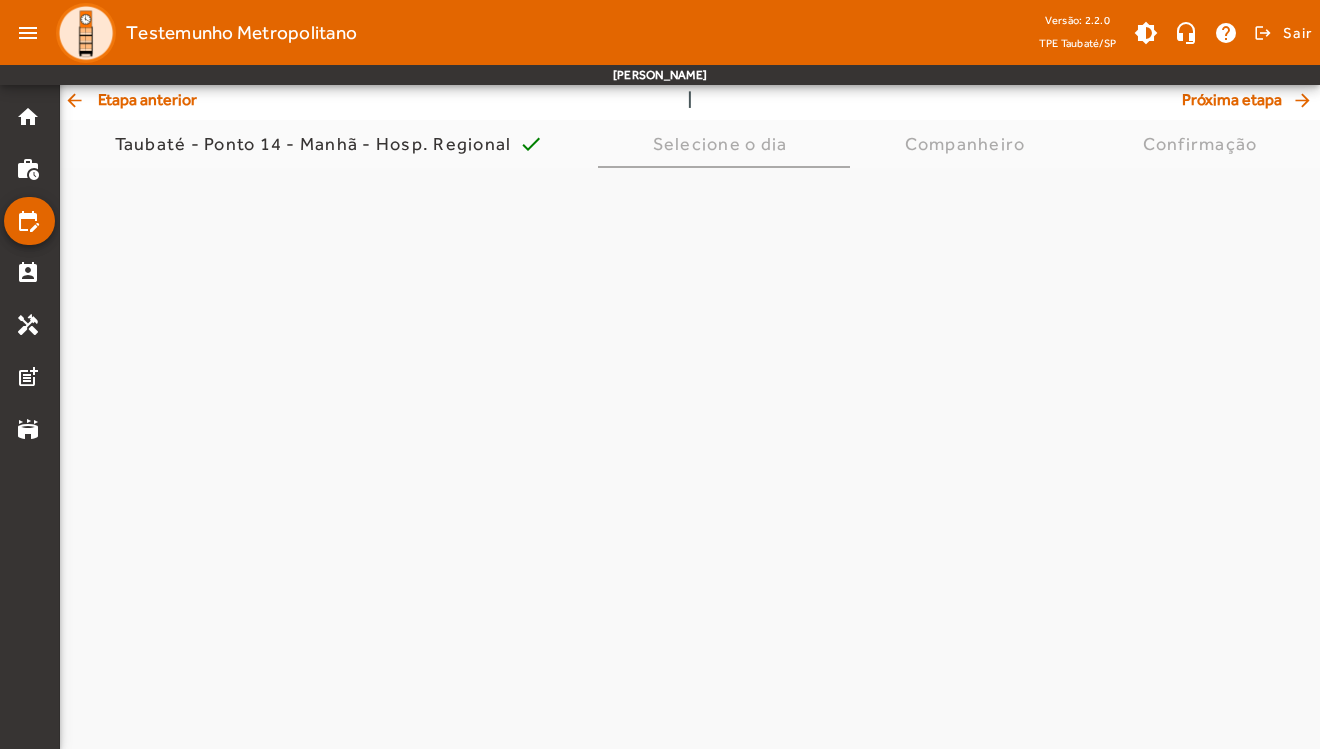 scroll, scrollTop: 0, scrollLeft: 0, axis: both 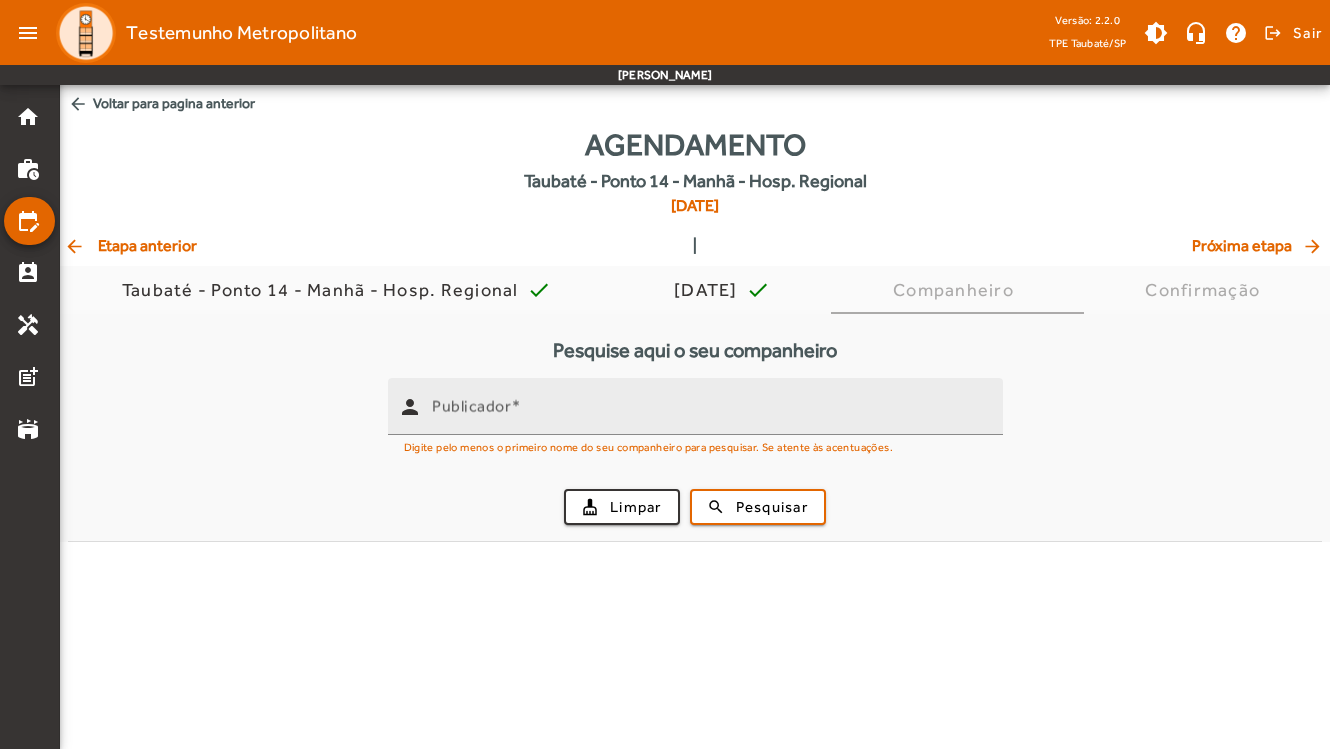 click on "Digite pelo menos o primeiro nome do seu companheiro para pesquisar. Se atente às acentuações." at bounding box center (649, 446) 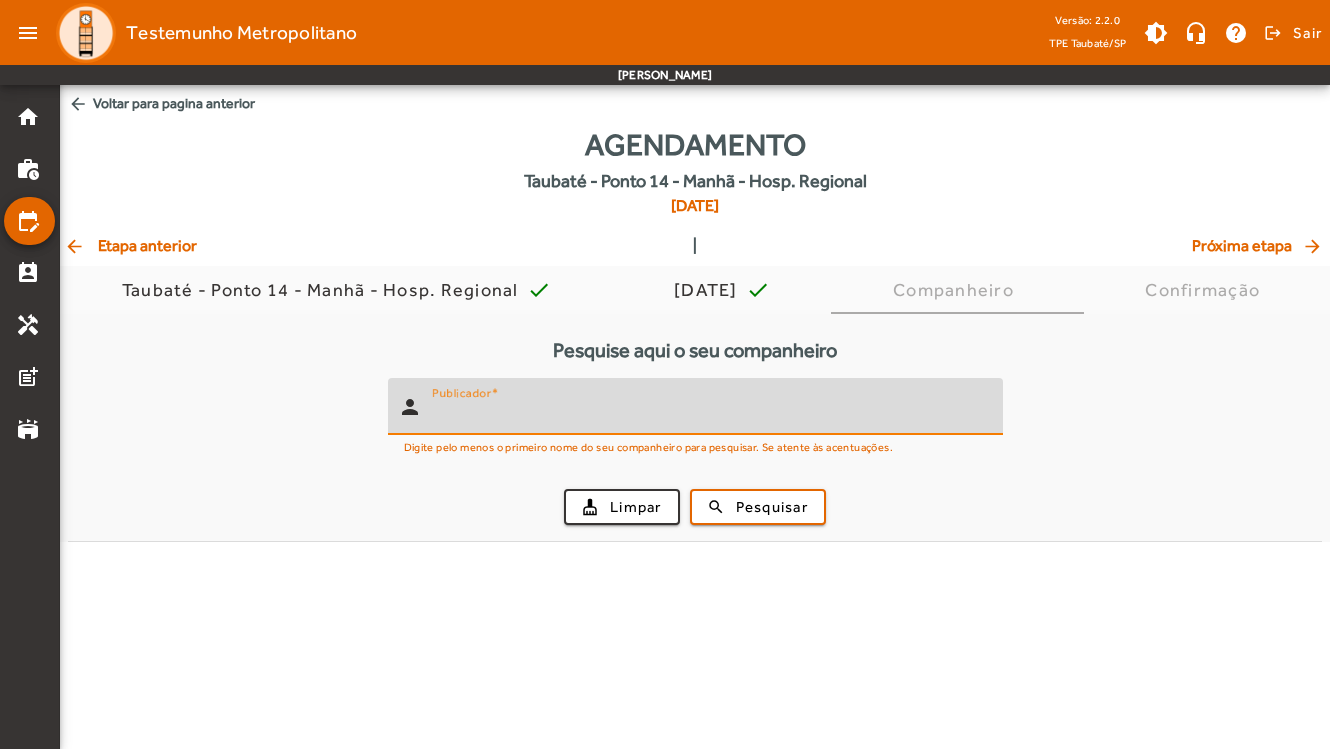 click on "Publicador" at bounding box center (709, 415) 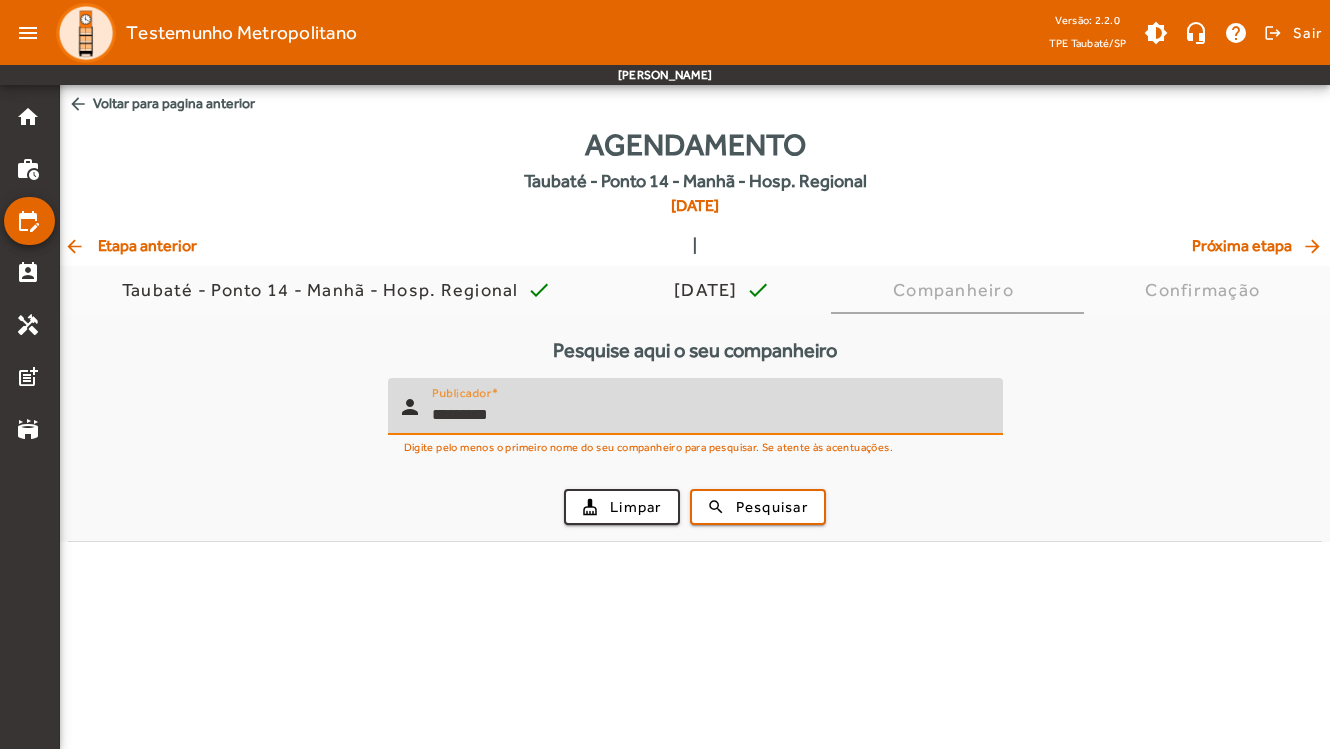 type on "********" 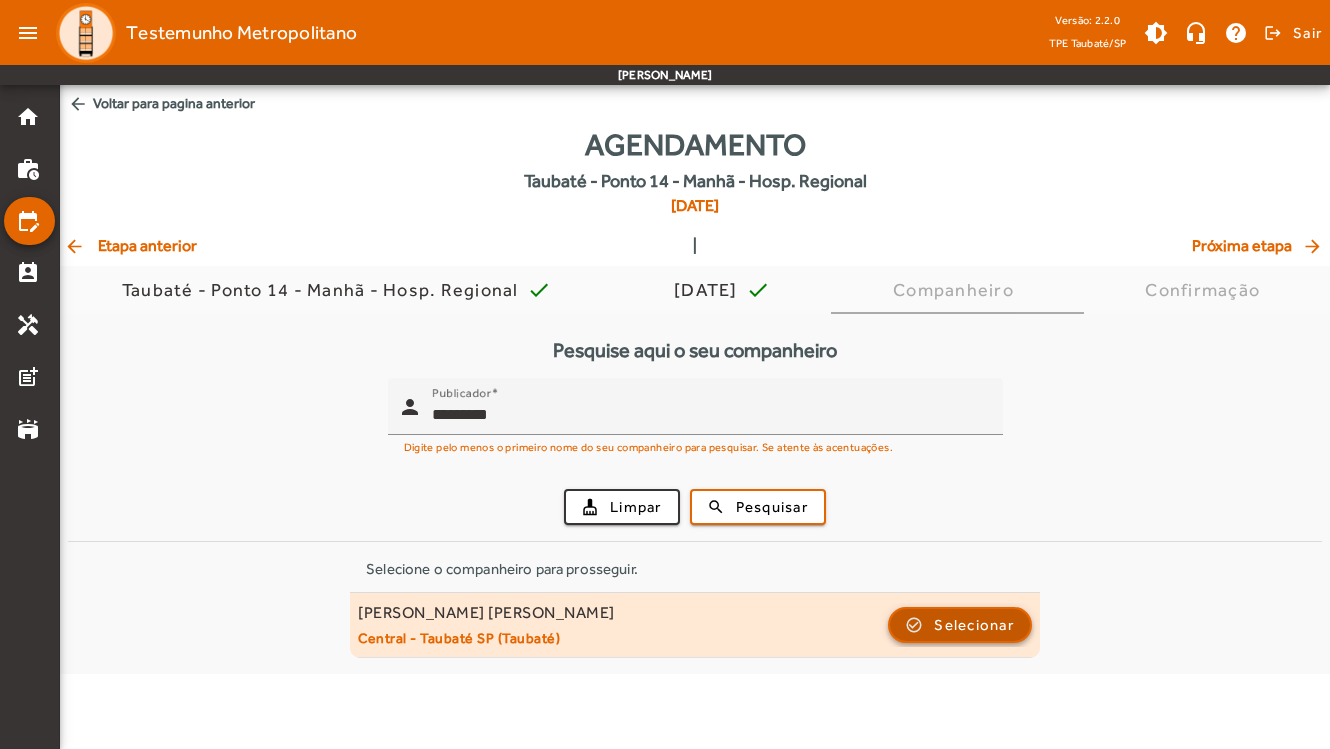 click 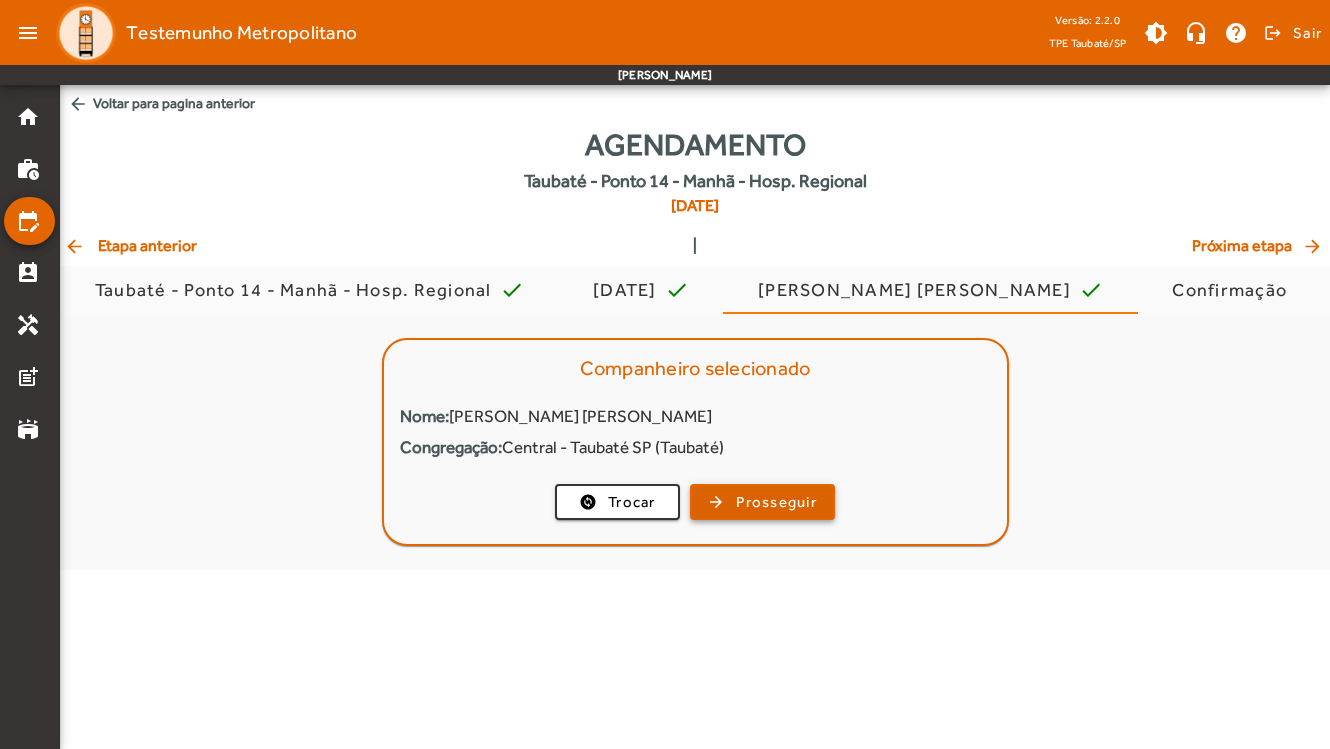 click on "Prosseguir" 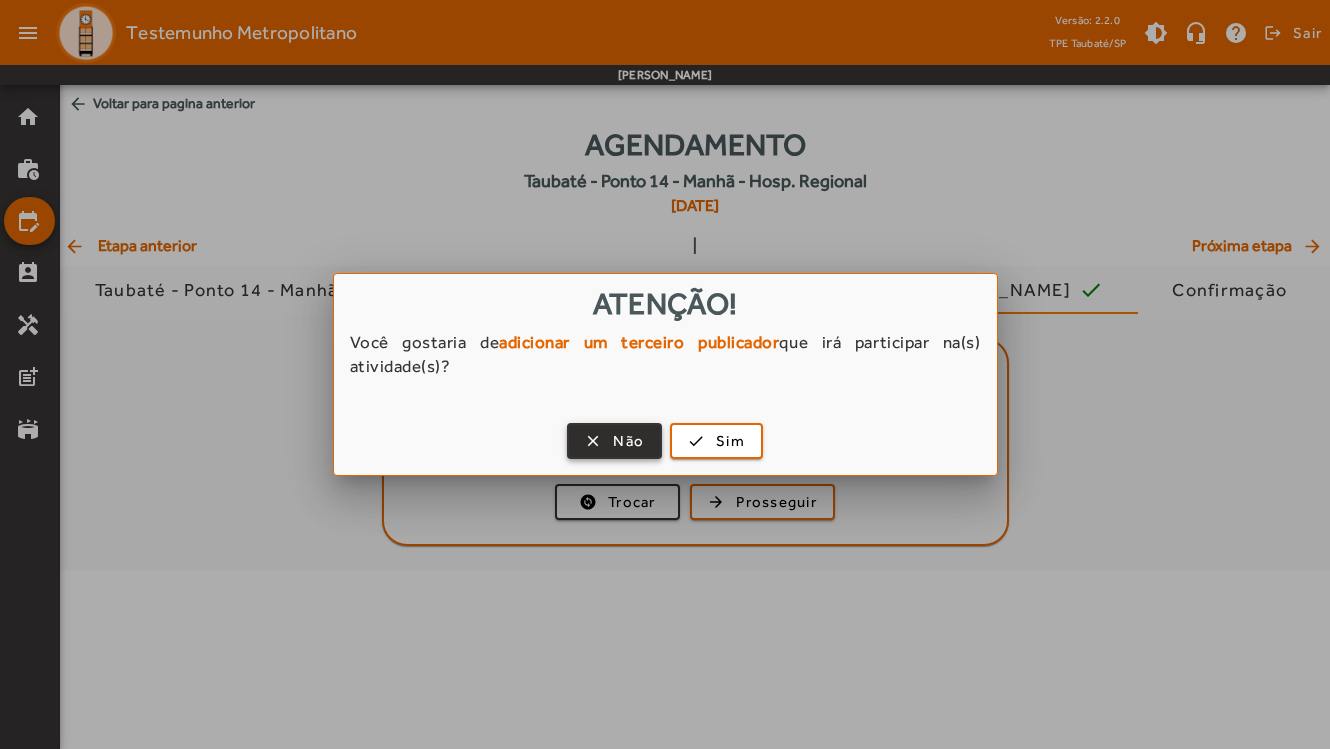 click on "Não" at bounding box center [628, 441] 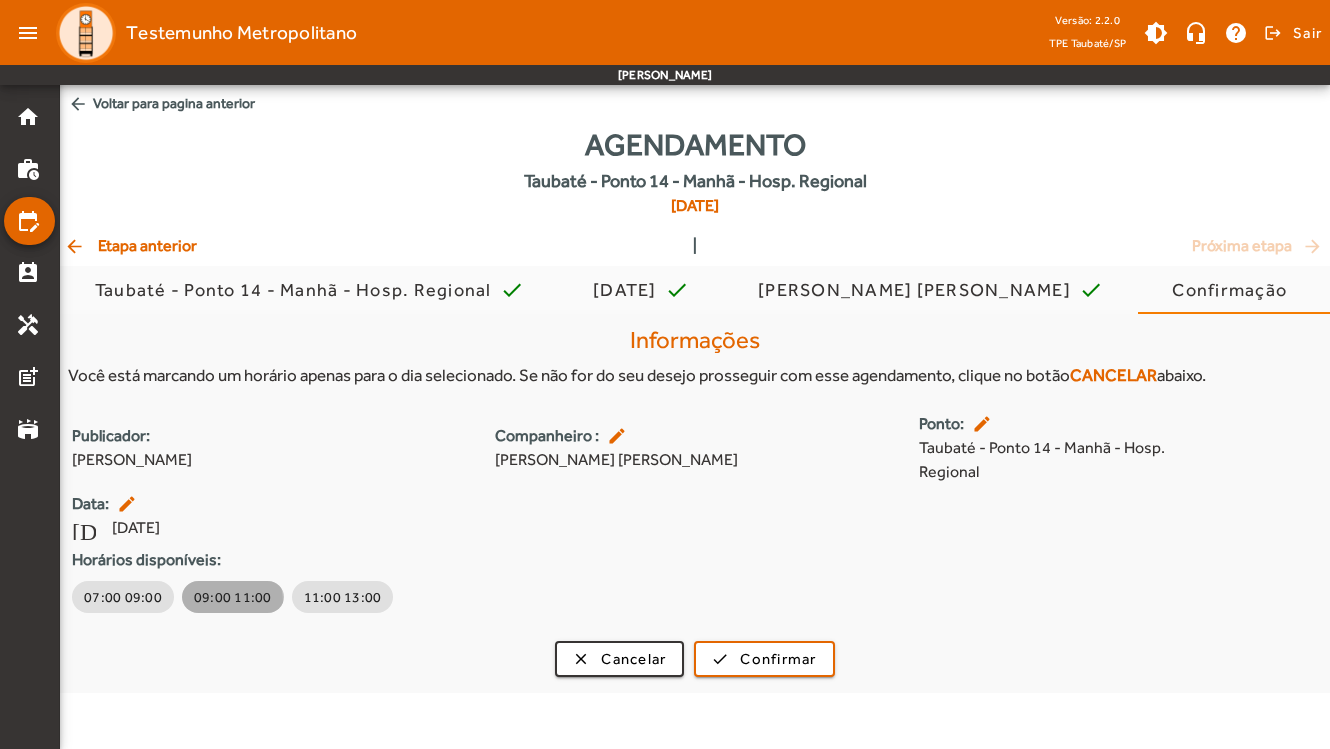 click on "09:00 11:00" at bounding box center (233, 597) 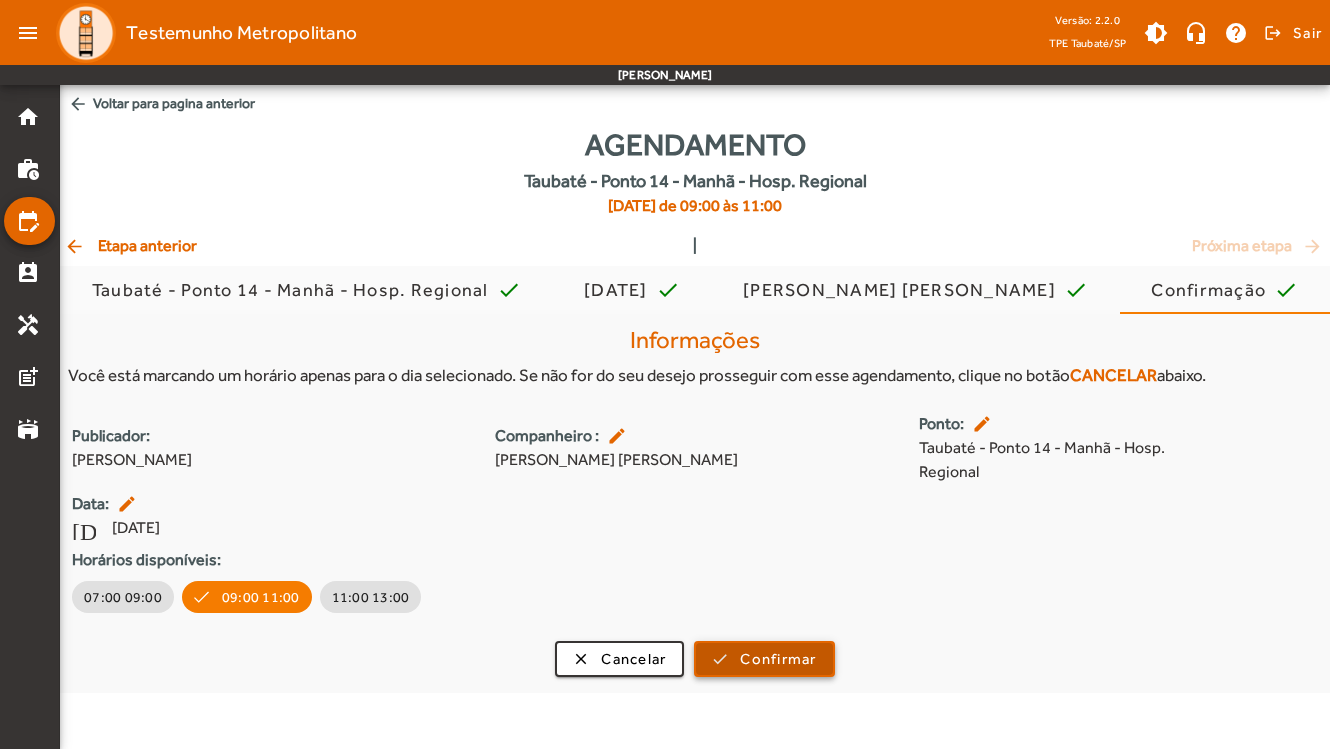 click at bounding box center (764, 659) 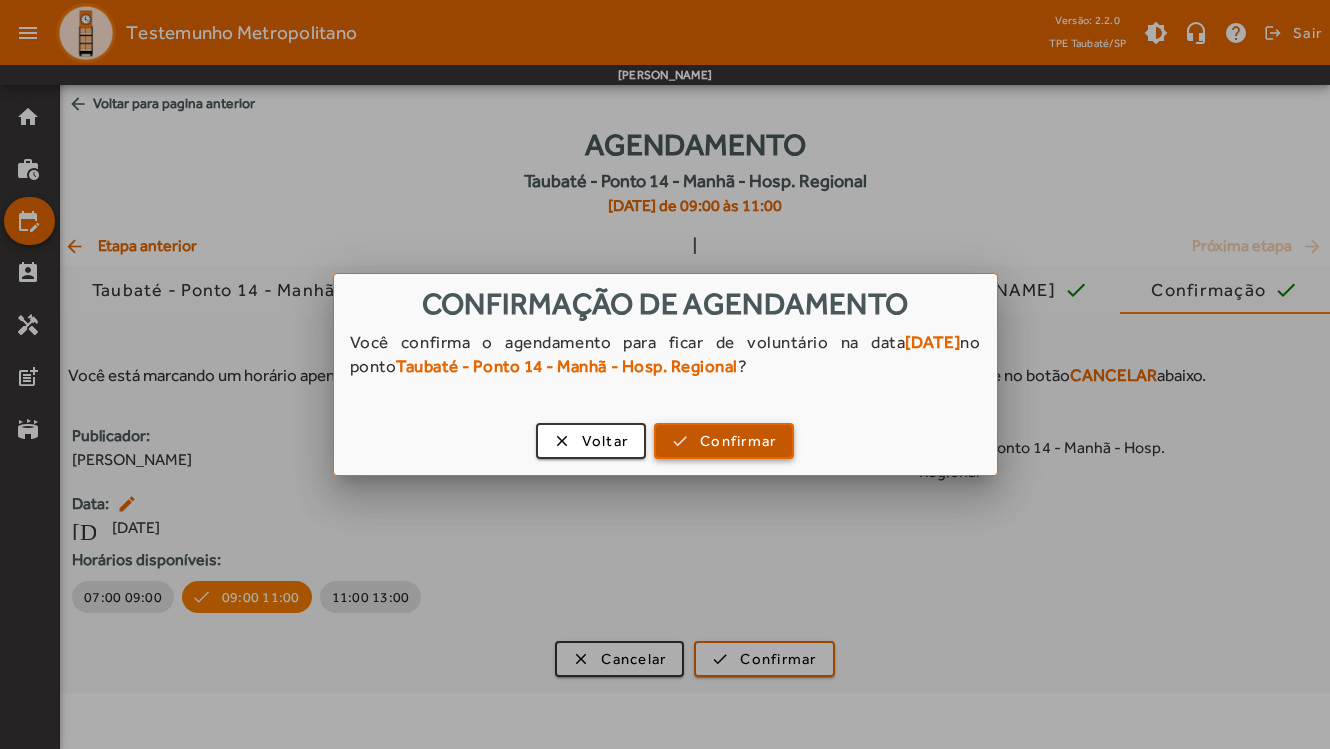 click at bounding box center (724, 441) 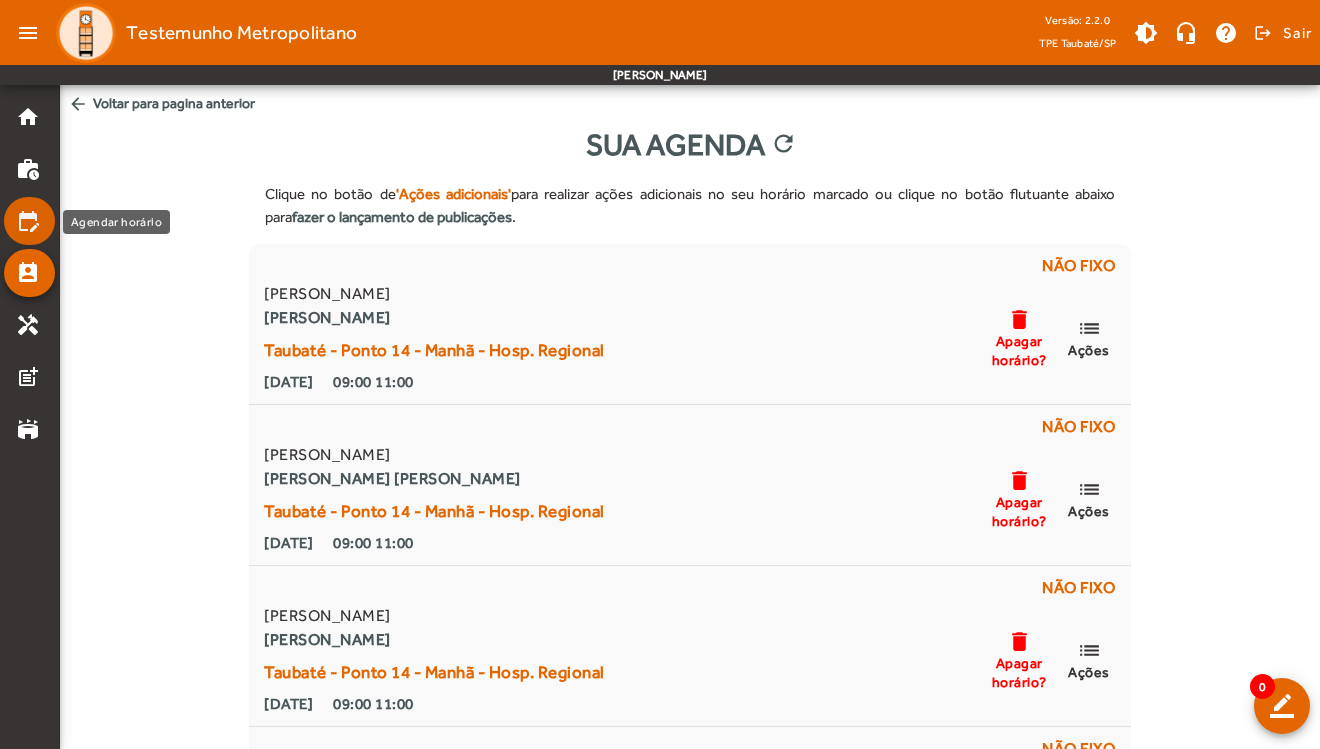 click on "edit_calendar" 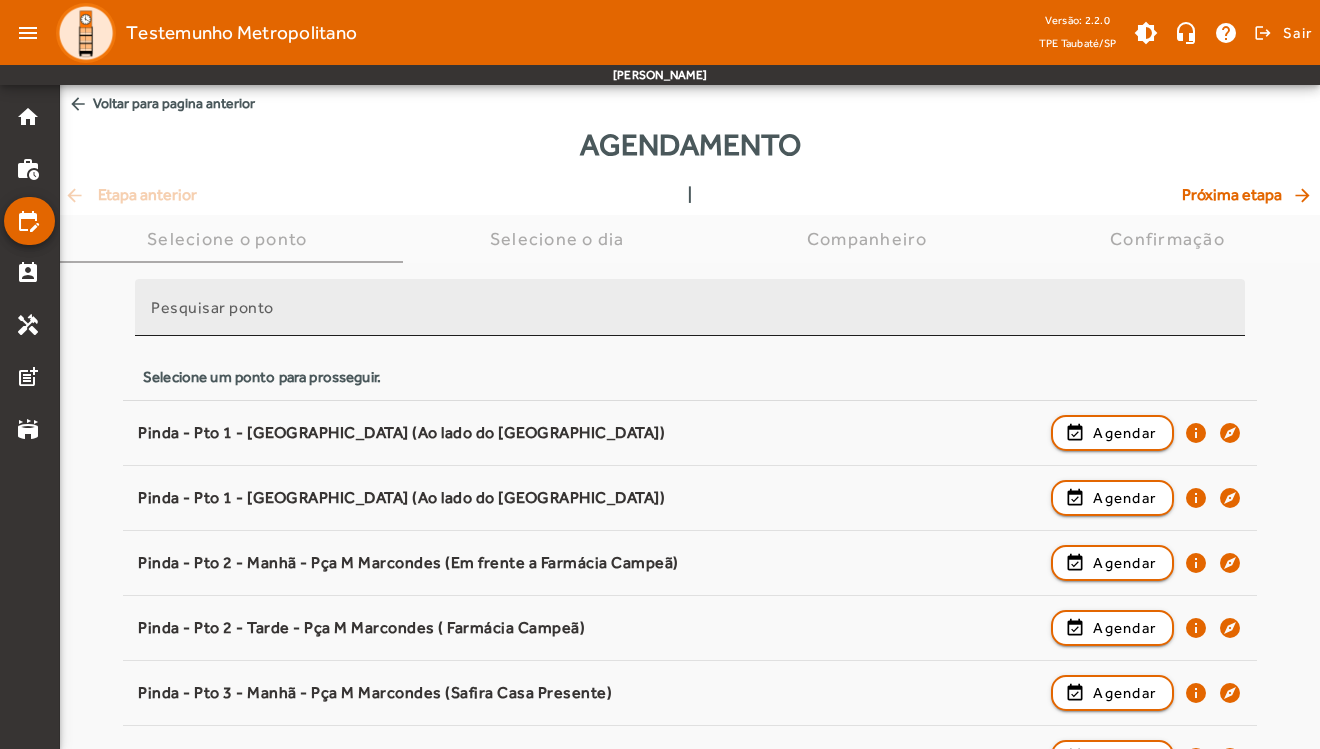 click on "Pesquisar ponto" at bounding box center (690, 316) 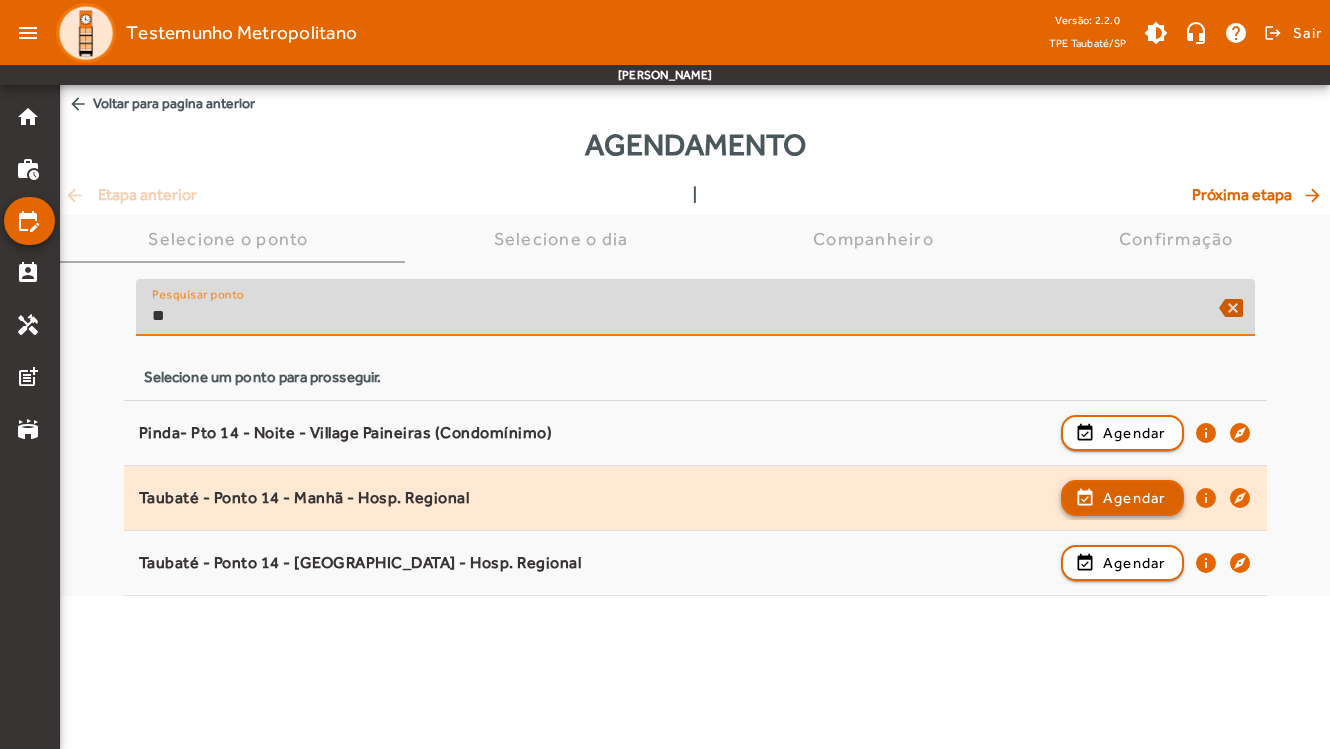 type on "**" 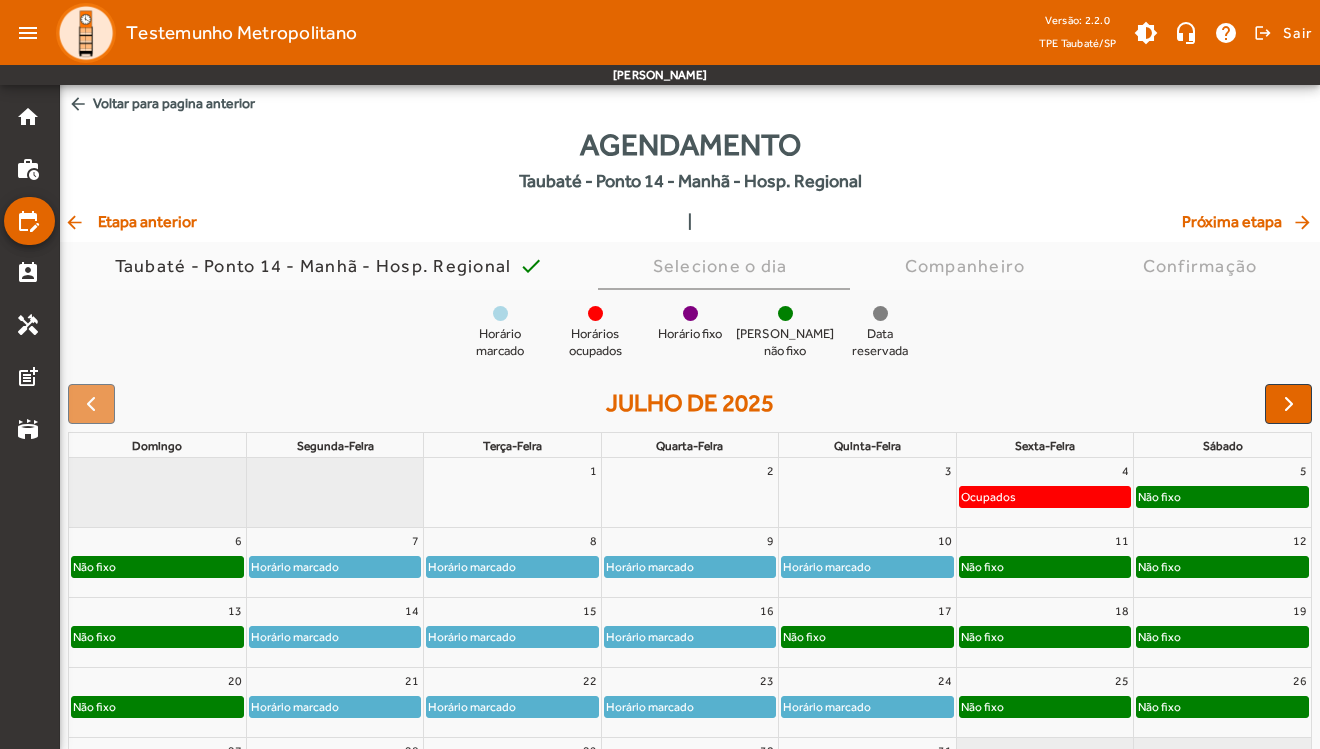 click at bounding box center (1289, 404) 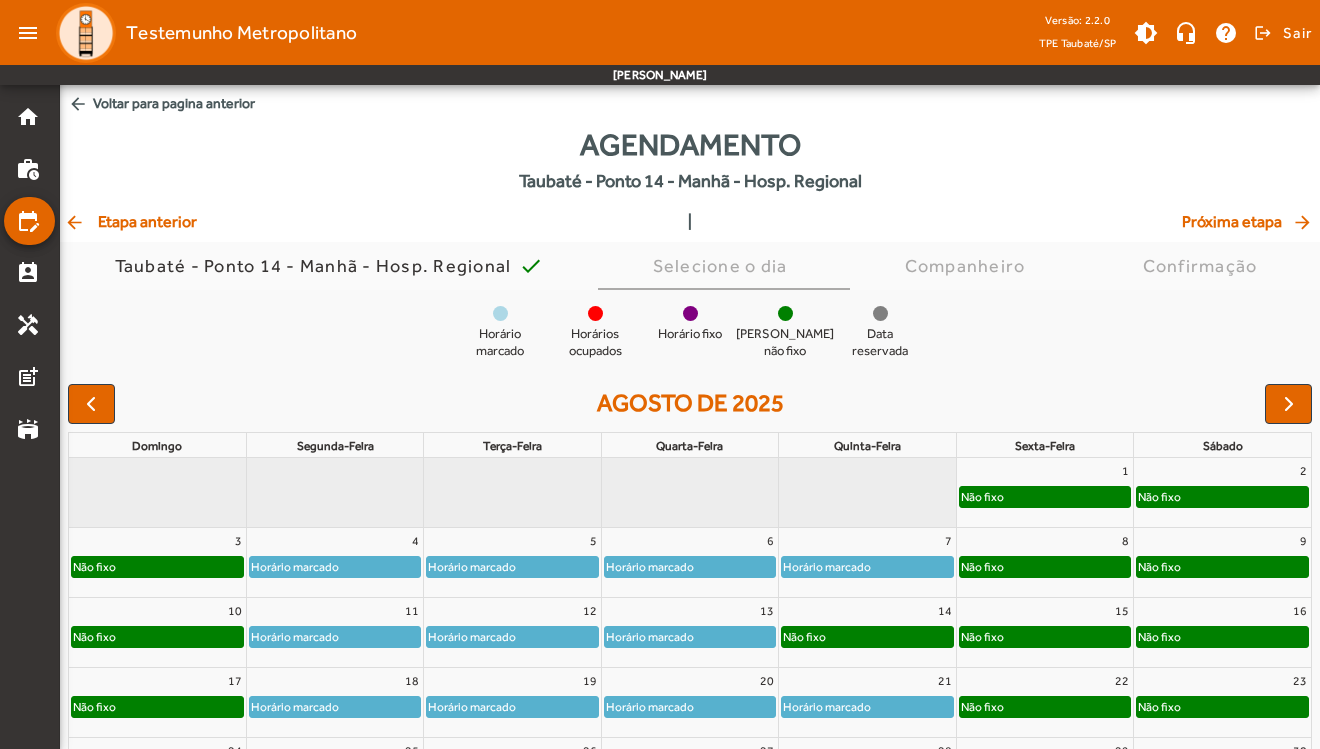 click at bounding box center [1289, 404] 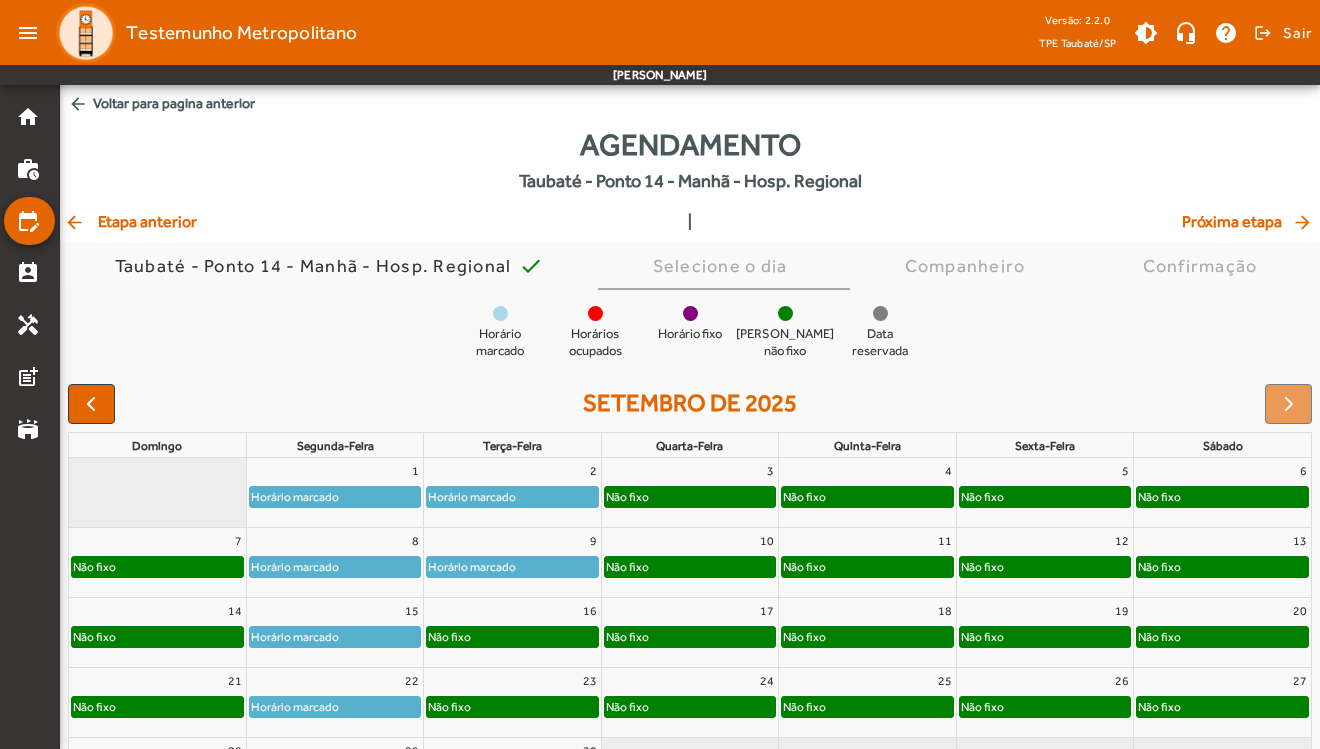 click on "Não fixo" 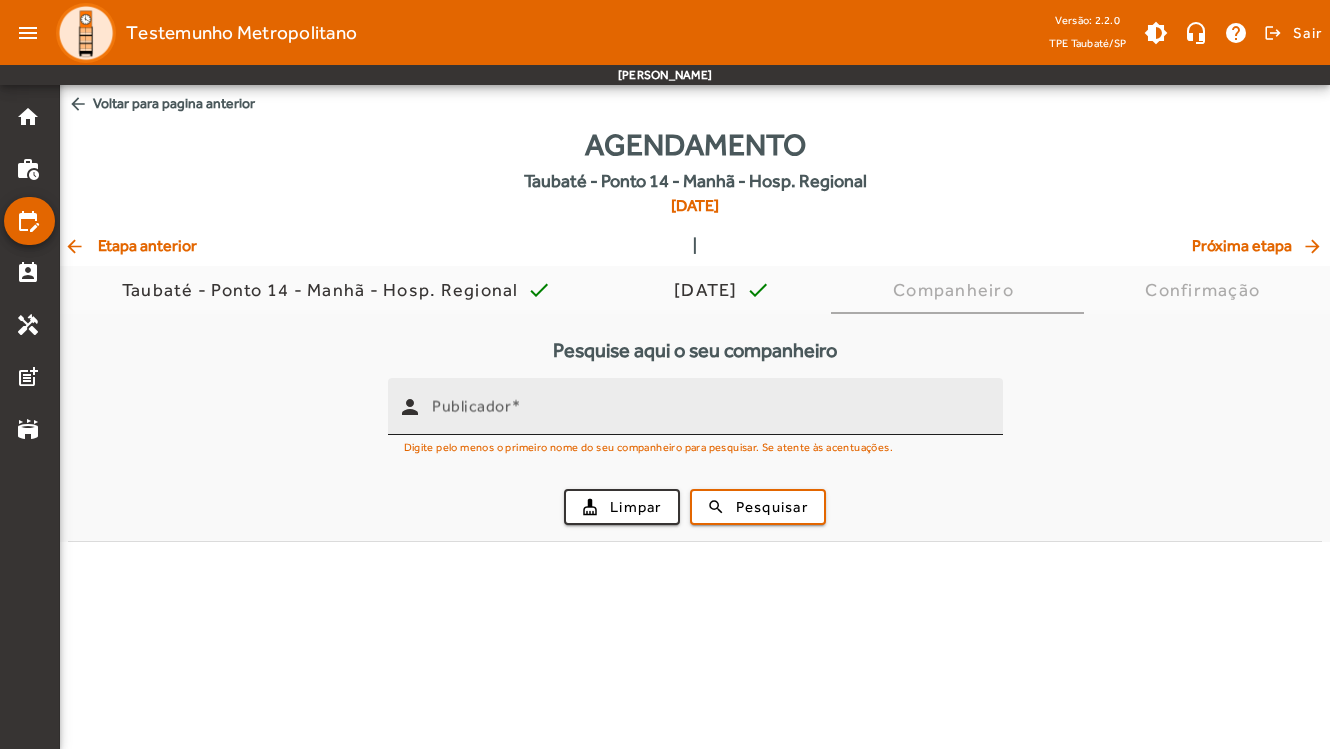 click on "Publicador" at bounding box center (709, 415) 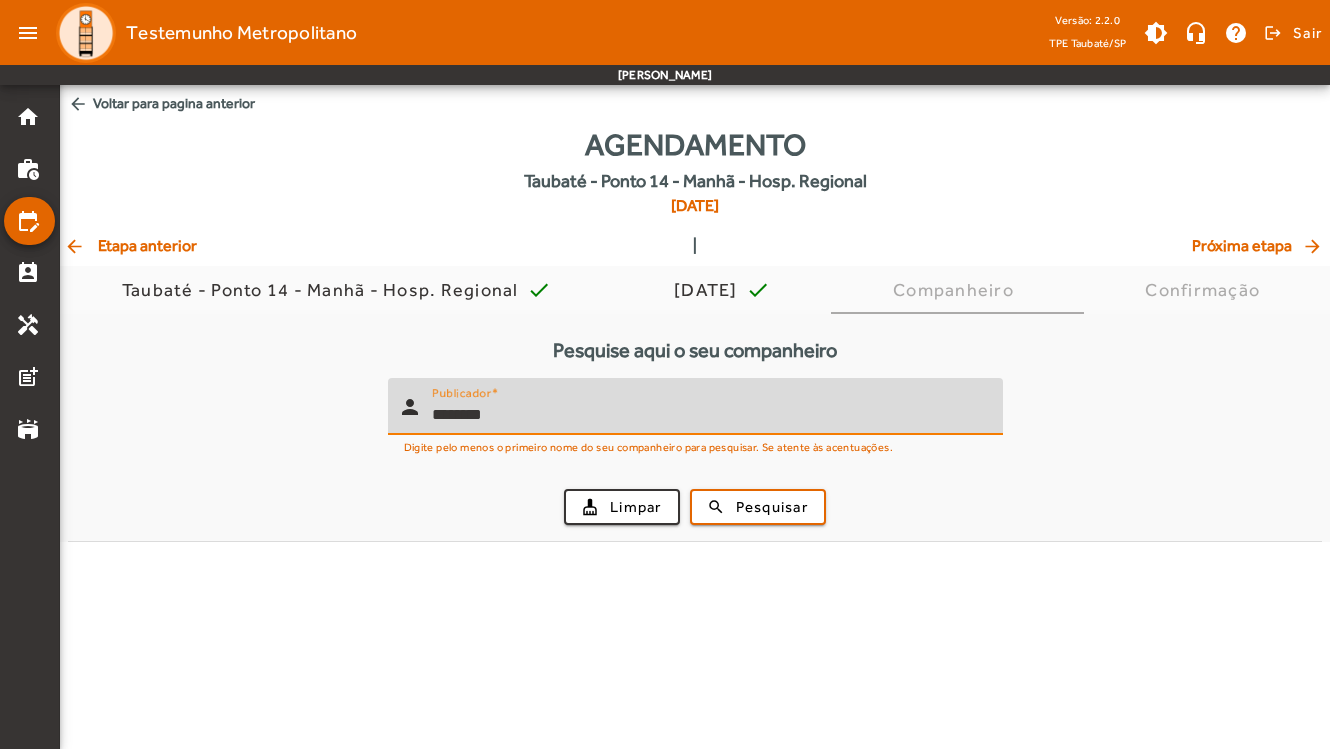 type on "********" 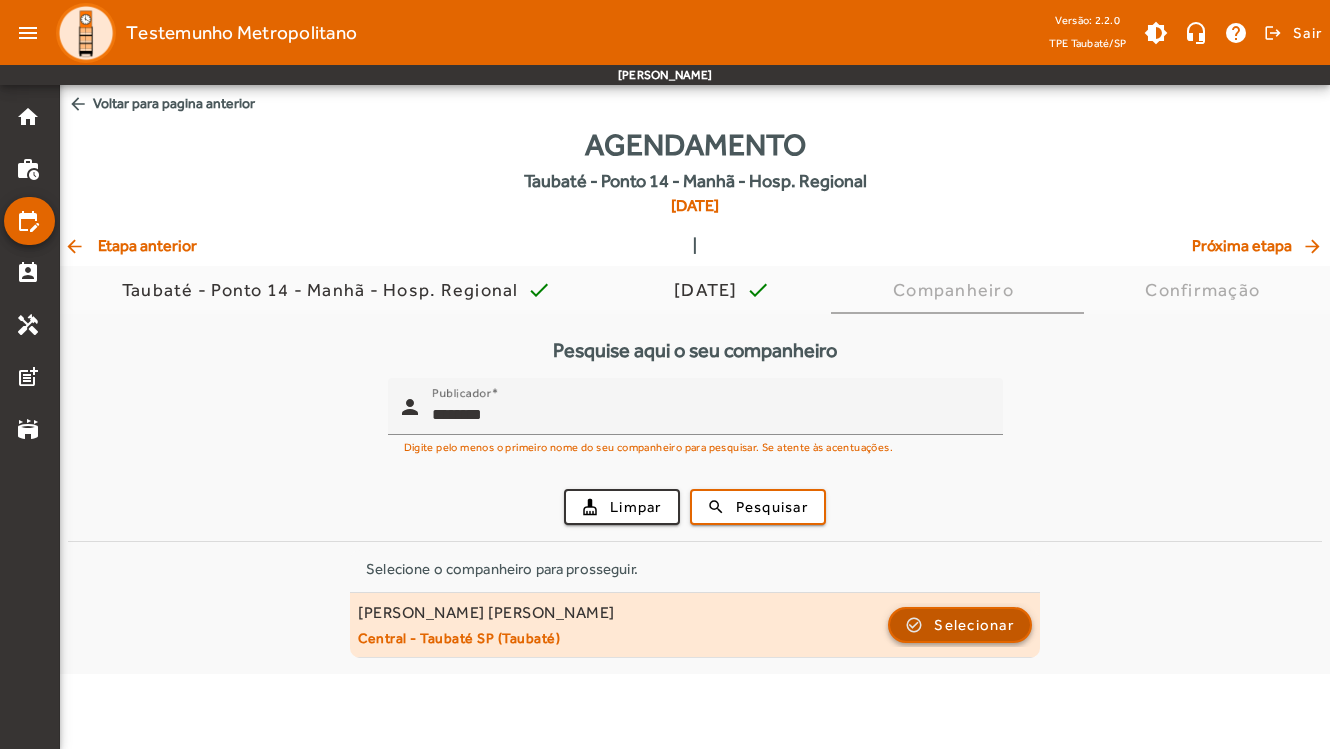 click on "Selecionar" 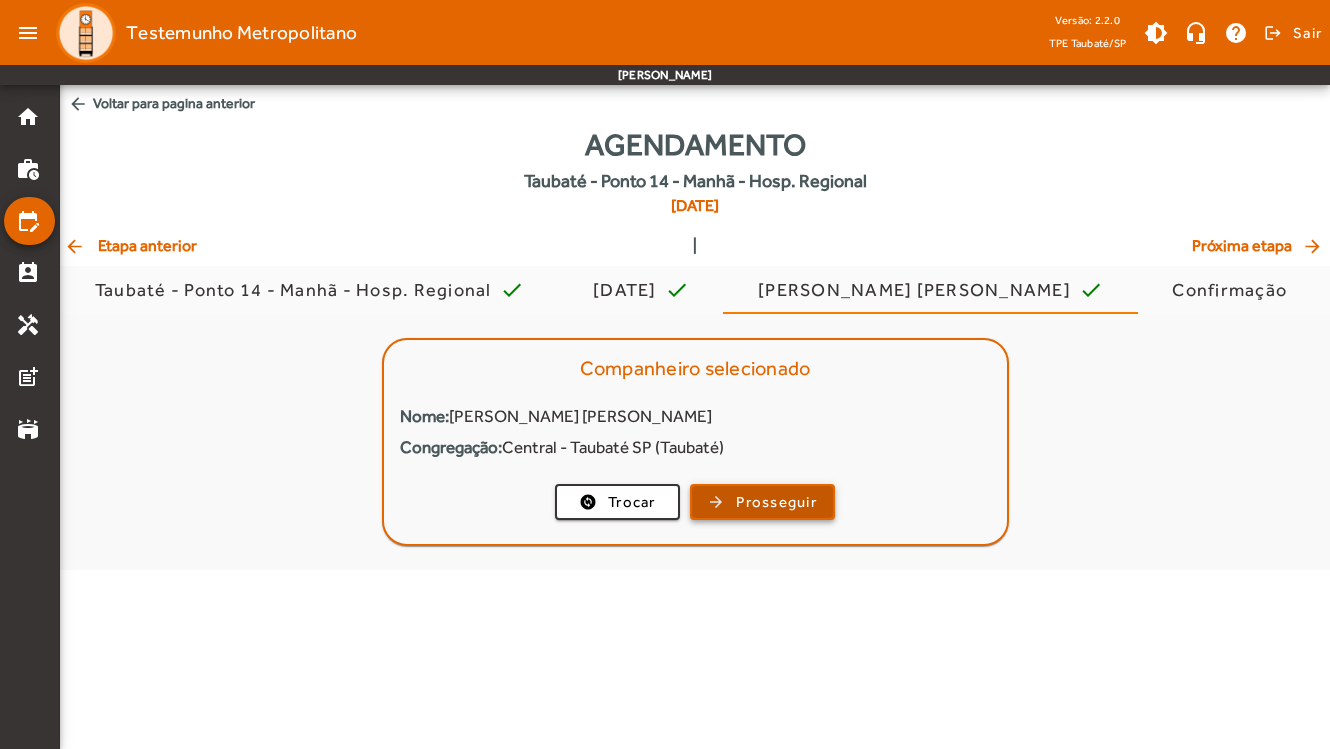 click on "Prosseguir" 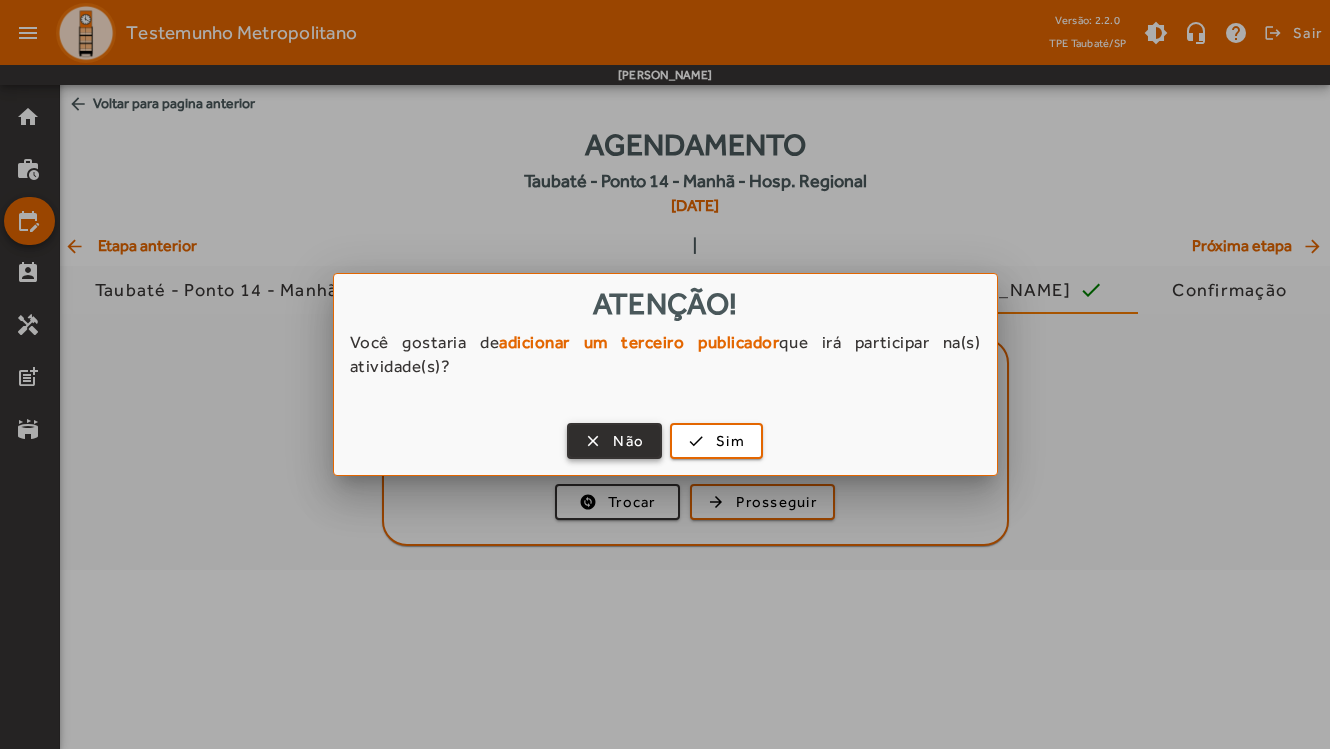 click on "Não" at bounding box center [628, 441] 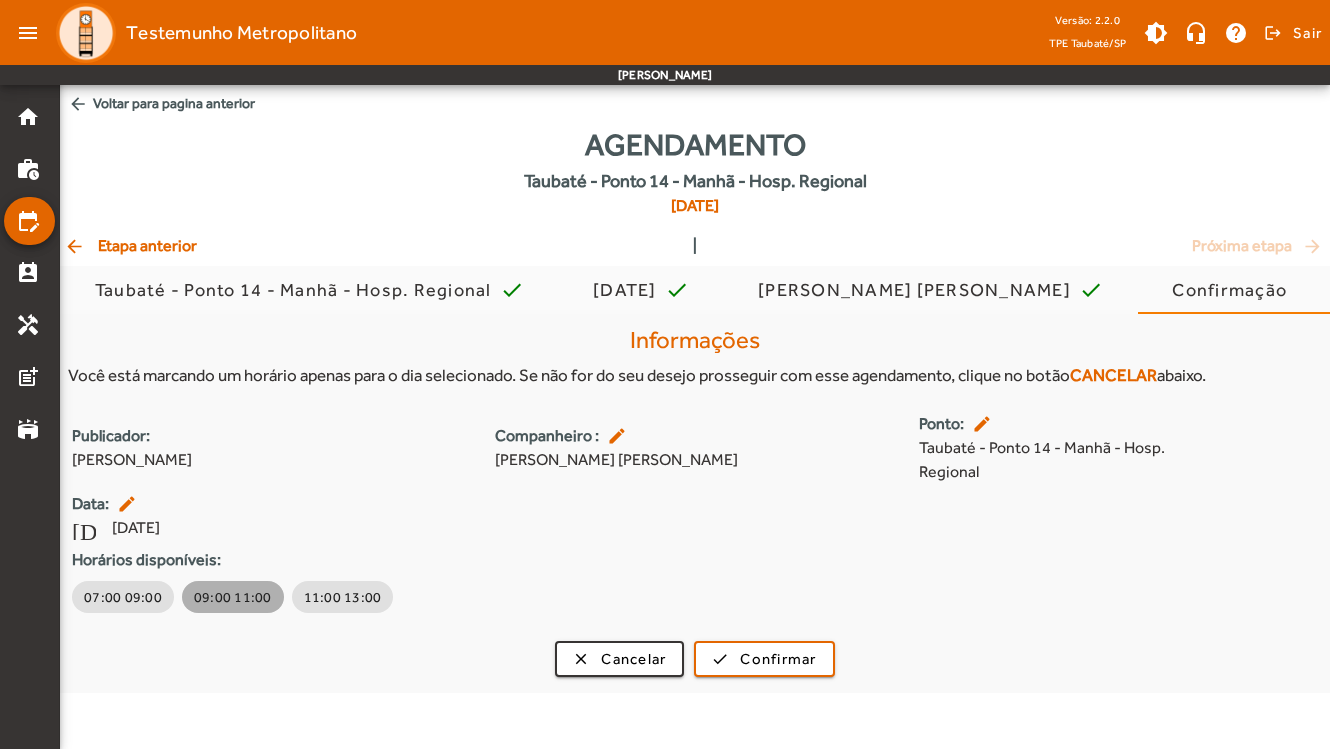 click on "09:00 11:00" at bounding box center (233, 597) 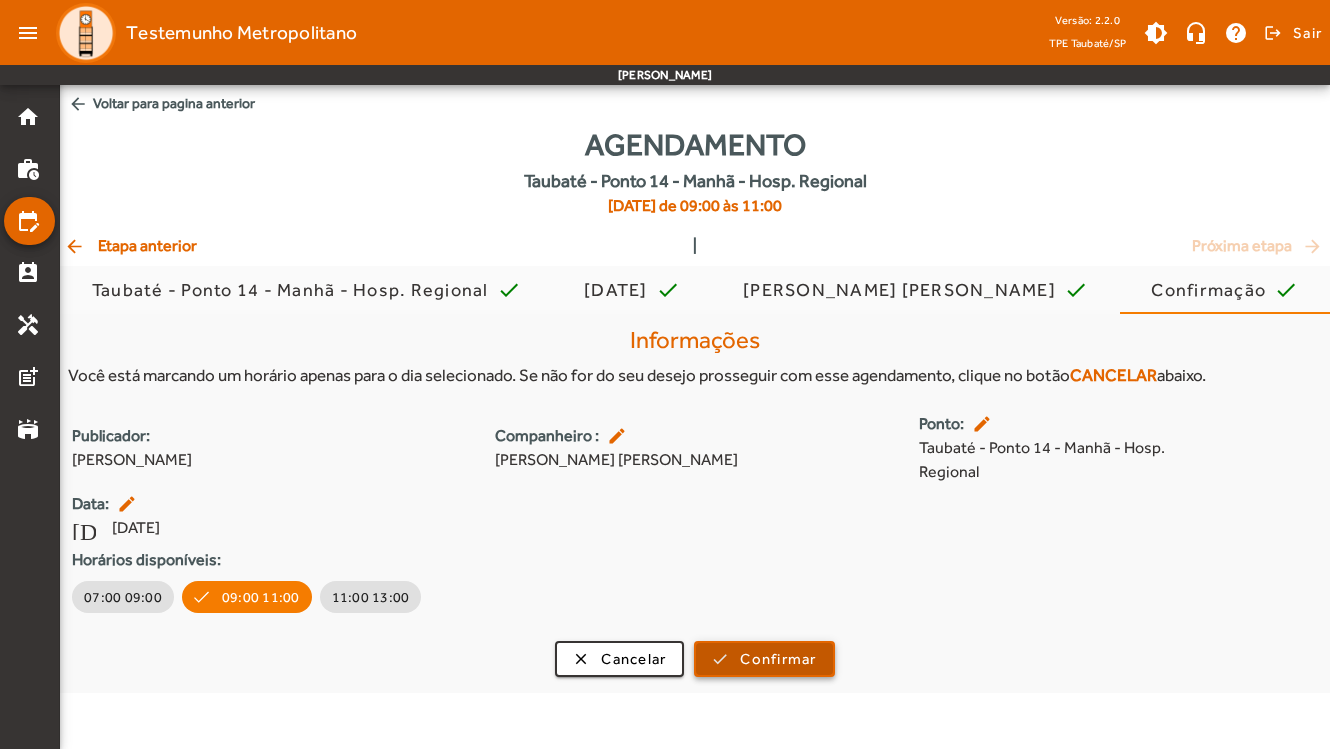 click on "Confirmar" at bounding box center [778, 659] 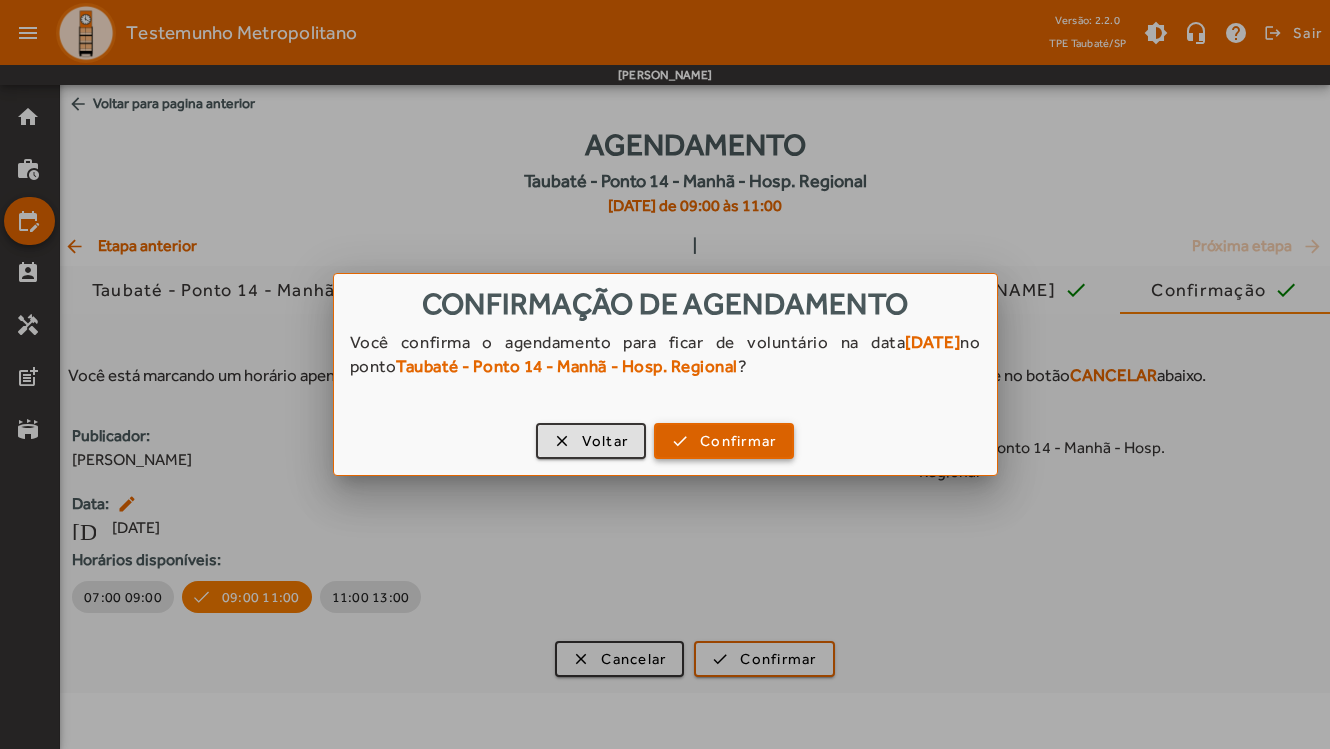 click on "Confirmar" at bounding box center (738, 441) 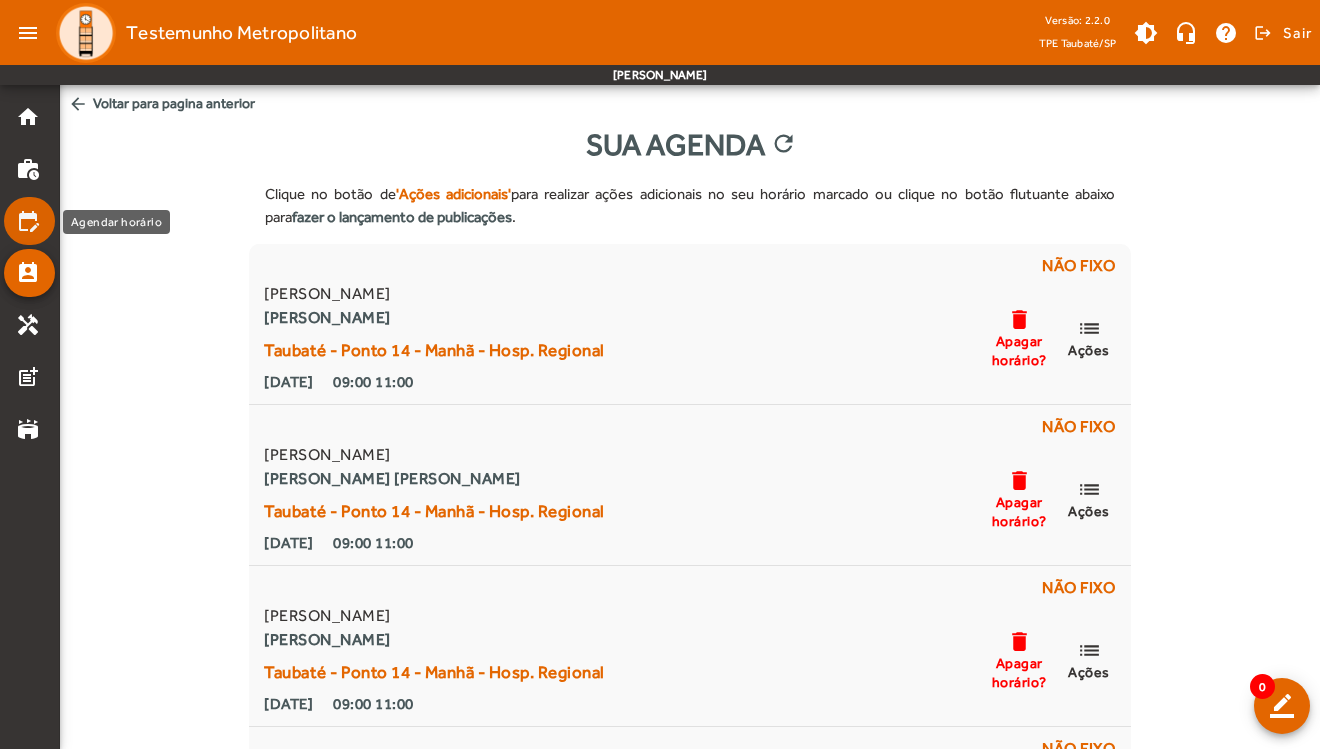 click on "edit_calendar" 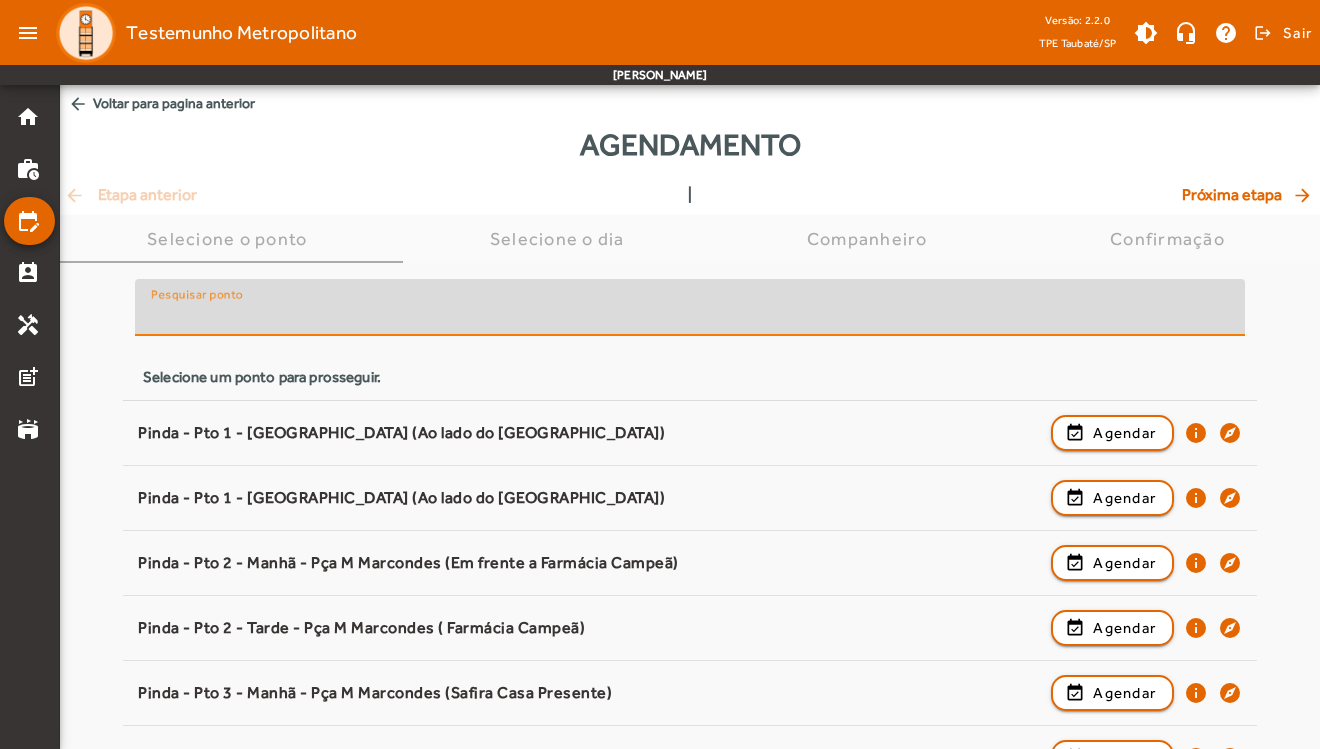 click on "Pesquisar ponto" at bounding box center [690, 316] 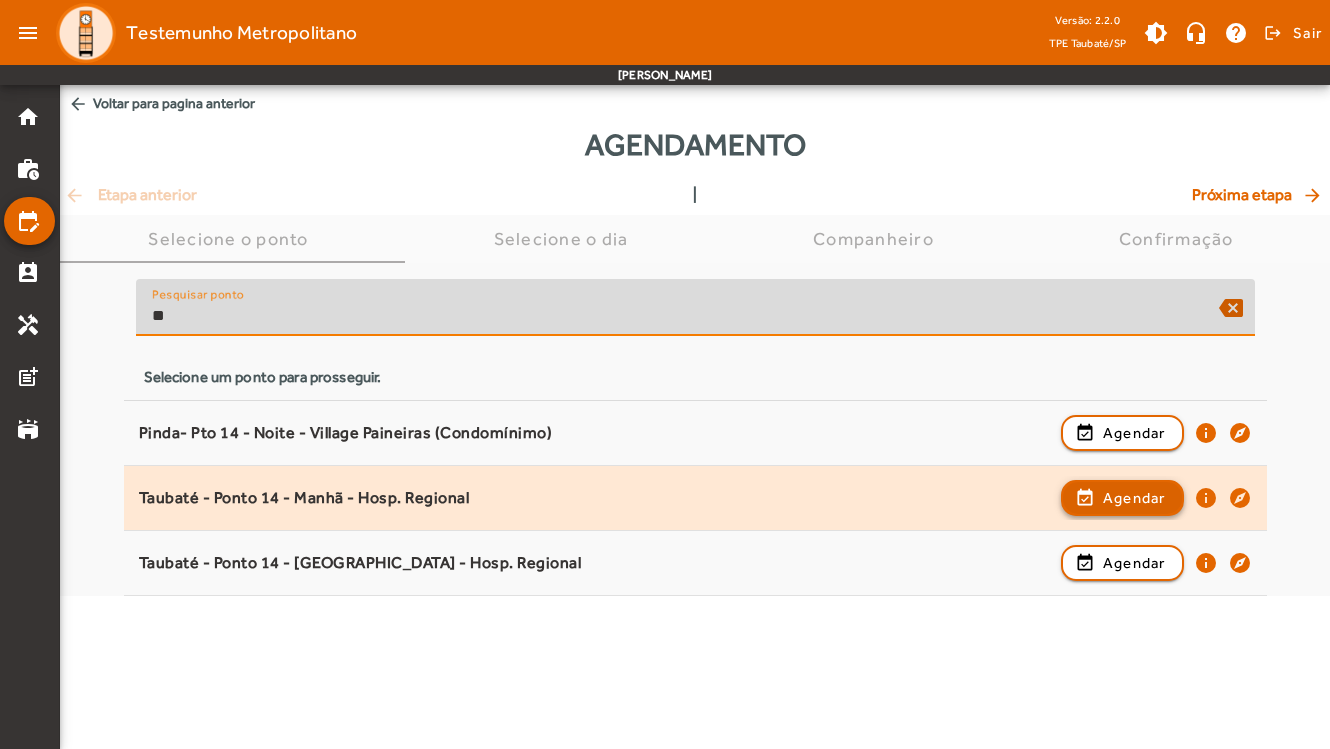 type on "**" 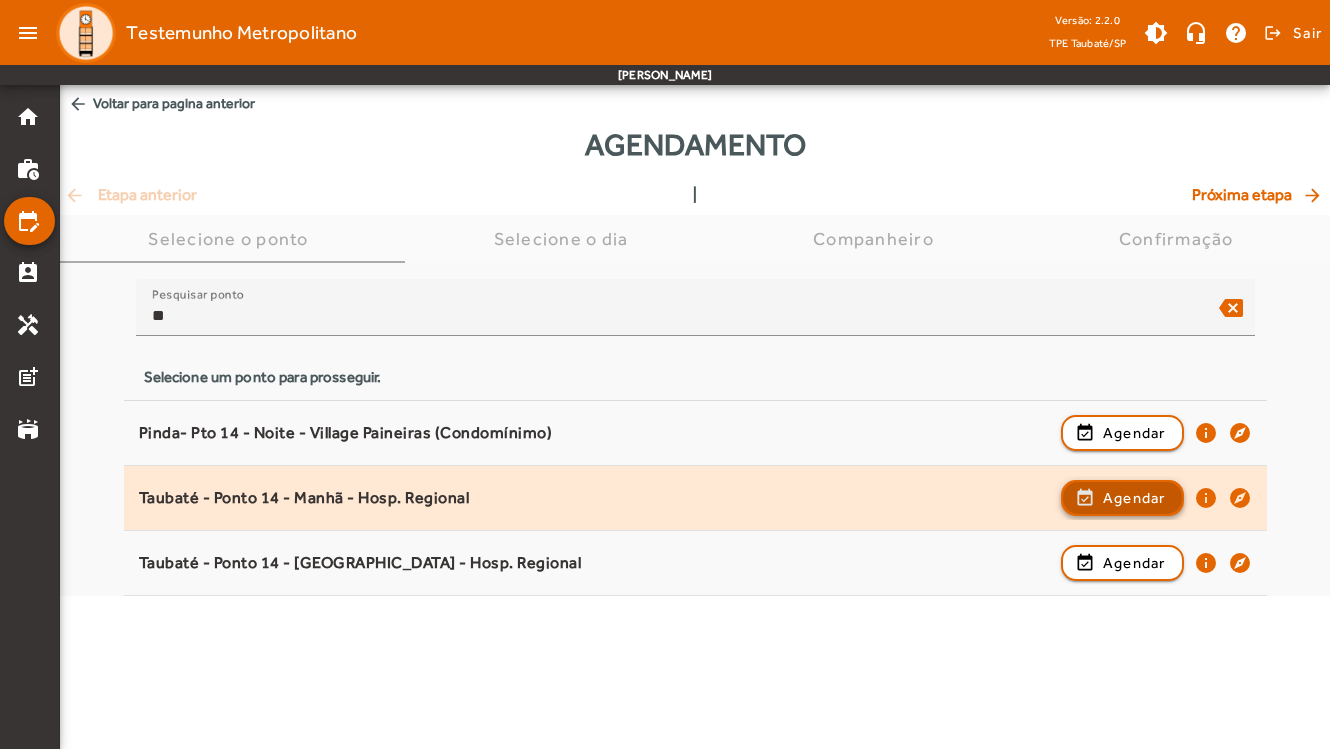 click on "Agendar" at bounding box center (1134, 563) 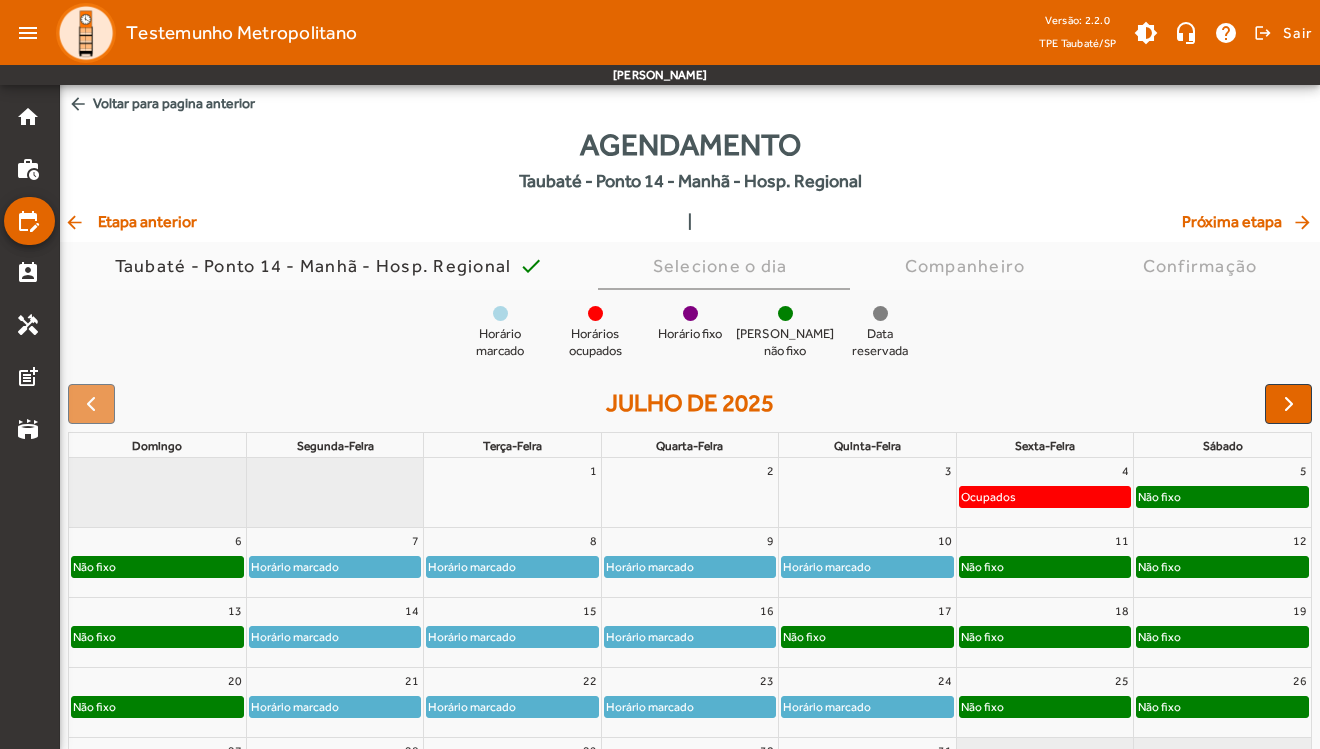 click at bounding box center (1289, 404) 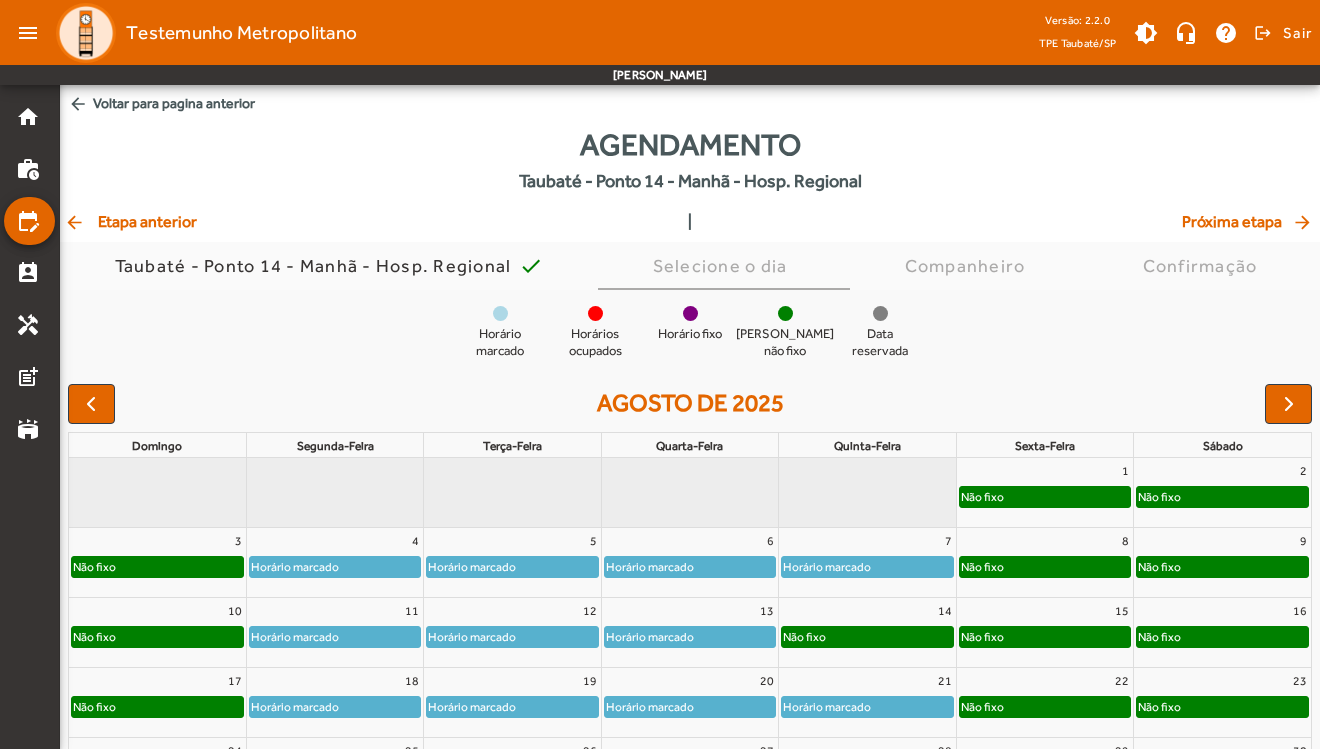 click at bounding box center [1289, 404] 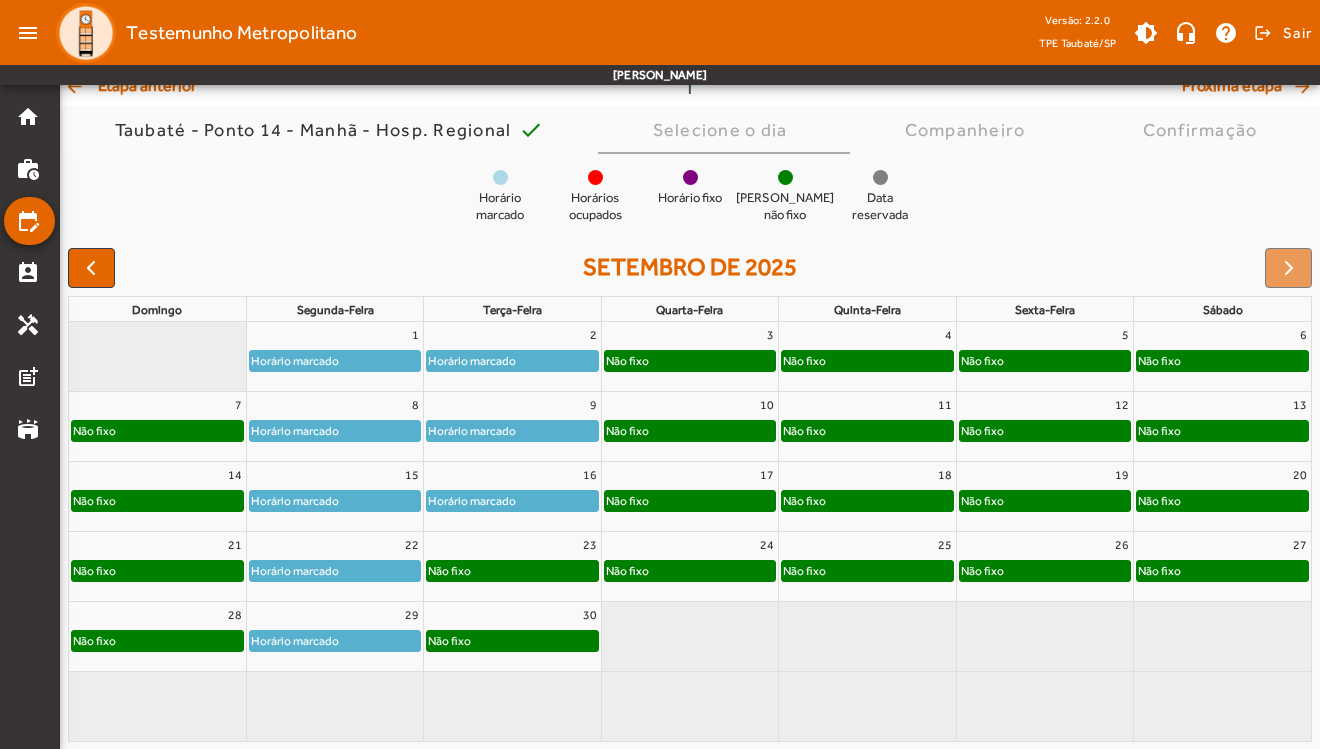 scroll, scrollTop: 135, scrollLeft: 0, axis: vertical 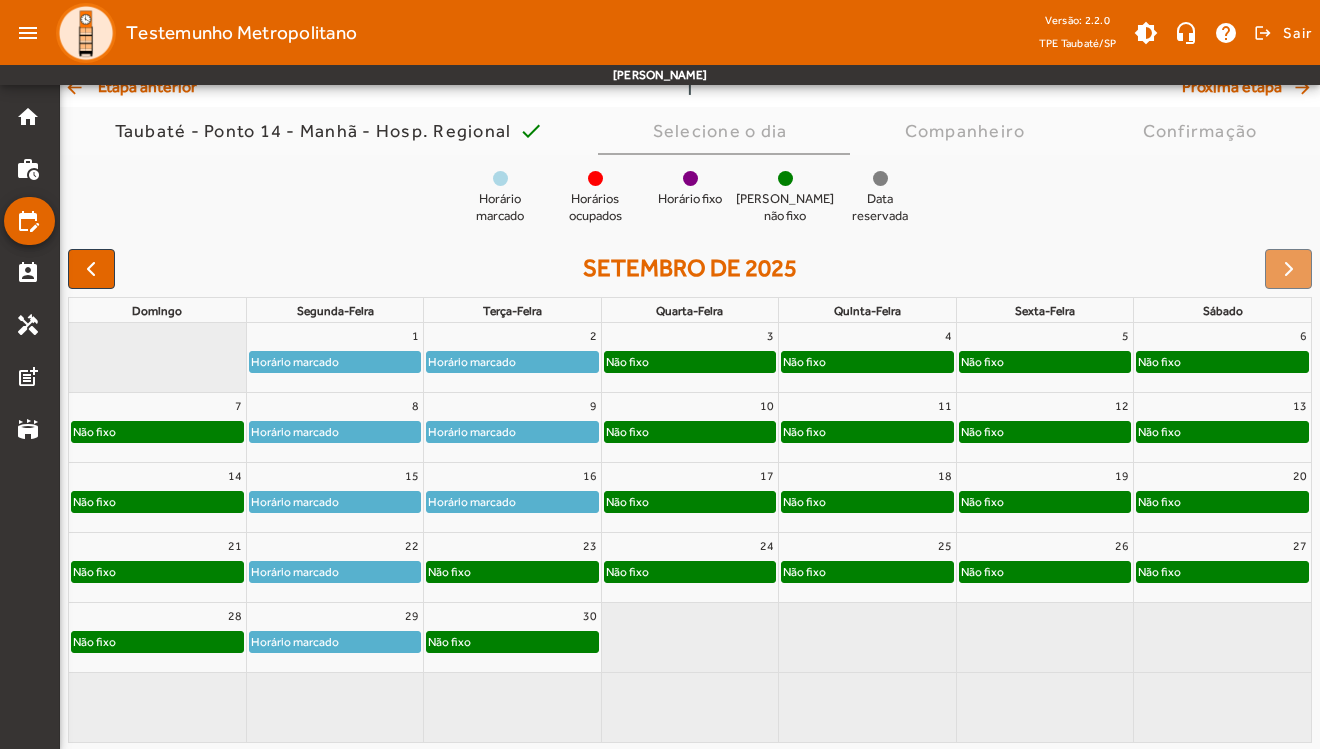 click on "Não fixo" 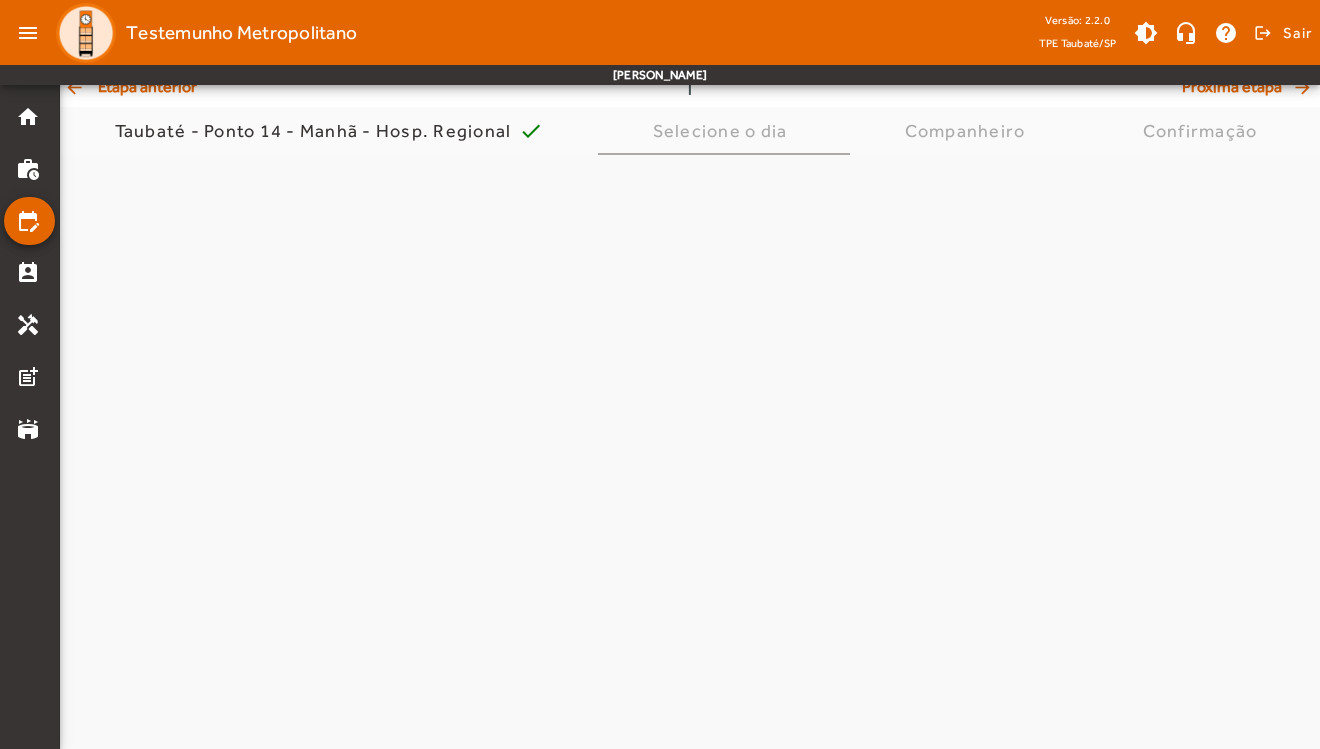 scroll, scrollTop: 0, scrollLeft: 0, axis: both 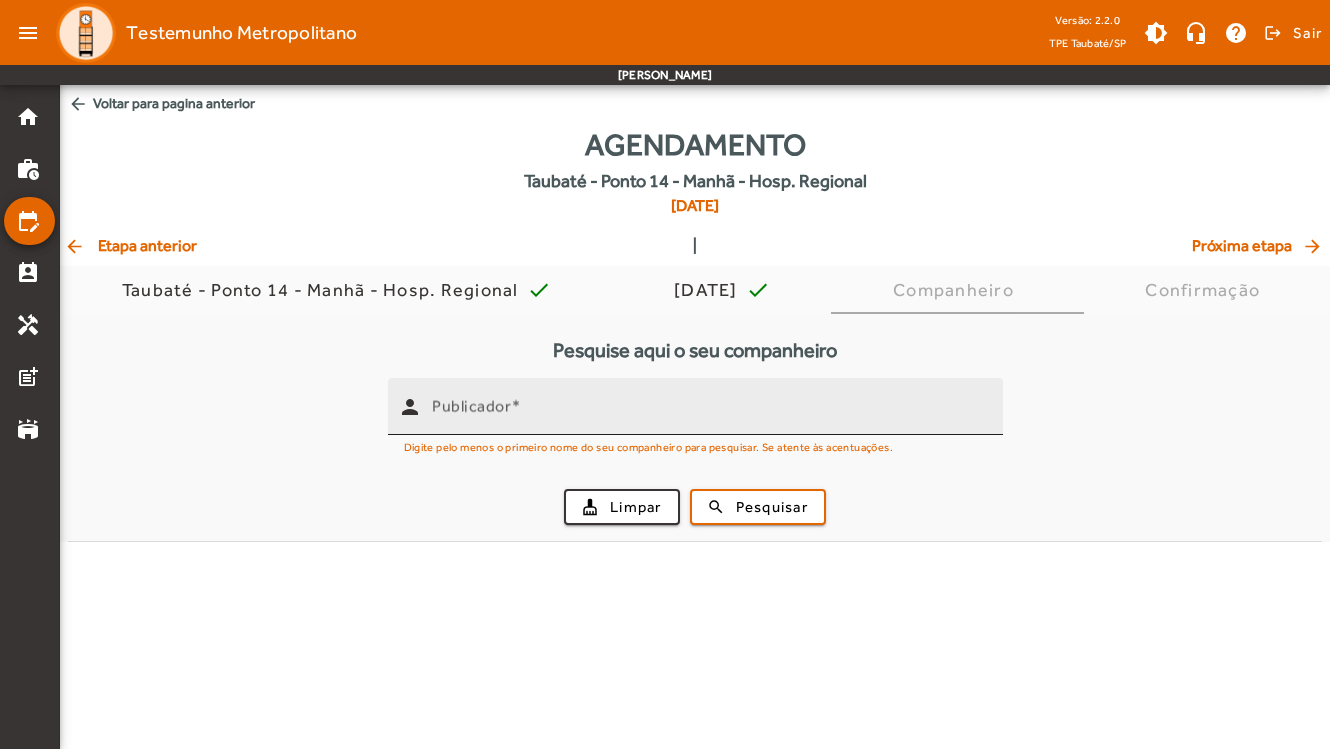 click at bounding box center [987, 419] 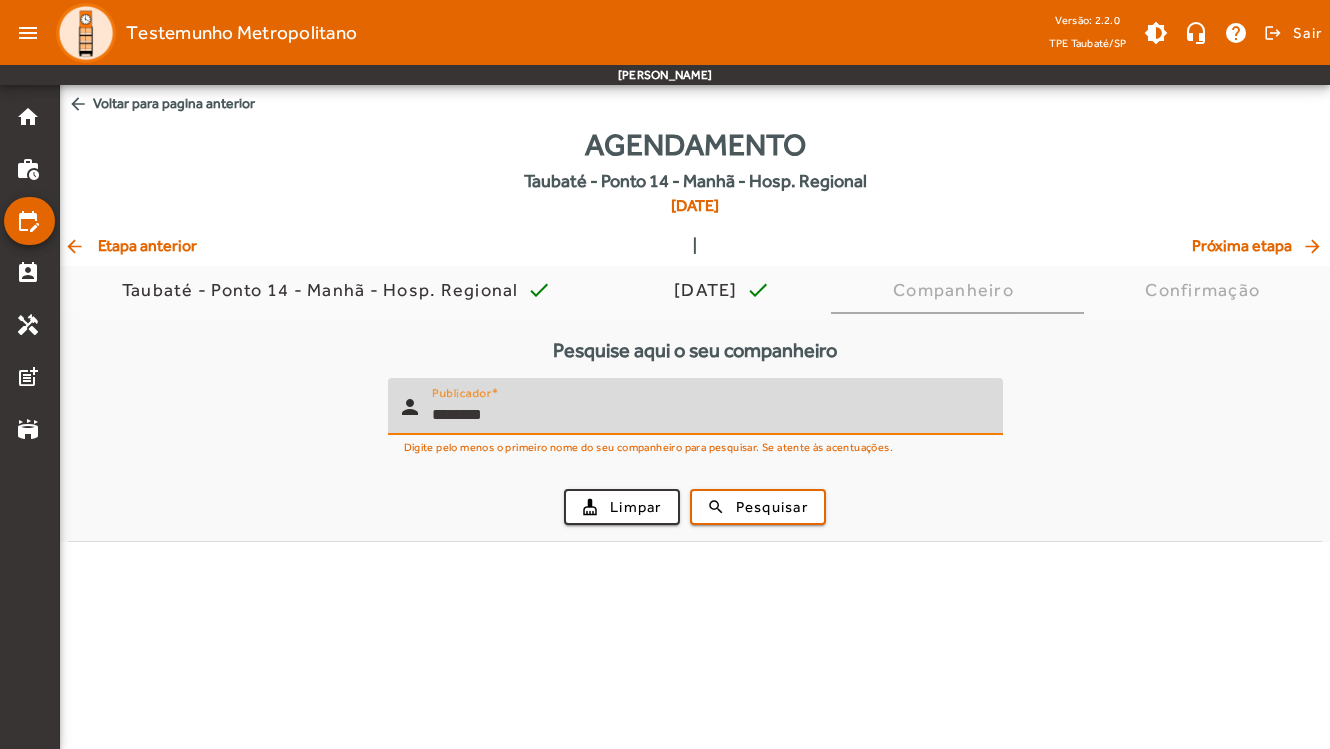 type on "********" 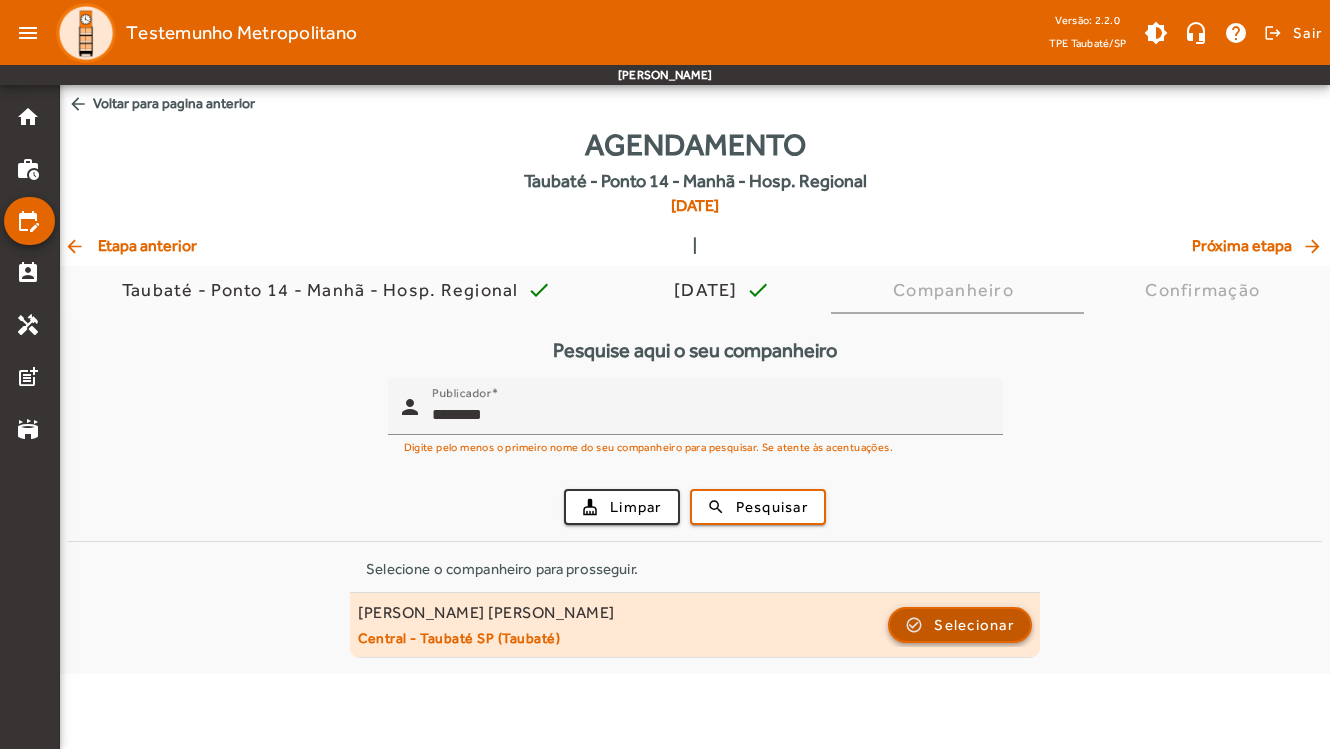click on "Selecionar" 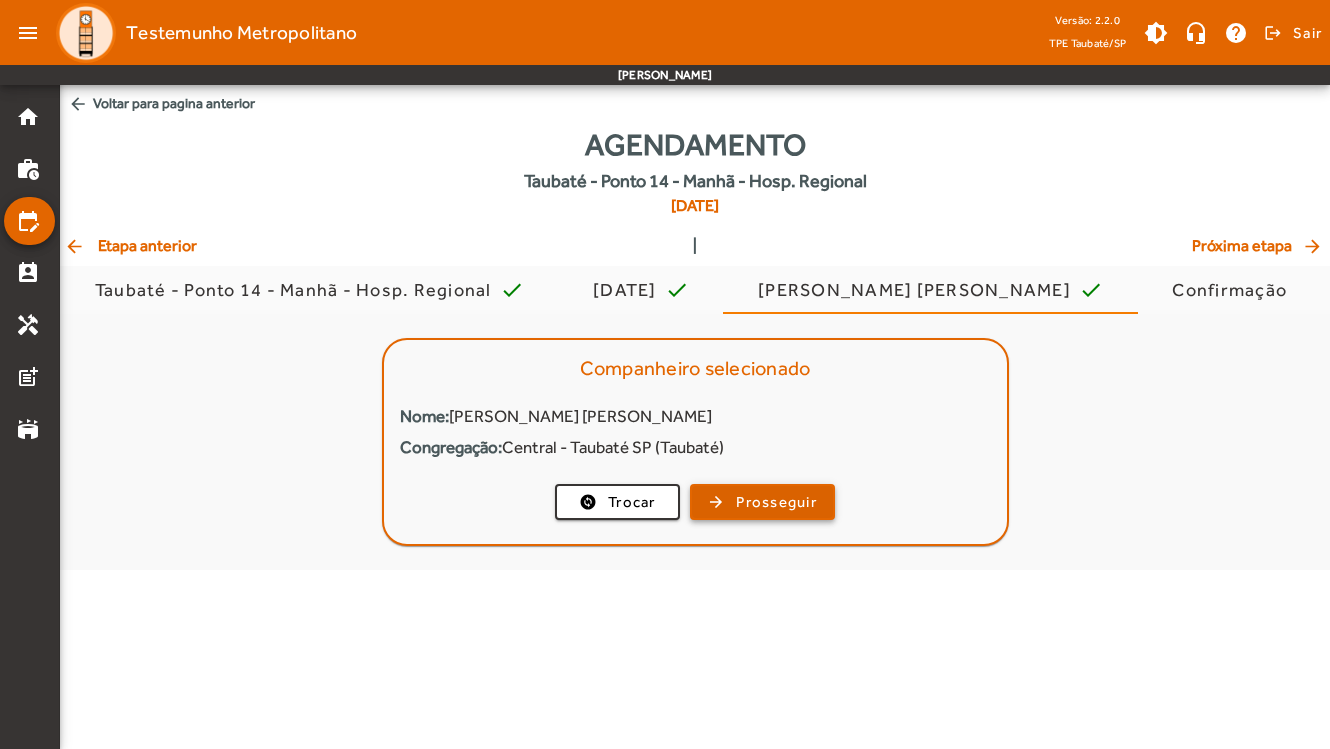 click 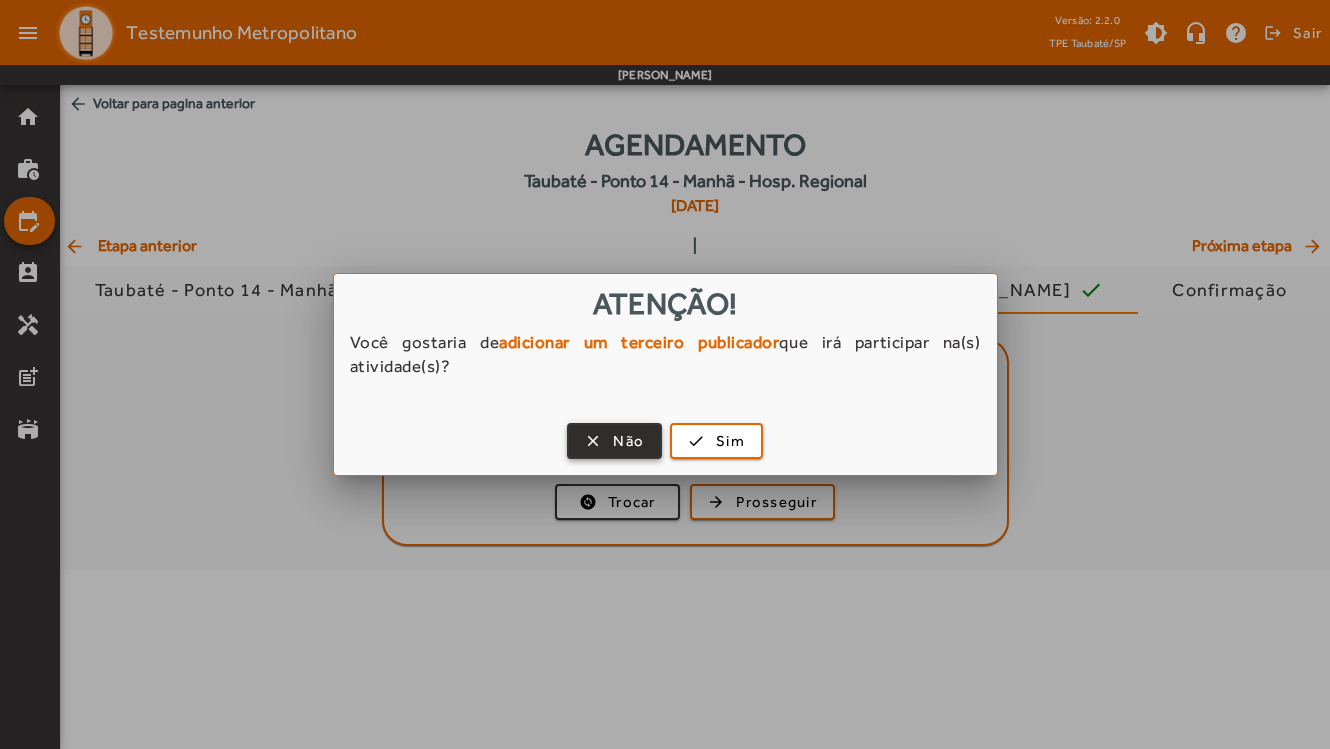 click on "Não" at bounding box center (628, 441) 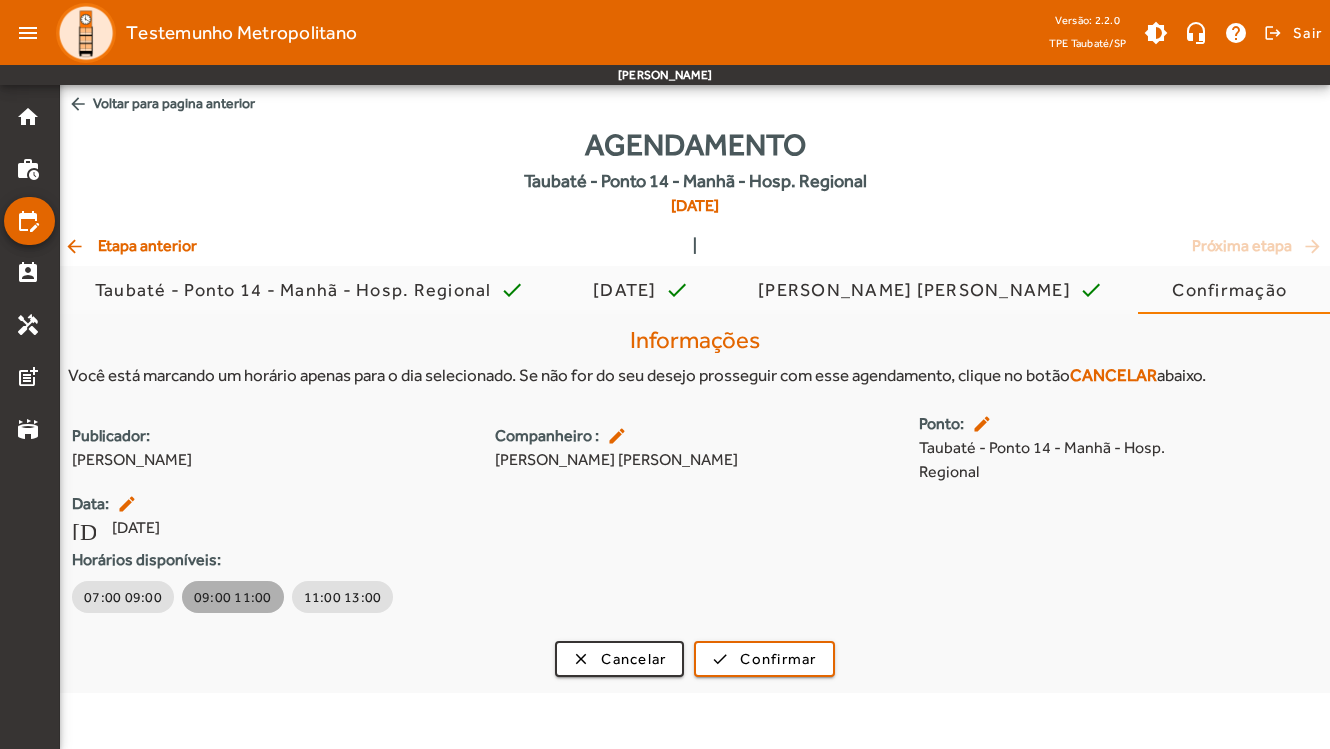 click on "09:00 11:00" at bounding box center (233, 597) 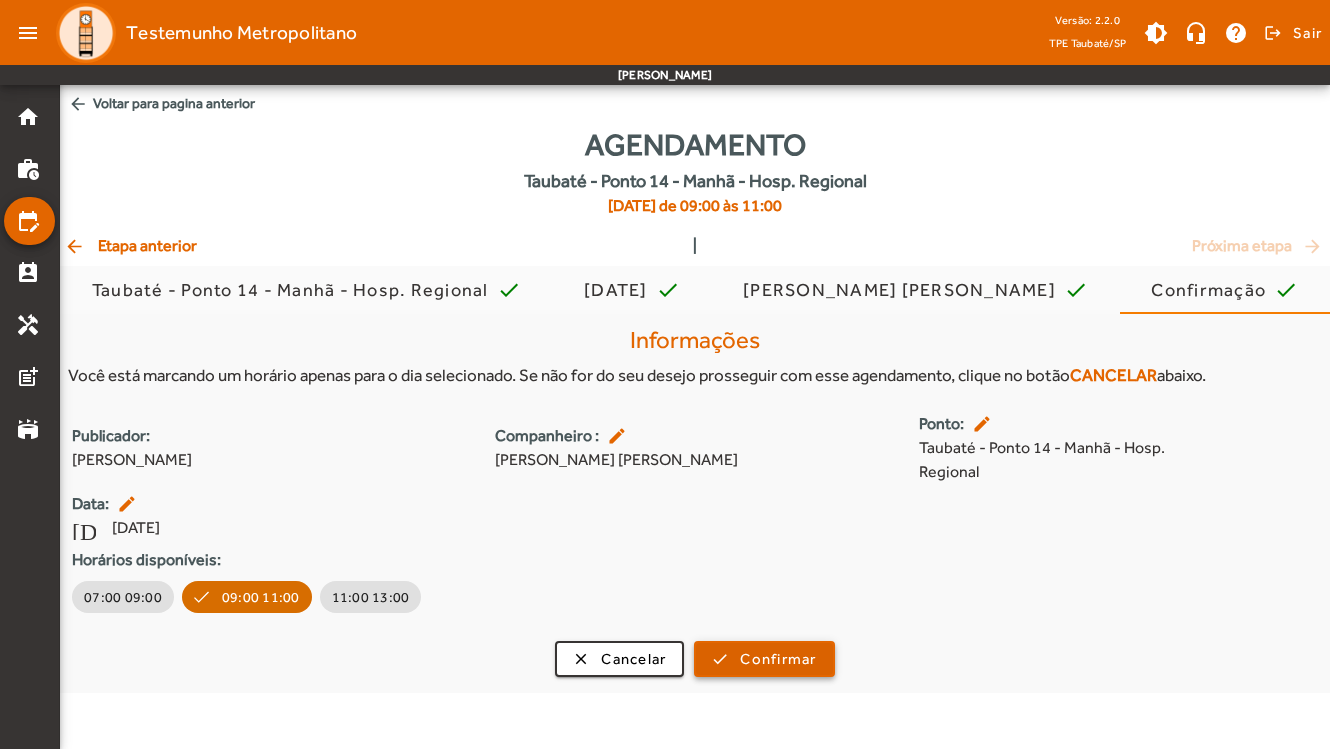 click at bounding box center (764, 659) 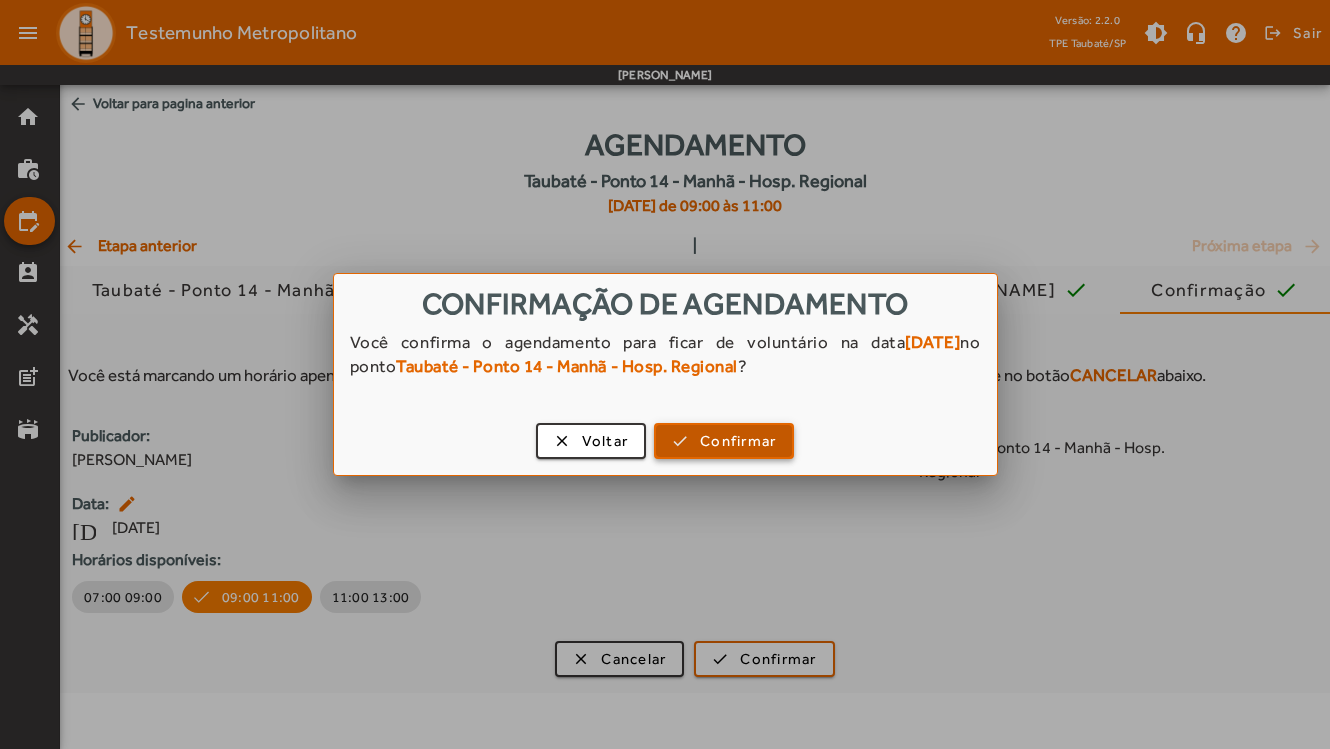 click on "Confirmar" at bounding box center (738, 441) 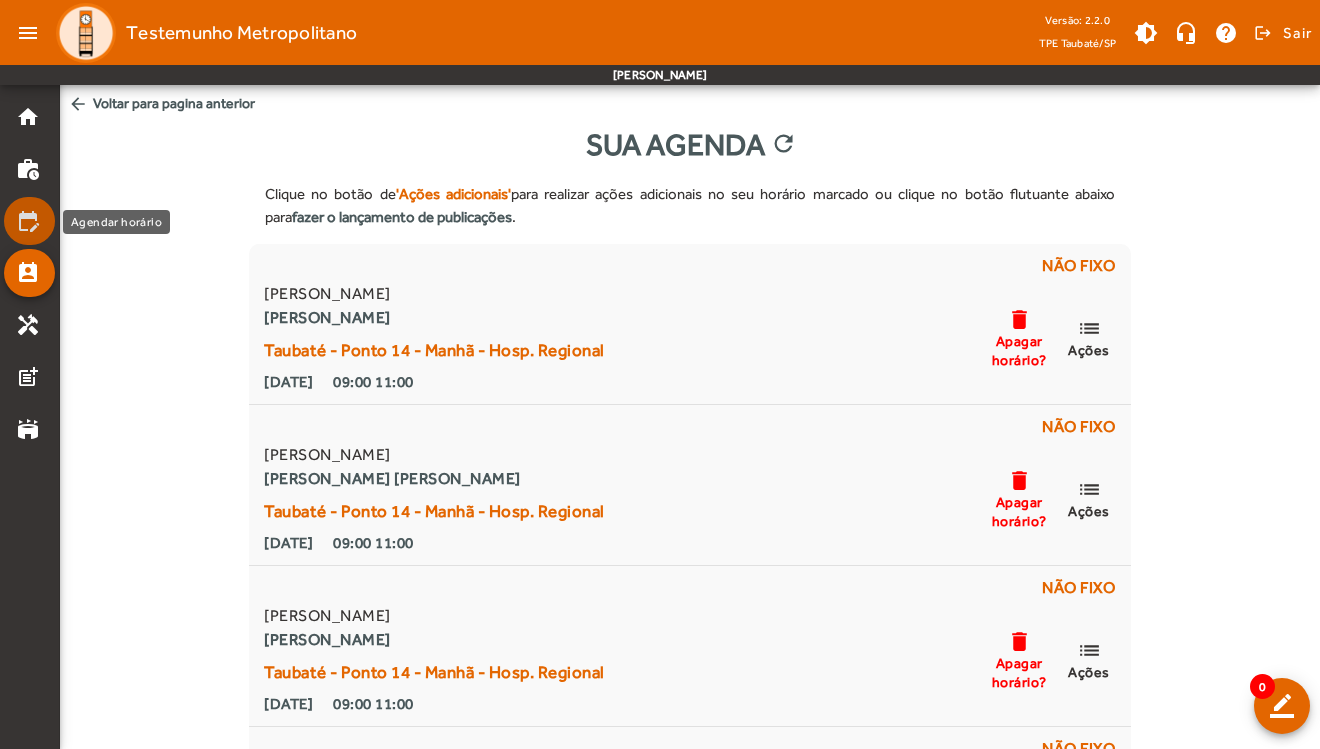 click on "edit_calendar" 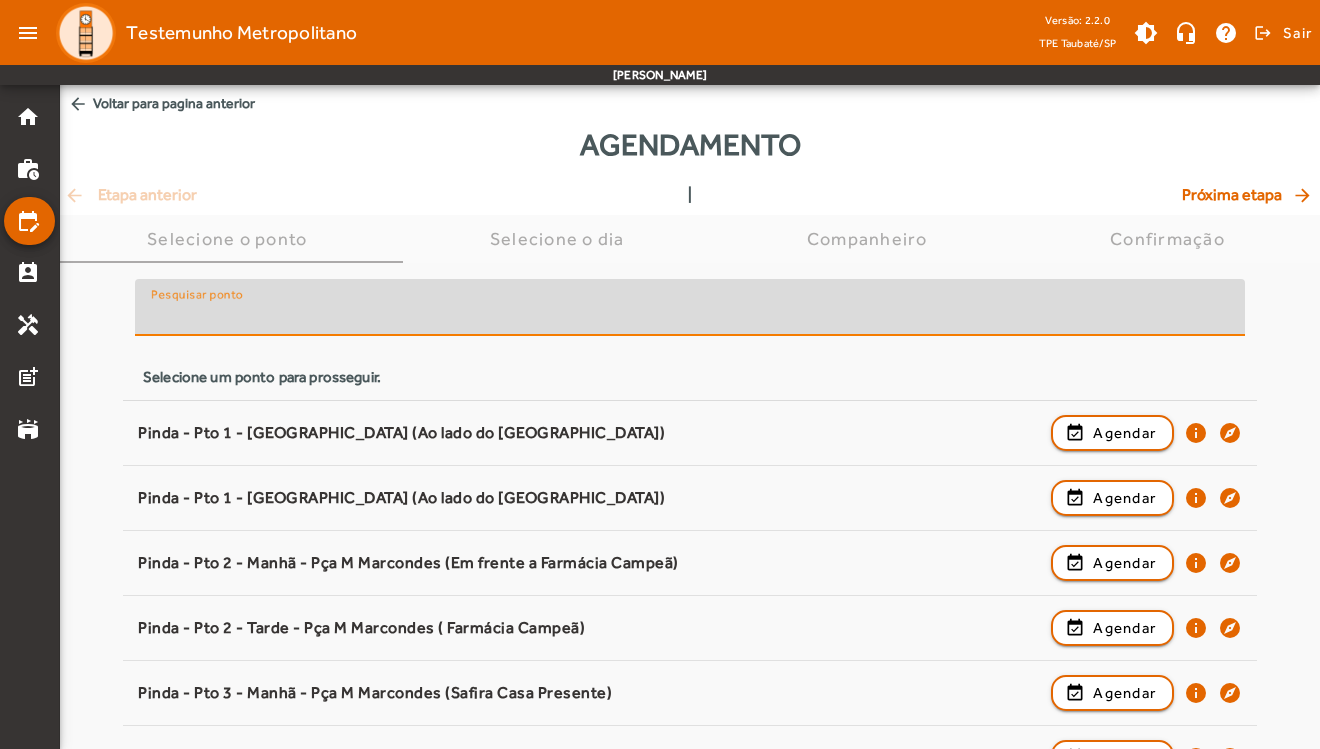click on "Pesquisar ponto" at bounding box center (690, 316) 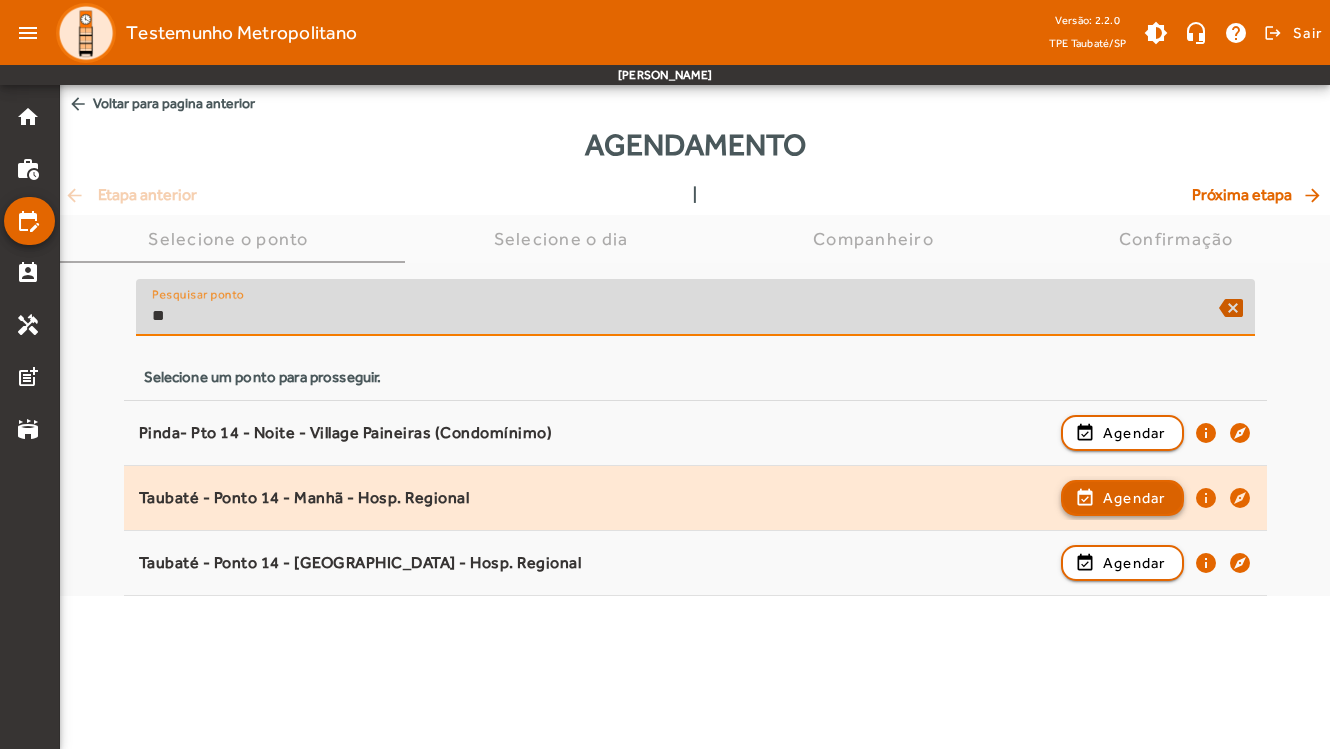 type on "**" 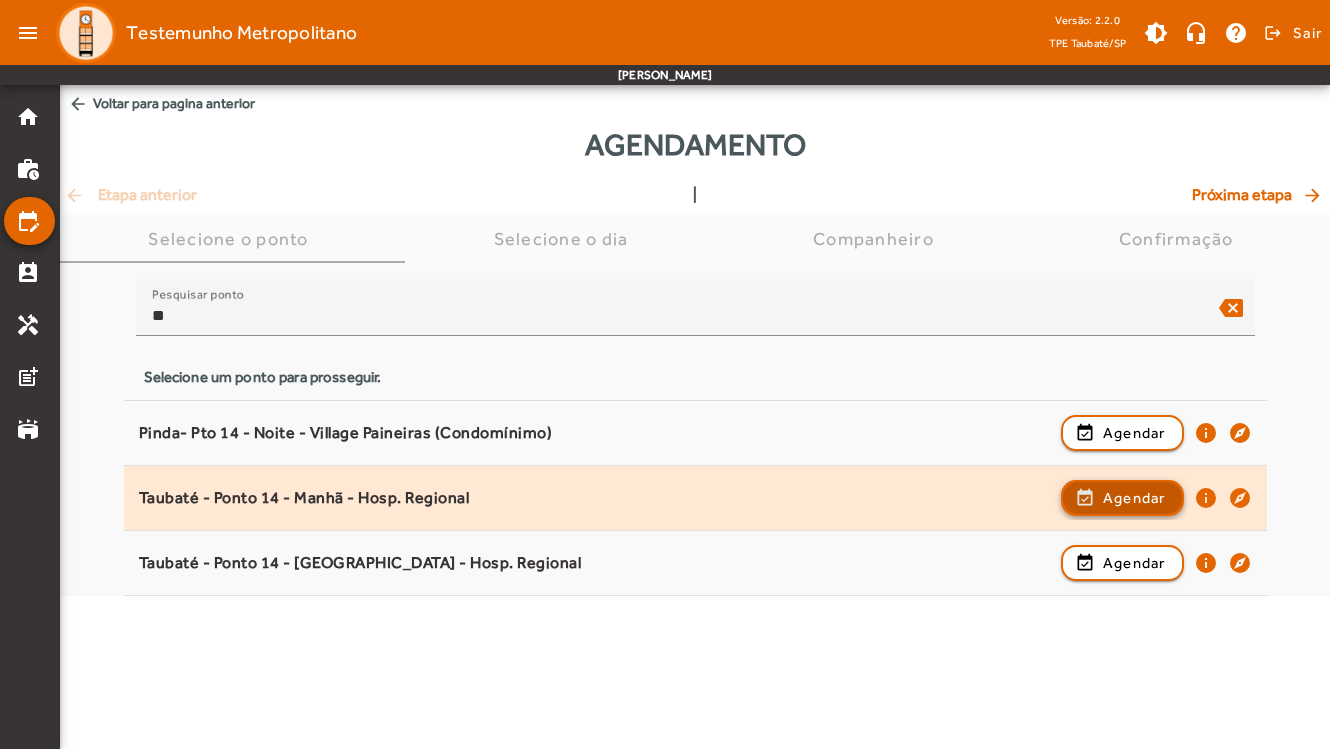 click at bounding box center [1122, 563] 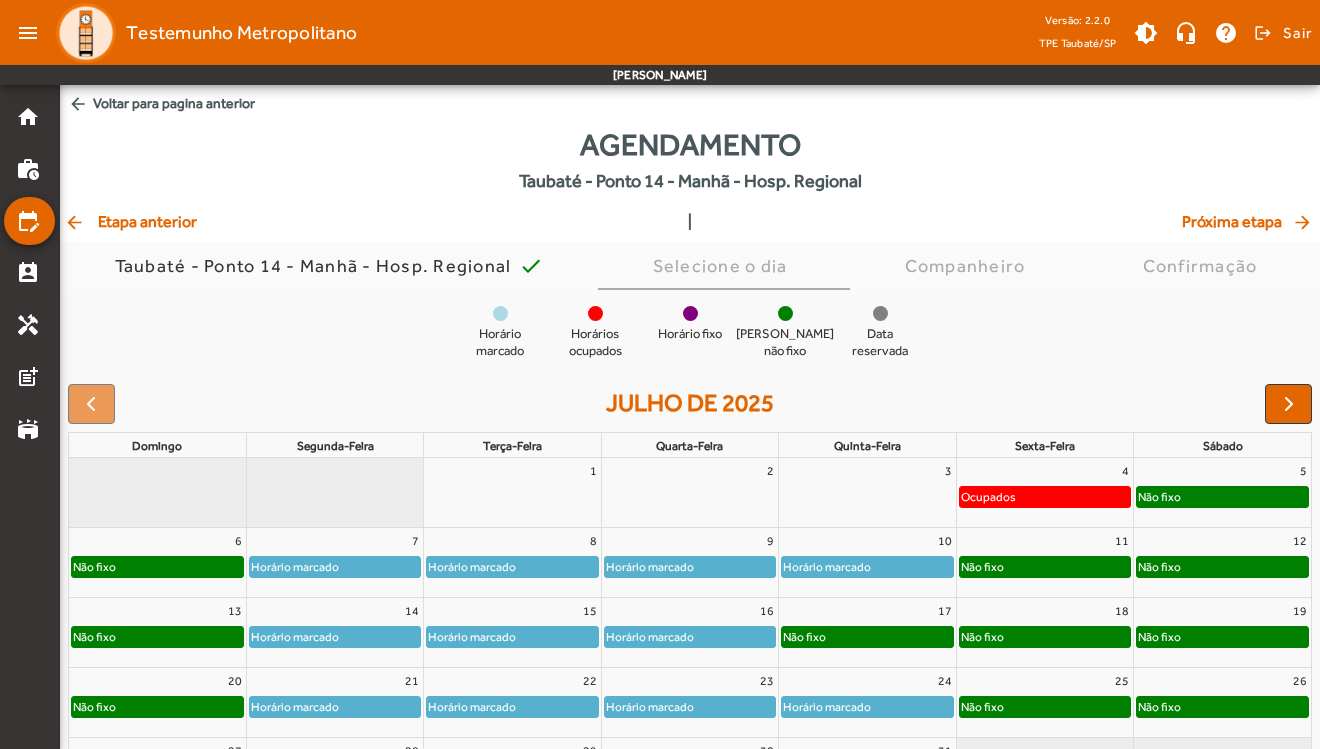 click at bounding box center (1289, 404) 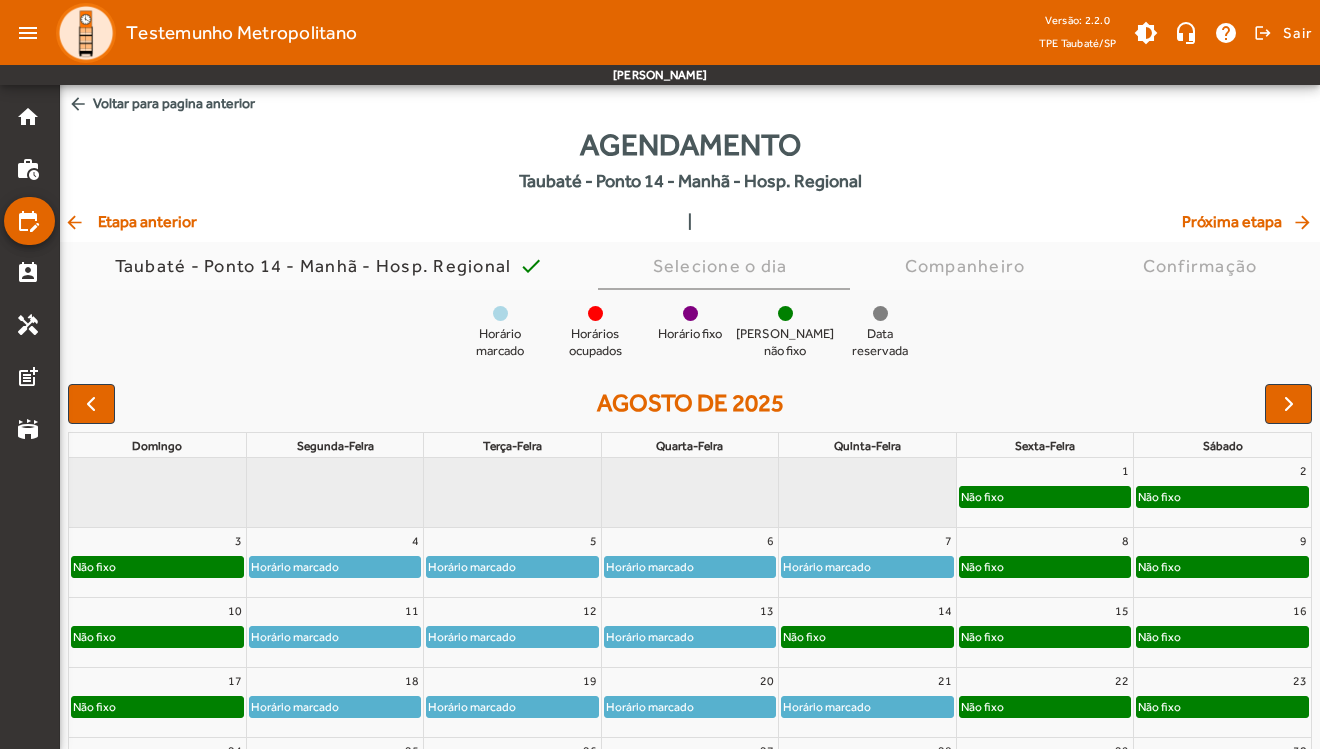 click at bounding box center (1289, 404) 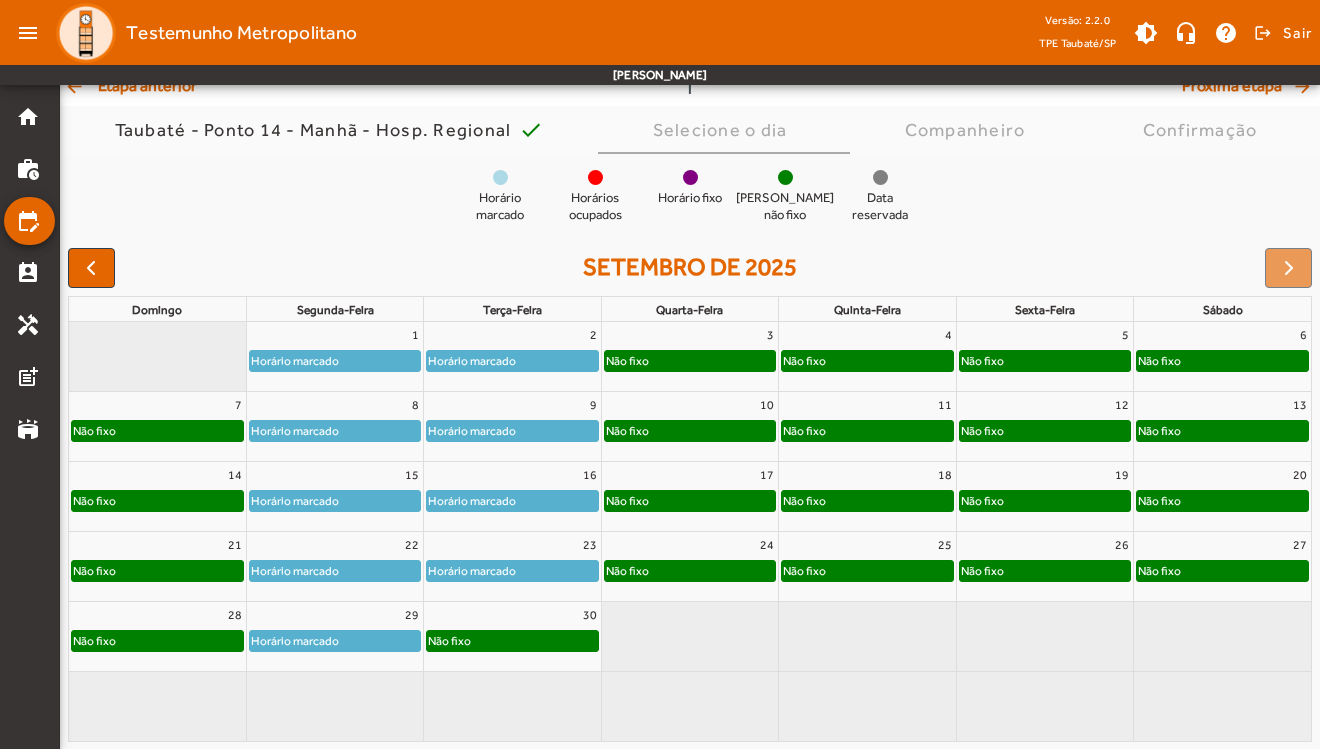 scroll, scrollTop: 135, scrollLeft: 0, axis: vertical 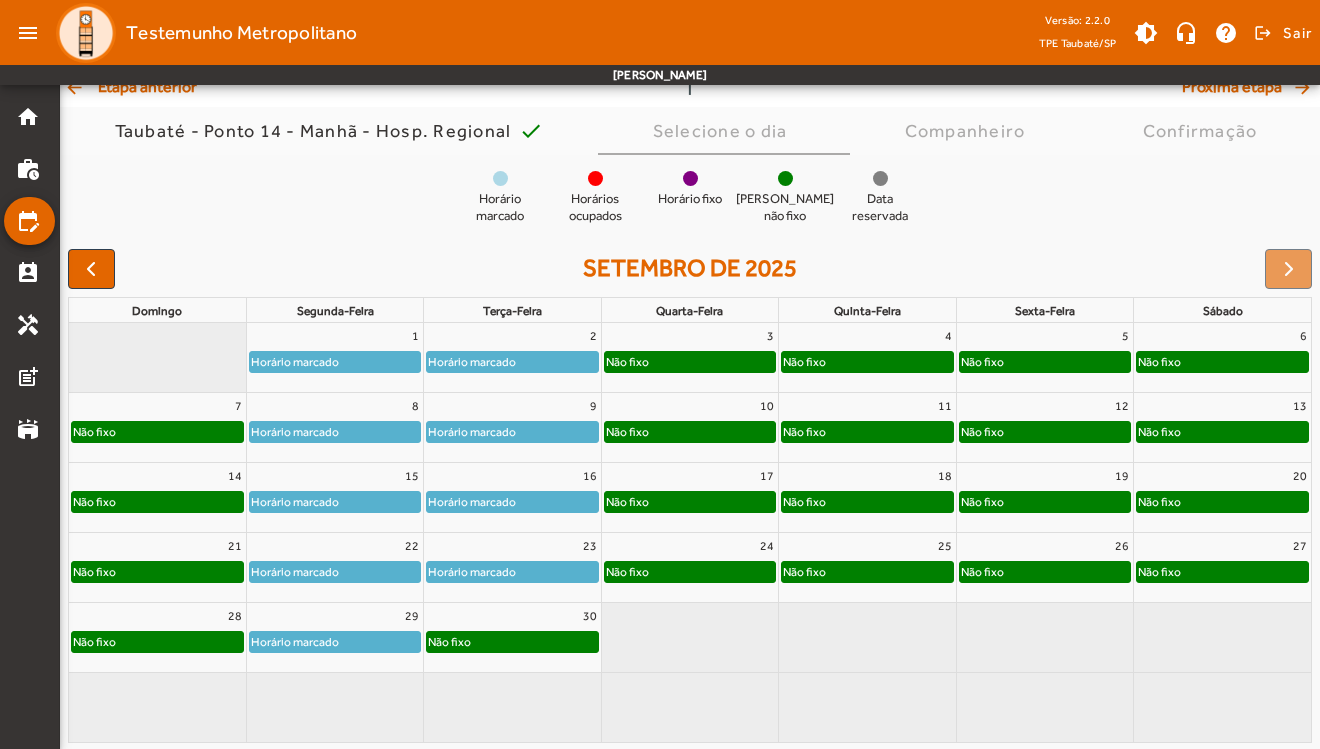 click on "Não fixo" 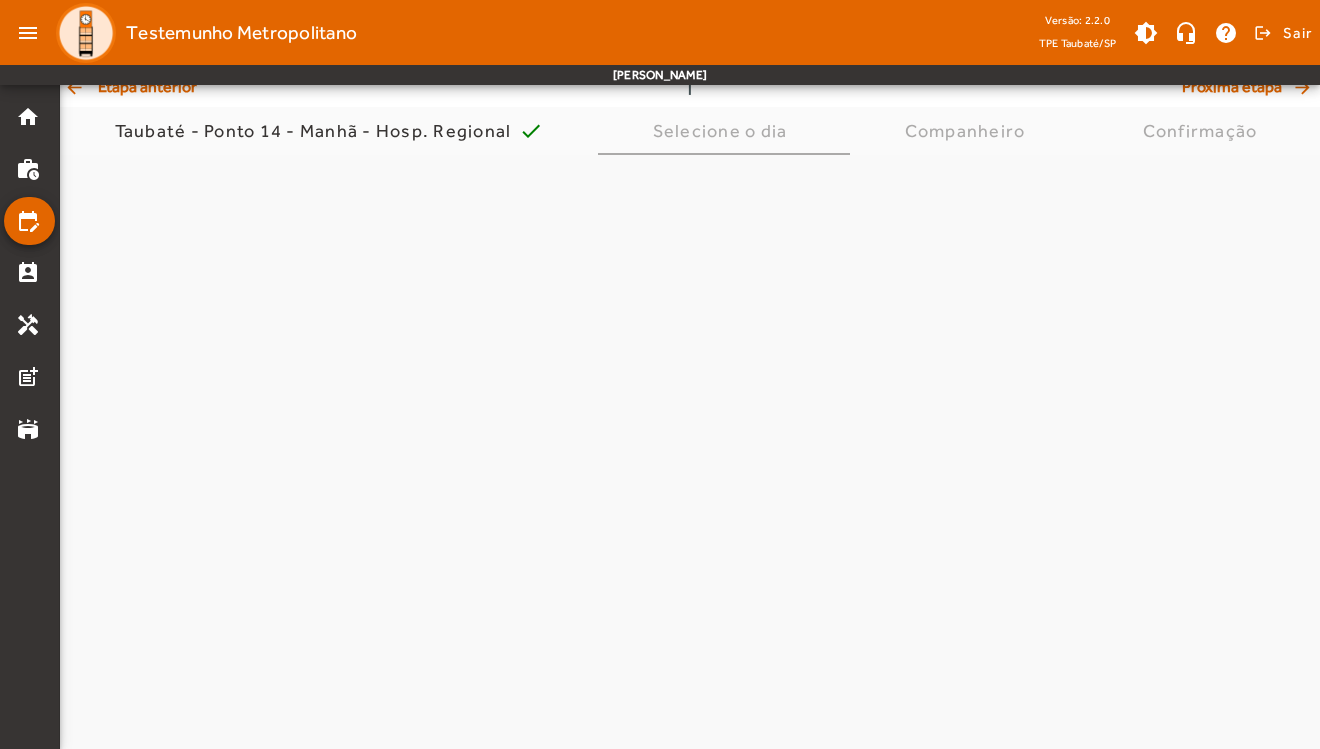 scroll, scrollTop: 0, scrollLeft: 0, axis: both 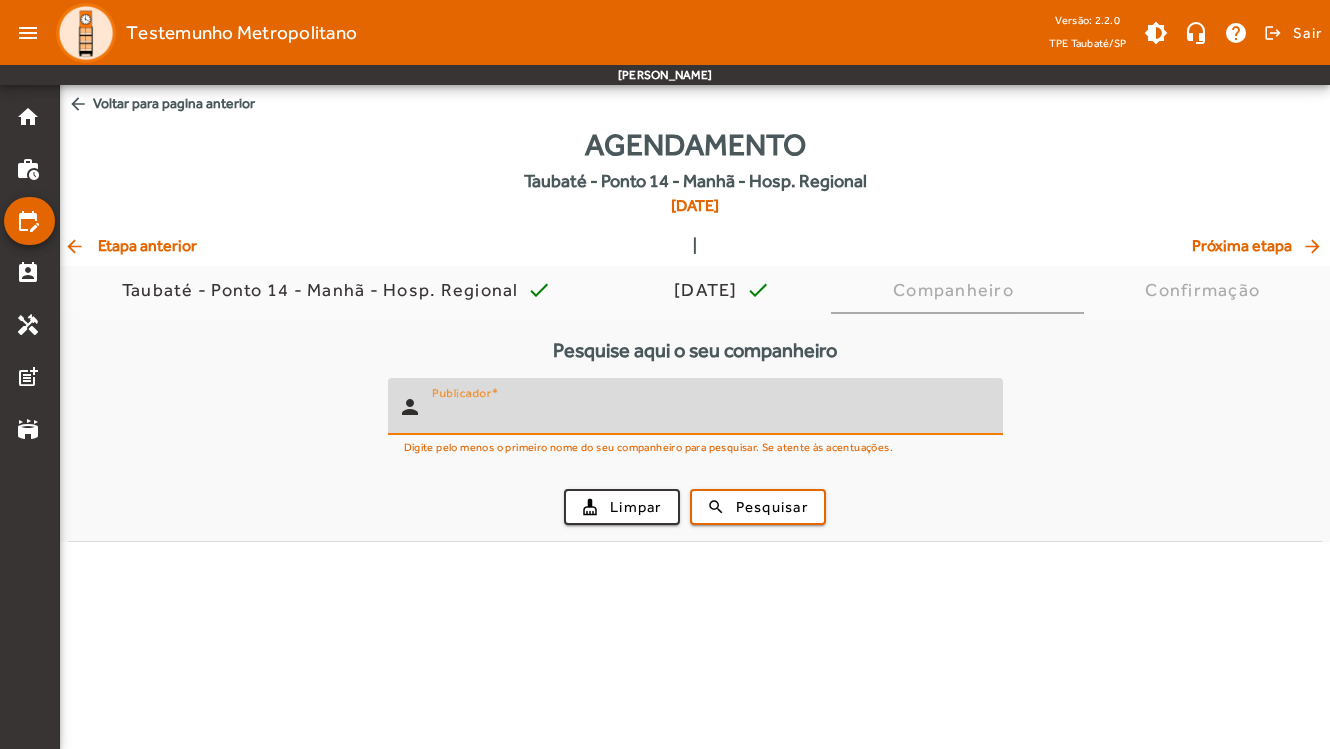 click on "Publicador" at bounding box center (709, 415) 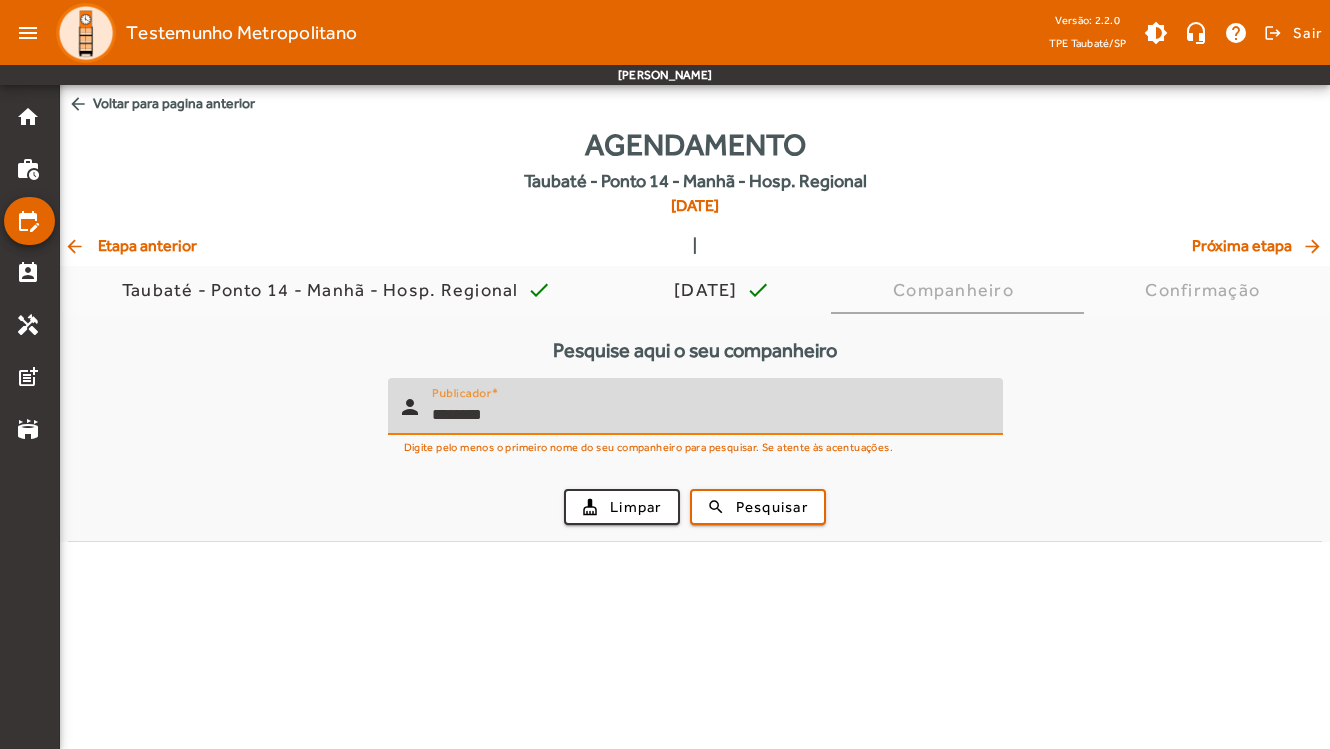 click on "search  Pesquisar" at bounding box center (758, 507) 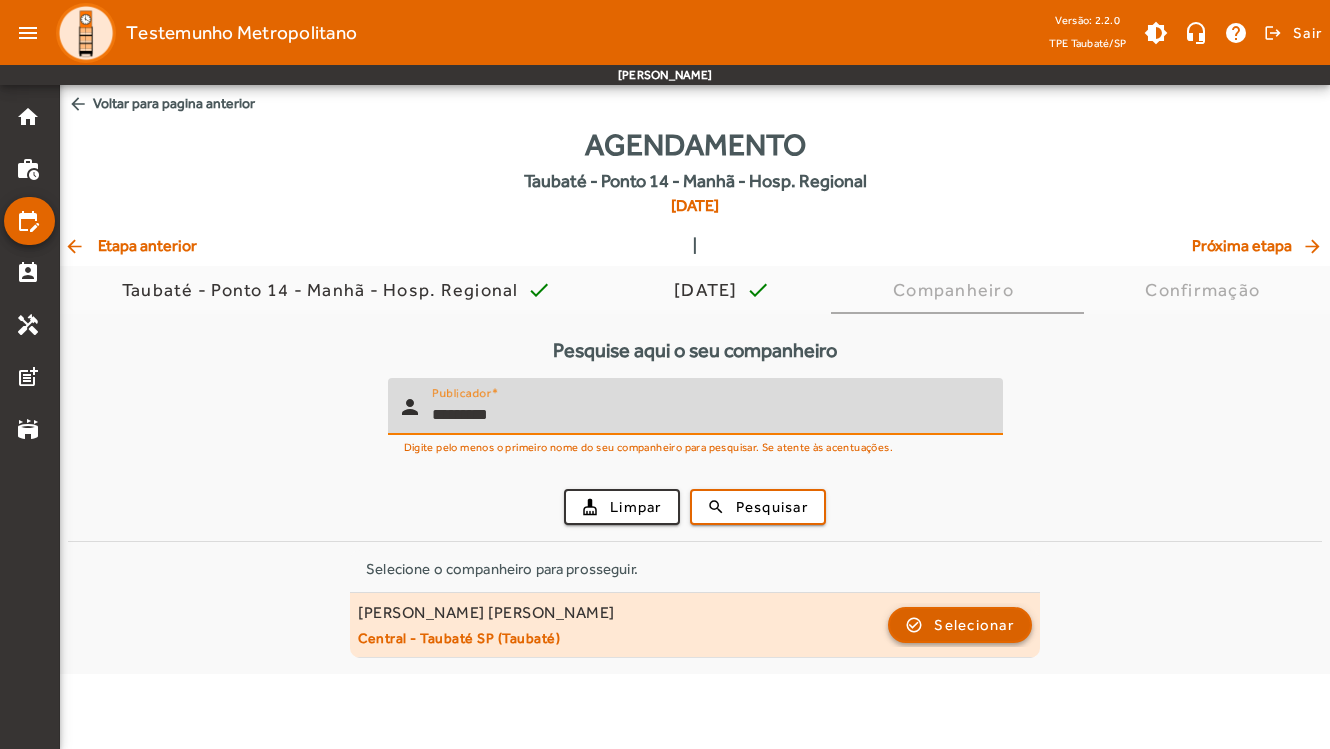 type on "*********" 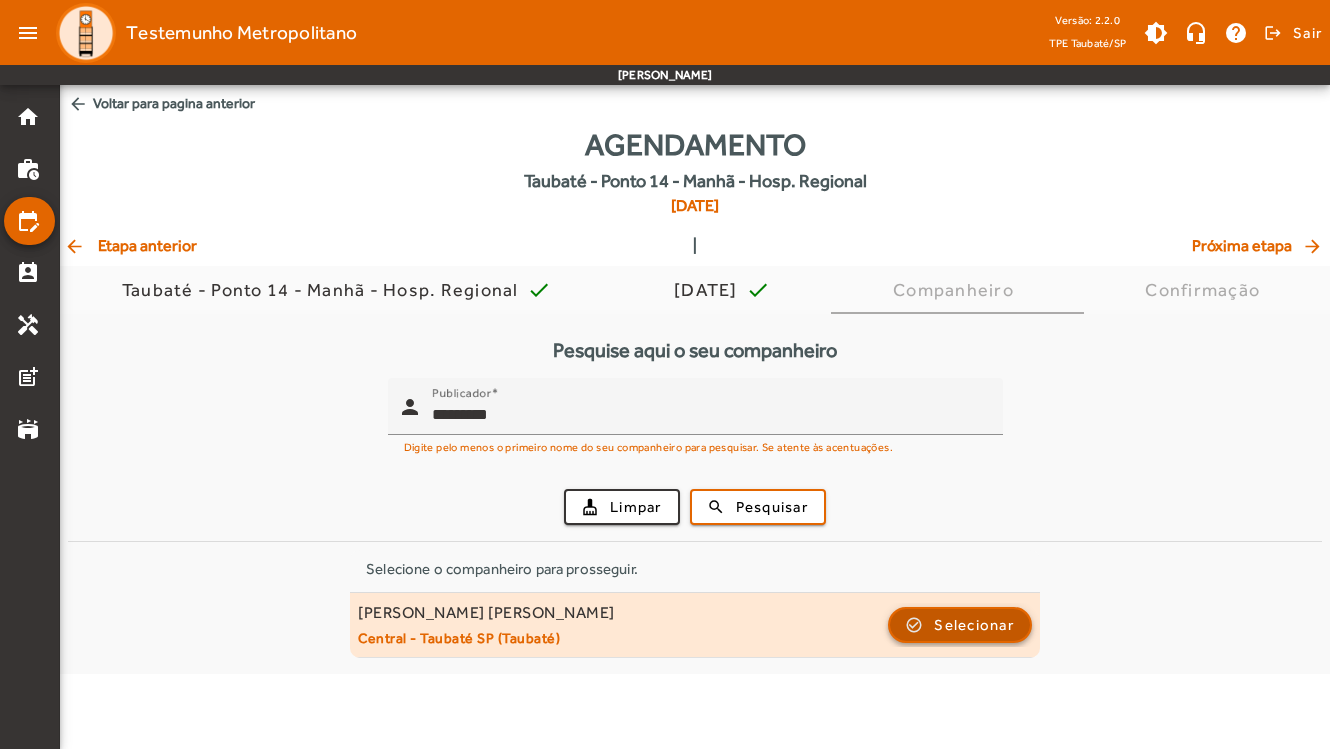 click on "Selecionar" 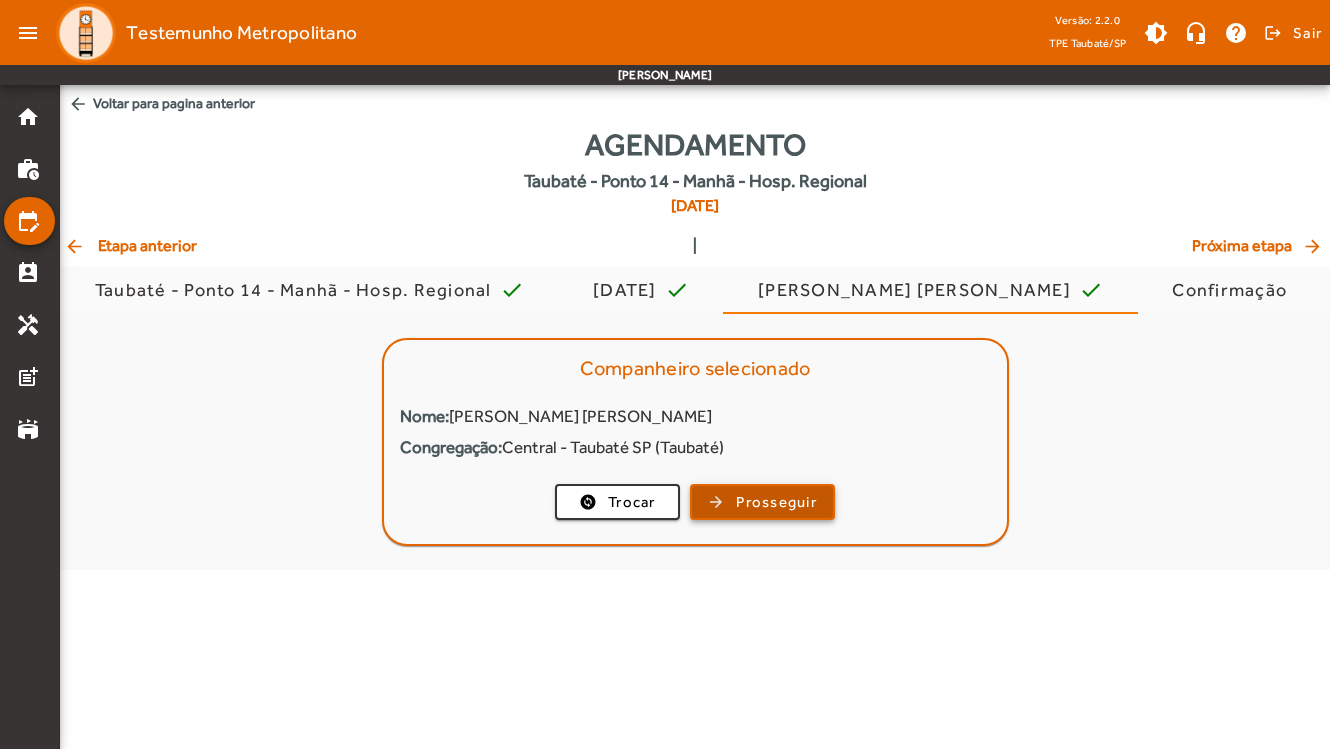 click on "Prosseguir" 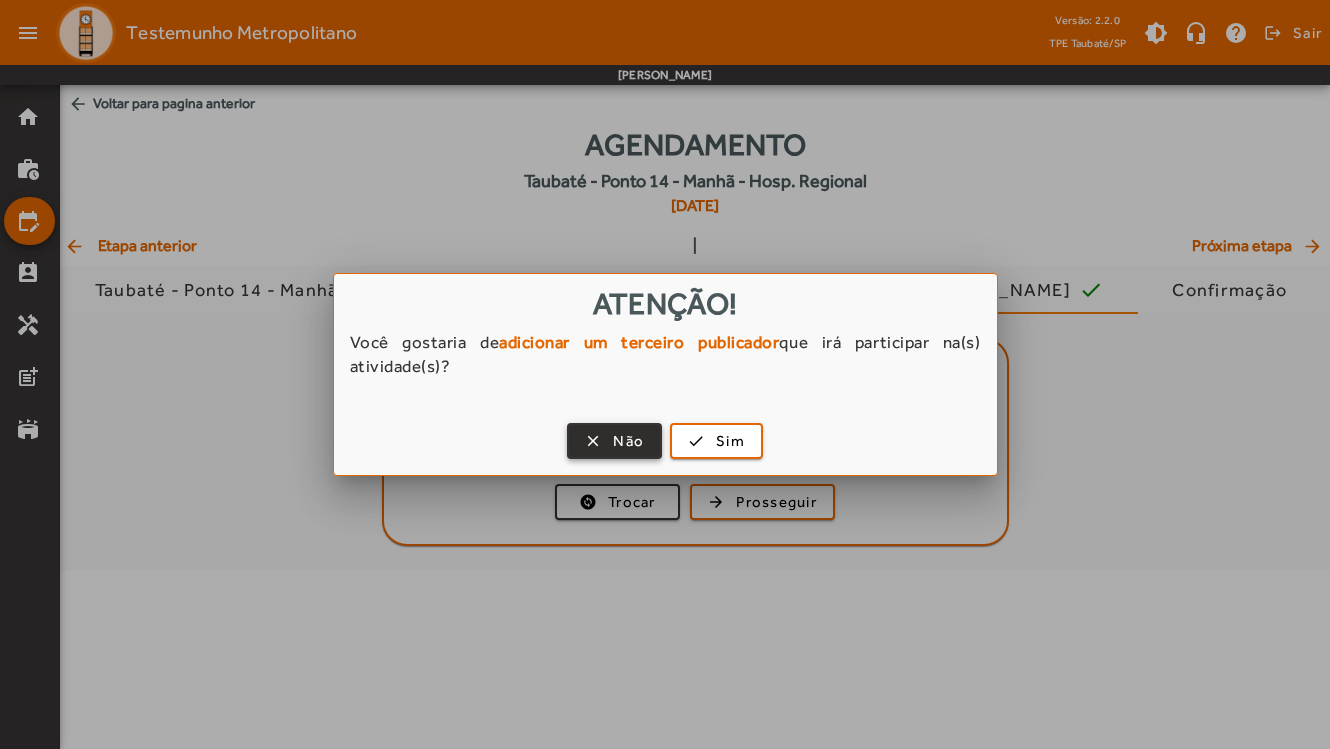 click on "Não" at bounding box center (628, 441) 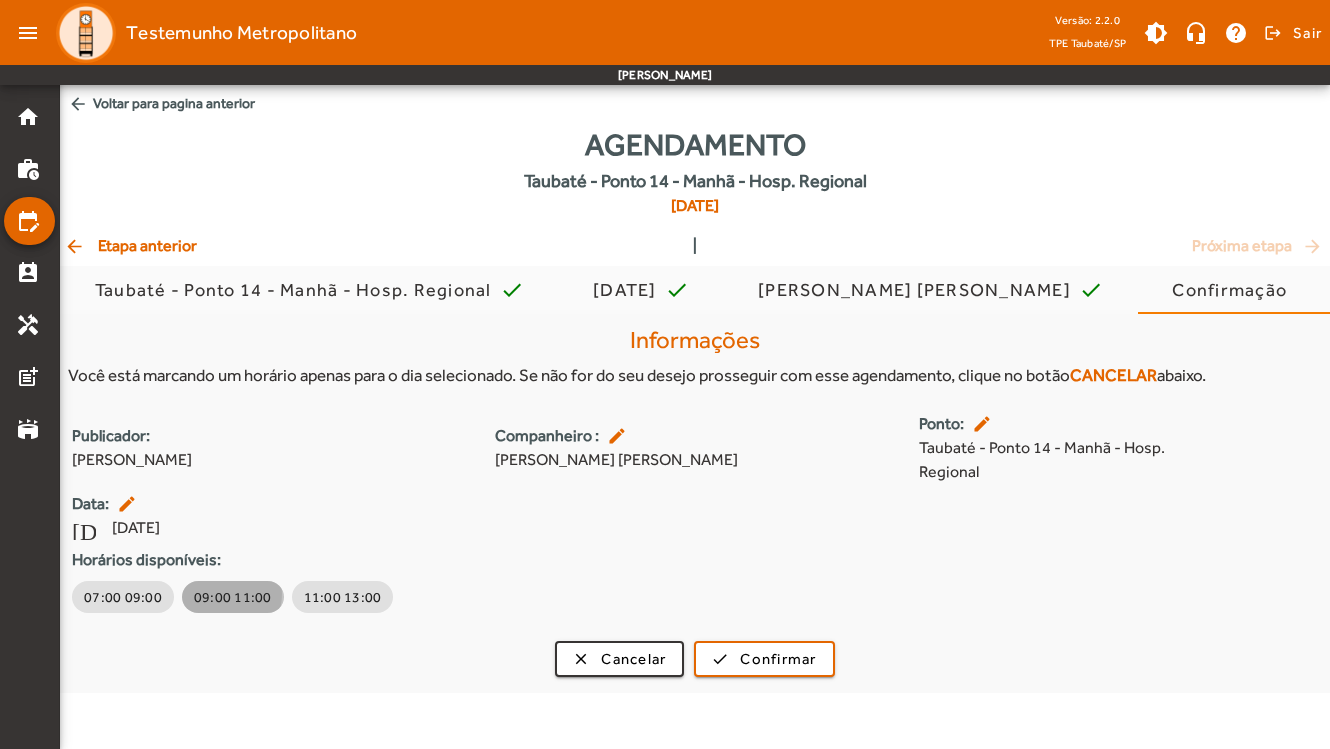 click on "09:00 11:00" at bounding box center (233, 597) 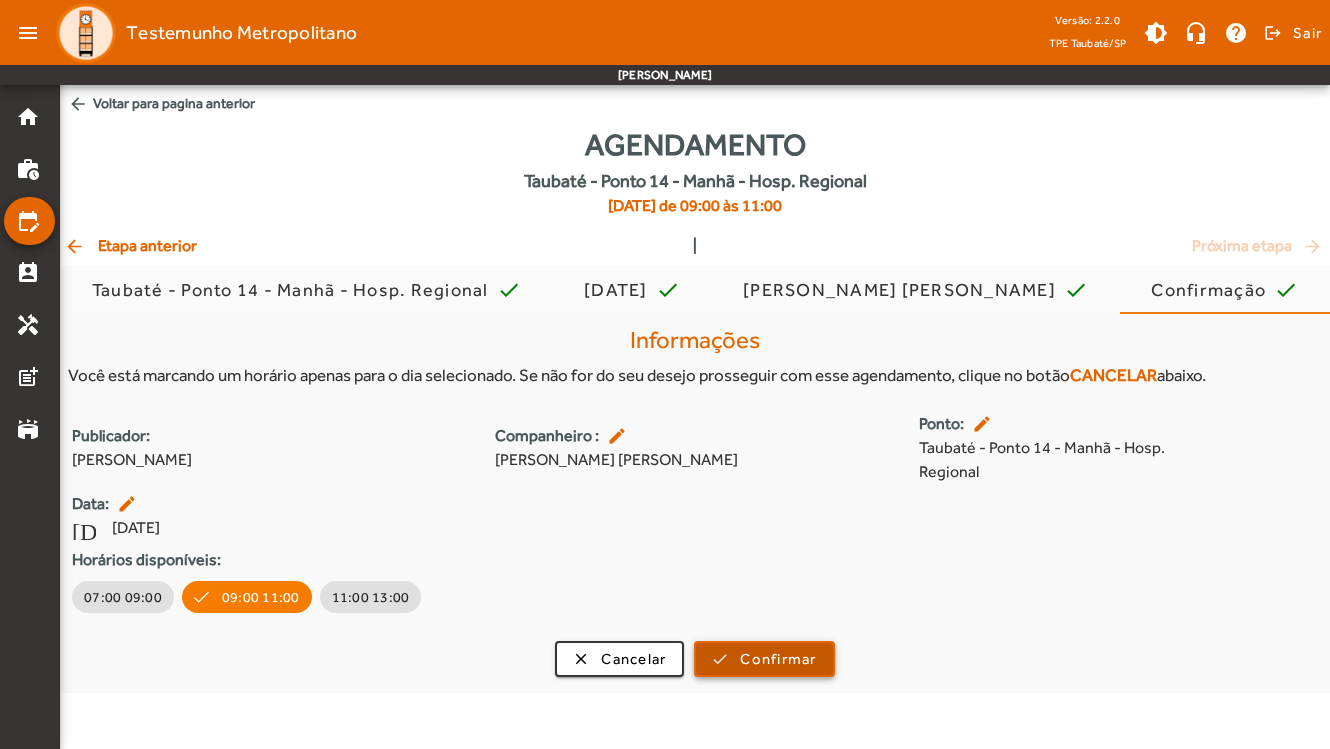 click on "Confirmar" at bounding box center [778, 659] 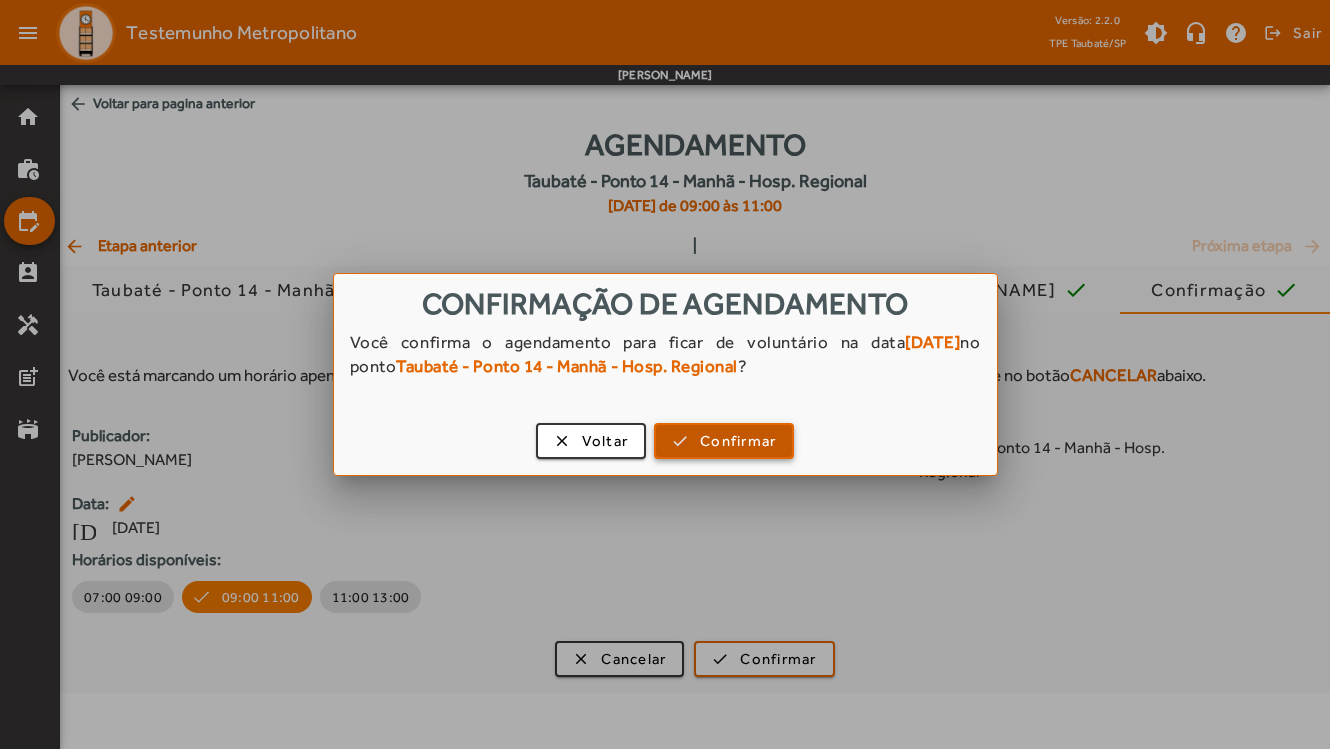 click on "Confirmar" at bounding box center [738, 441] 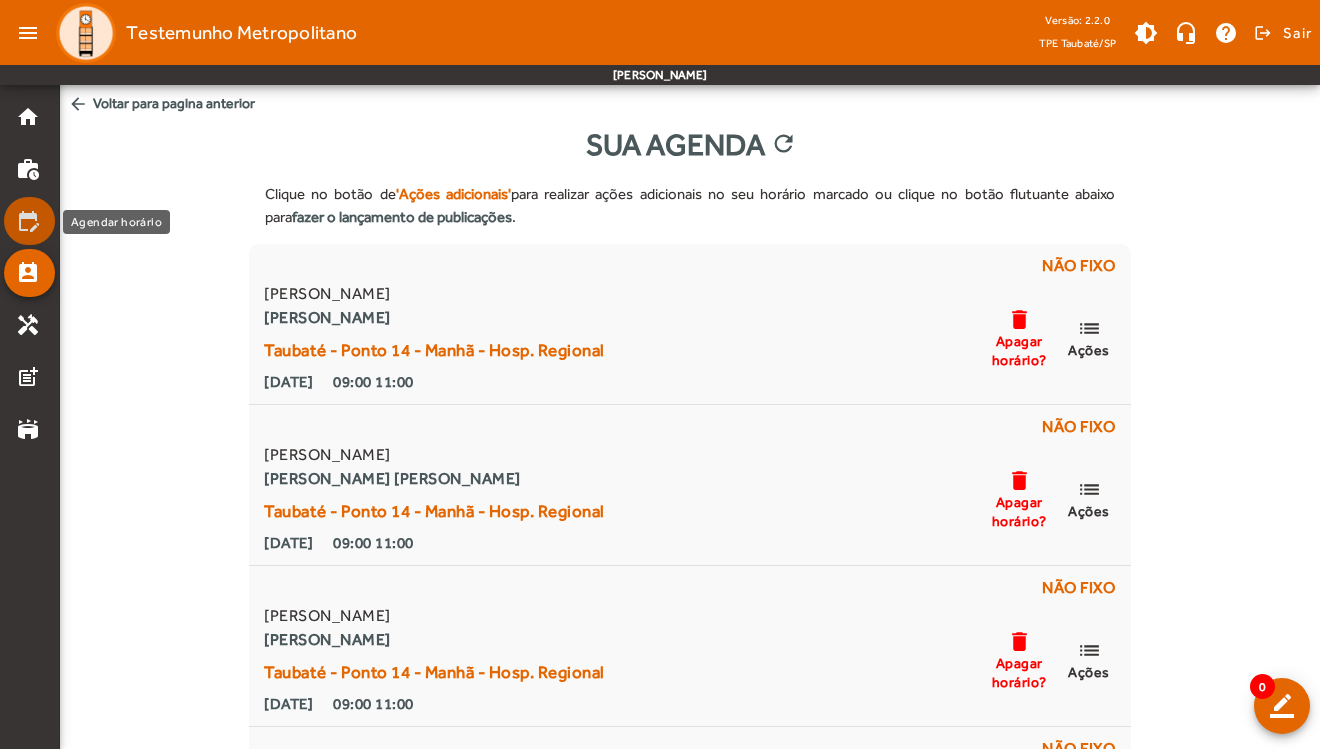 click on "edit_calendar" 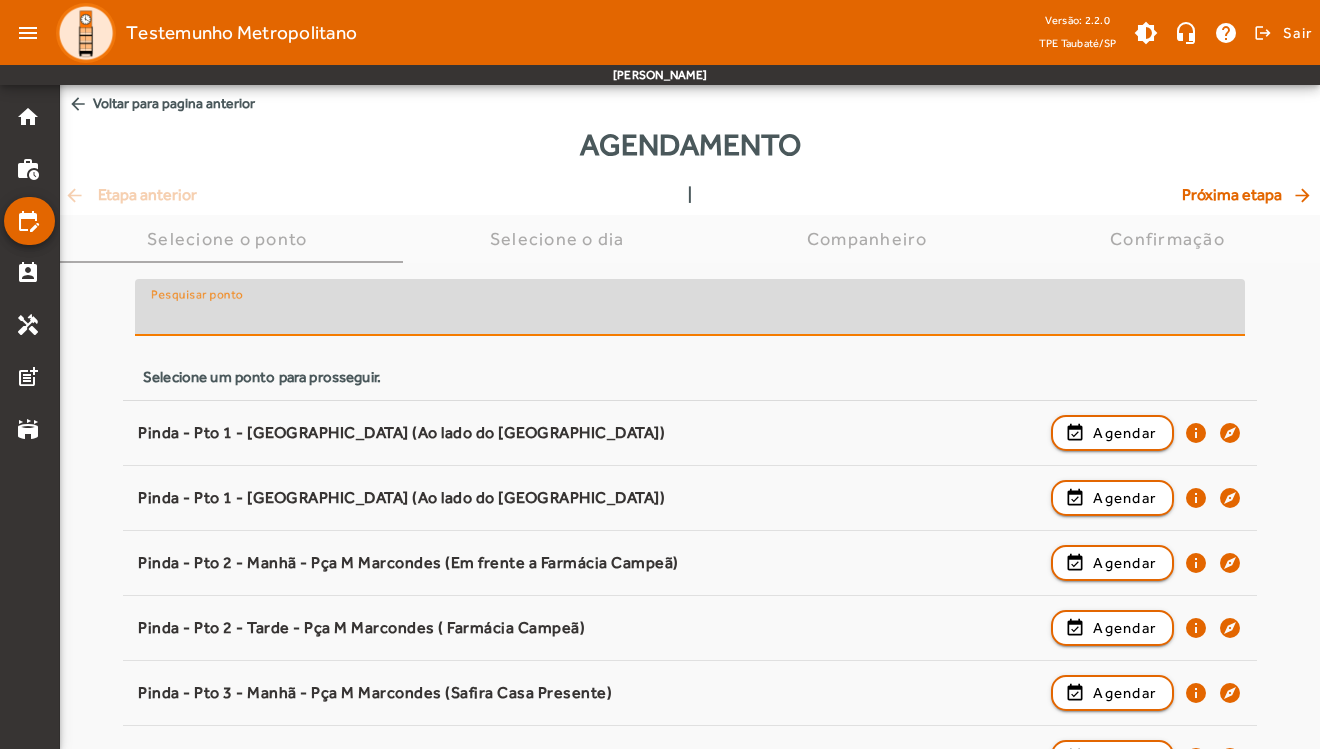 click on "Pesquisar ponto" at bounding box center [690, 316] 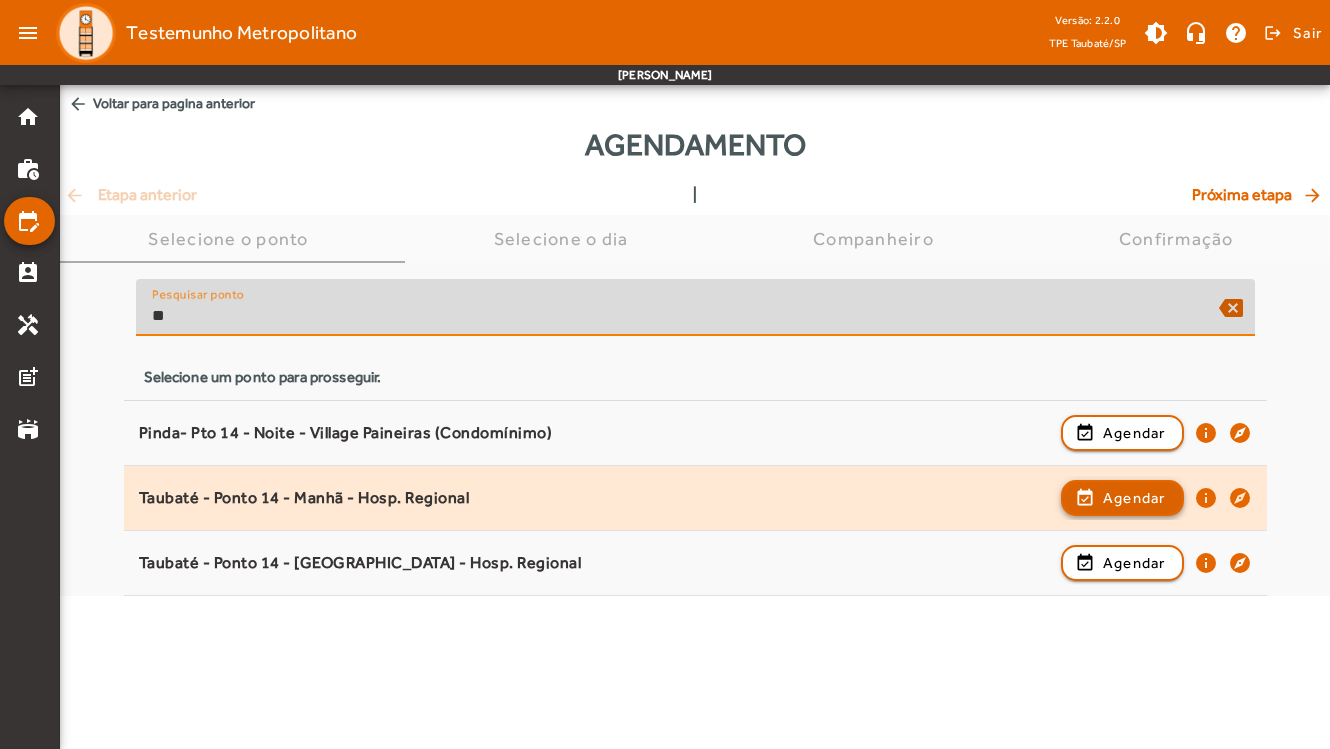 type on "**" 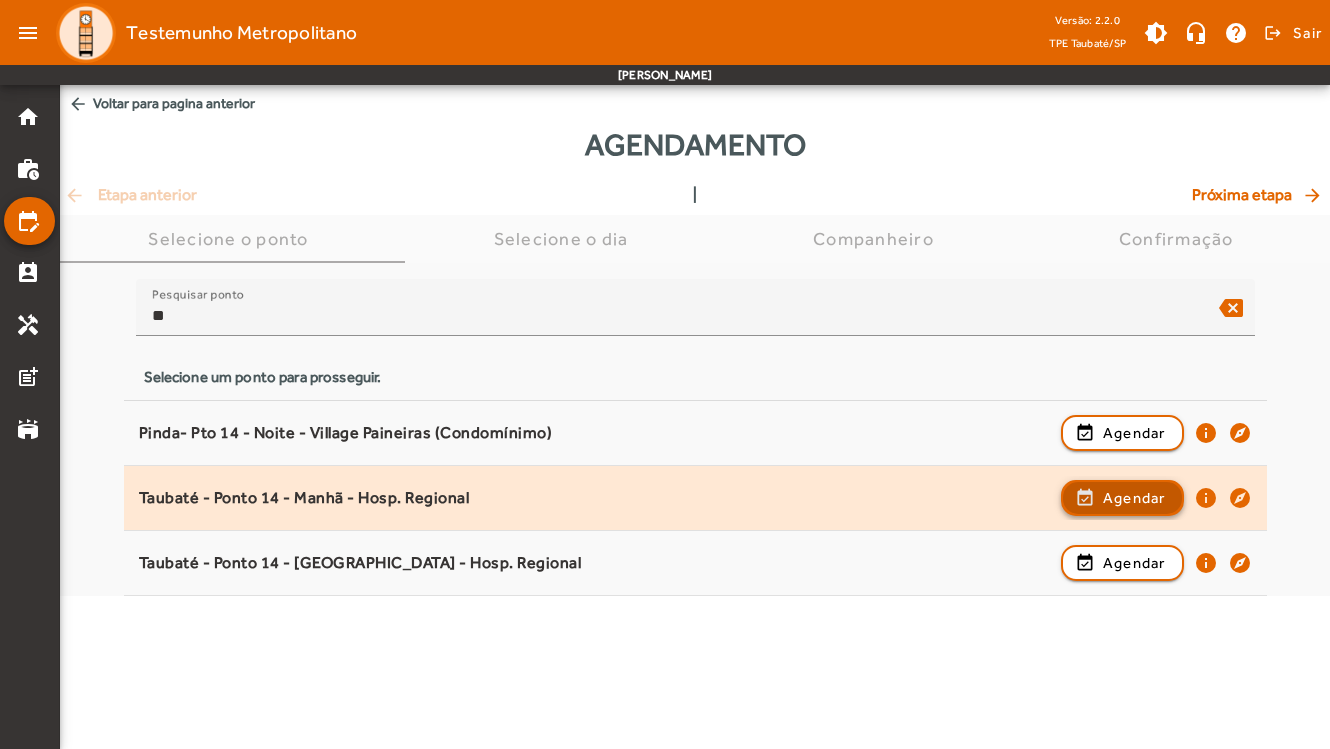 click on "Agendar" at bounding box center (1134, 563) 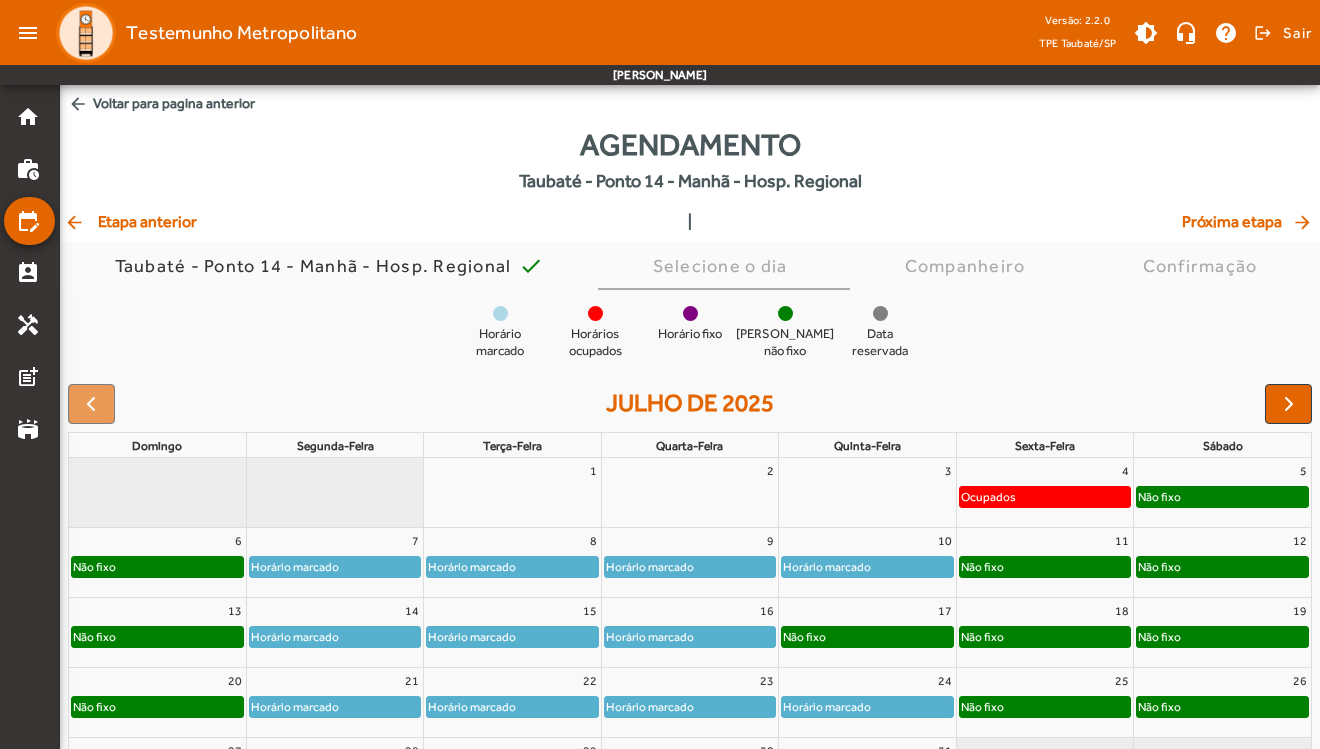 click at bounding box center (1289, 404) 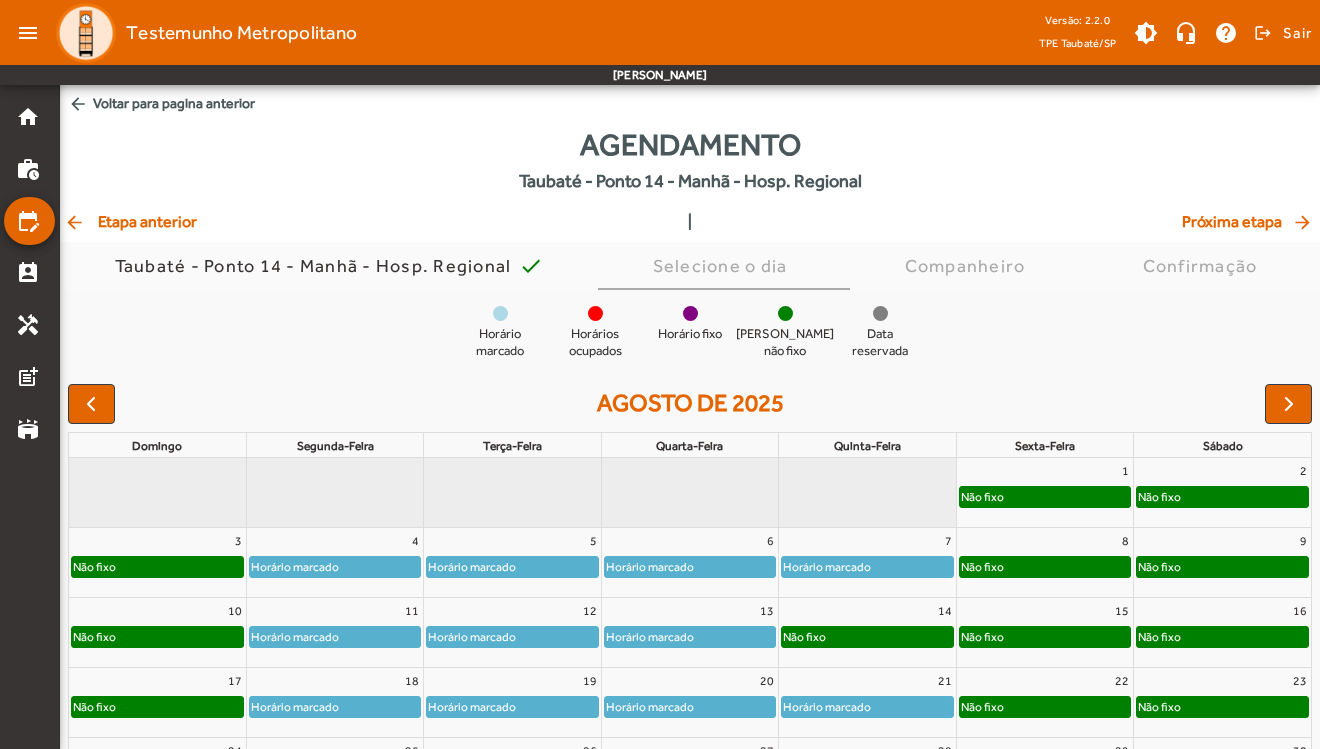 click at bounding box center [1289, 404] 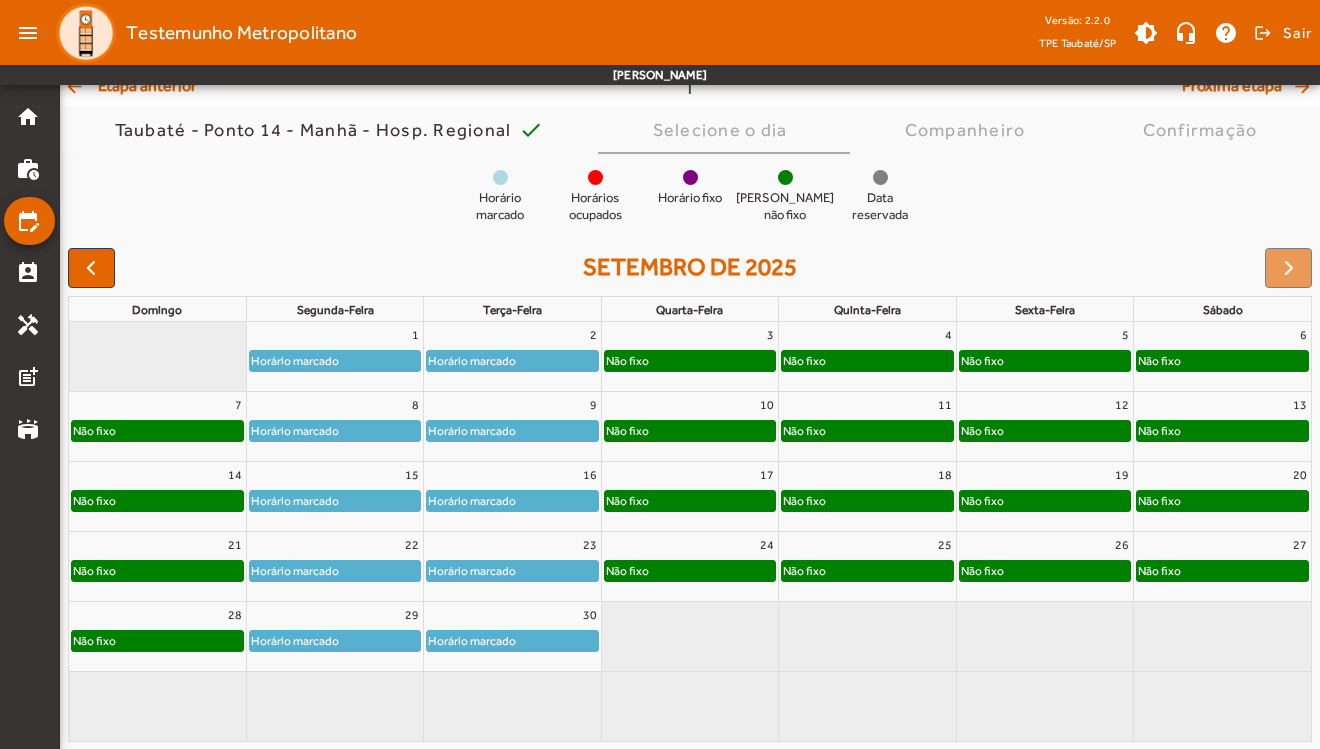 scroll, scrollTop: 135, scrollLeft: 0, axis: vertical 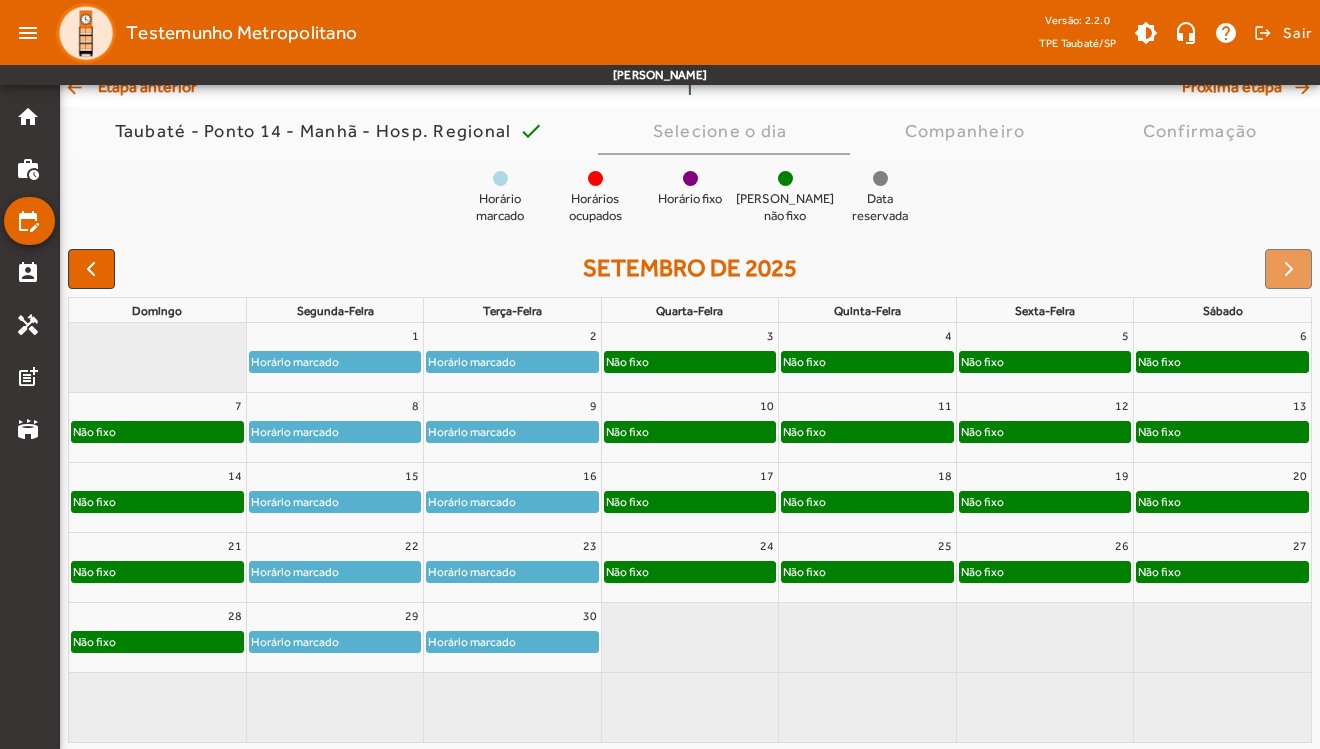 click on "Não fixo" 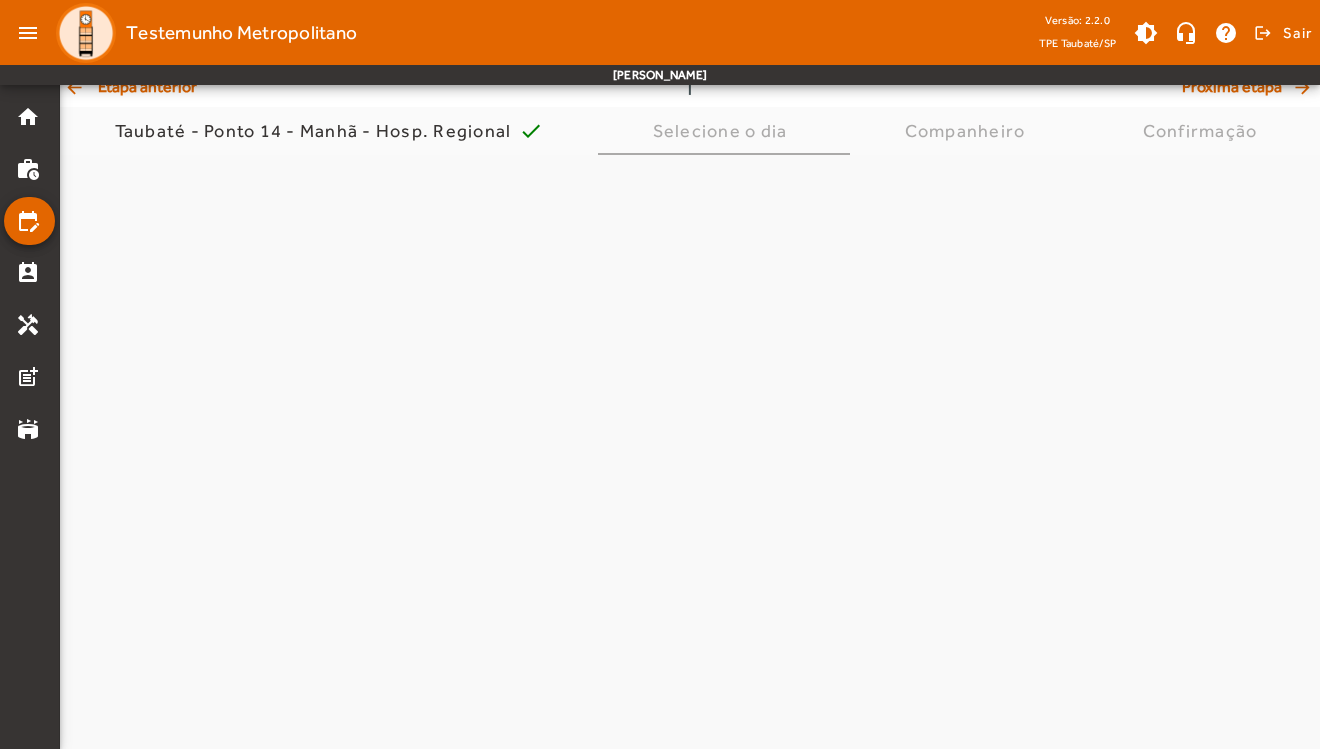 scroll, scrollTop: 0, scrollLeft: 0, axis: both 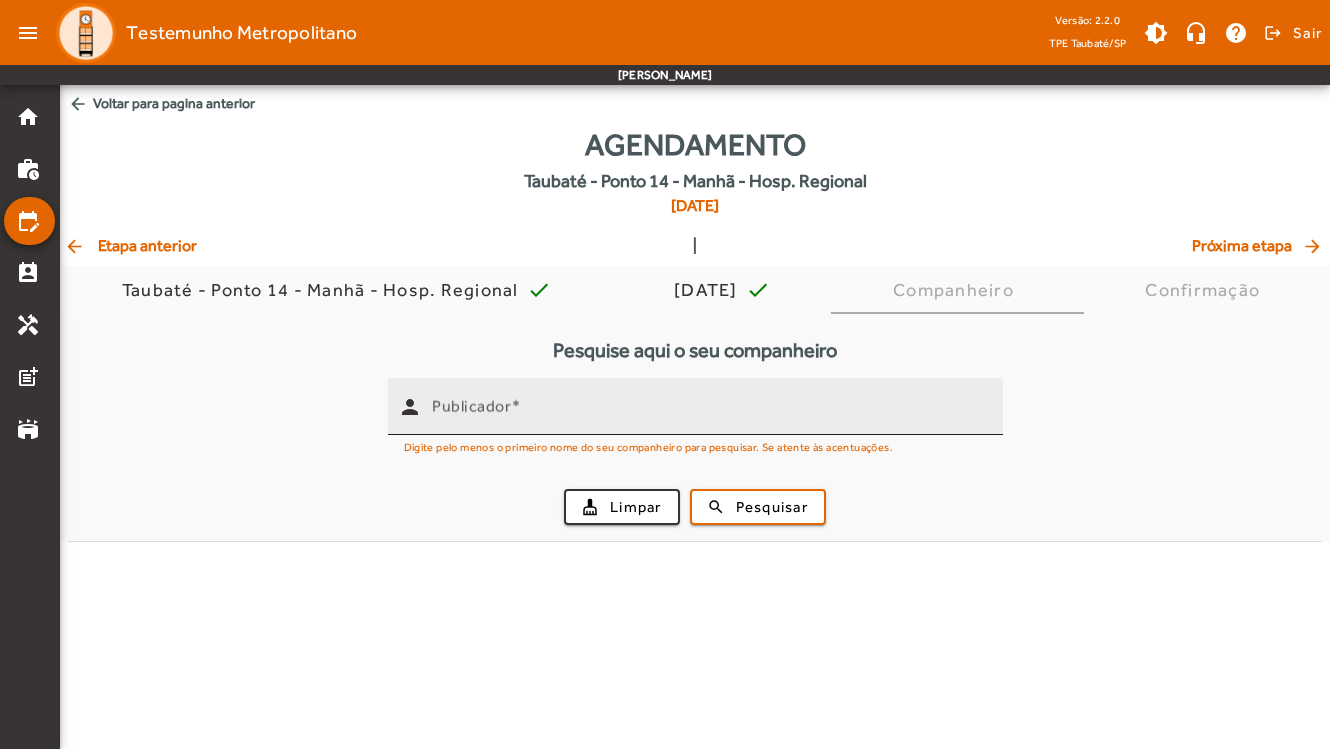 click on "Publicador" at bounding box center (709, 415) 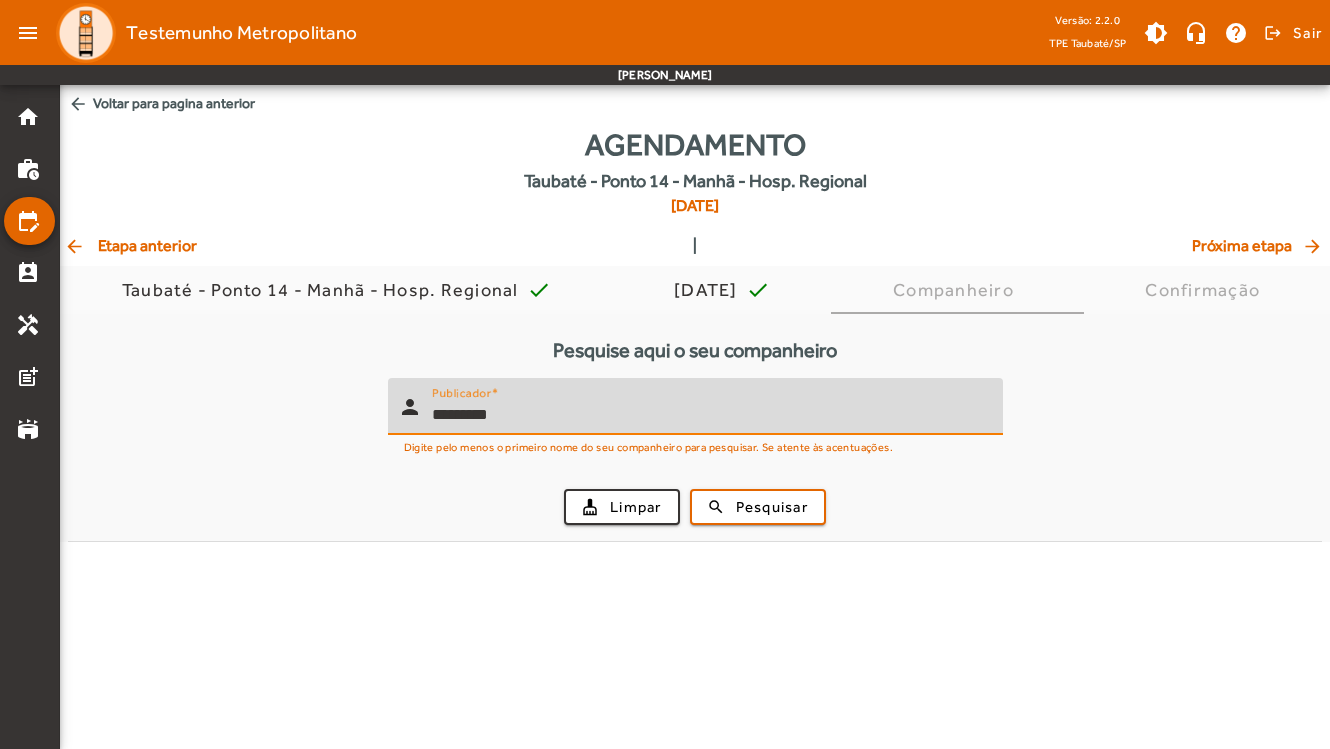 type on "*********" 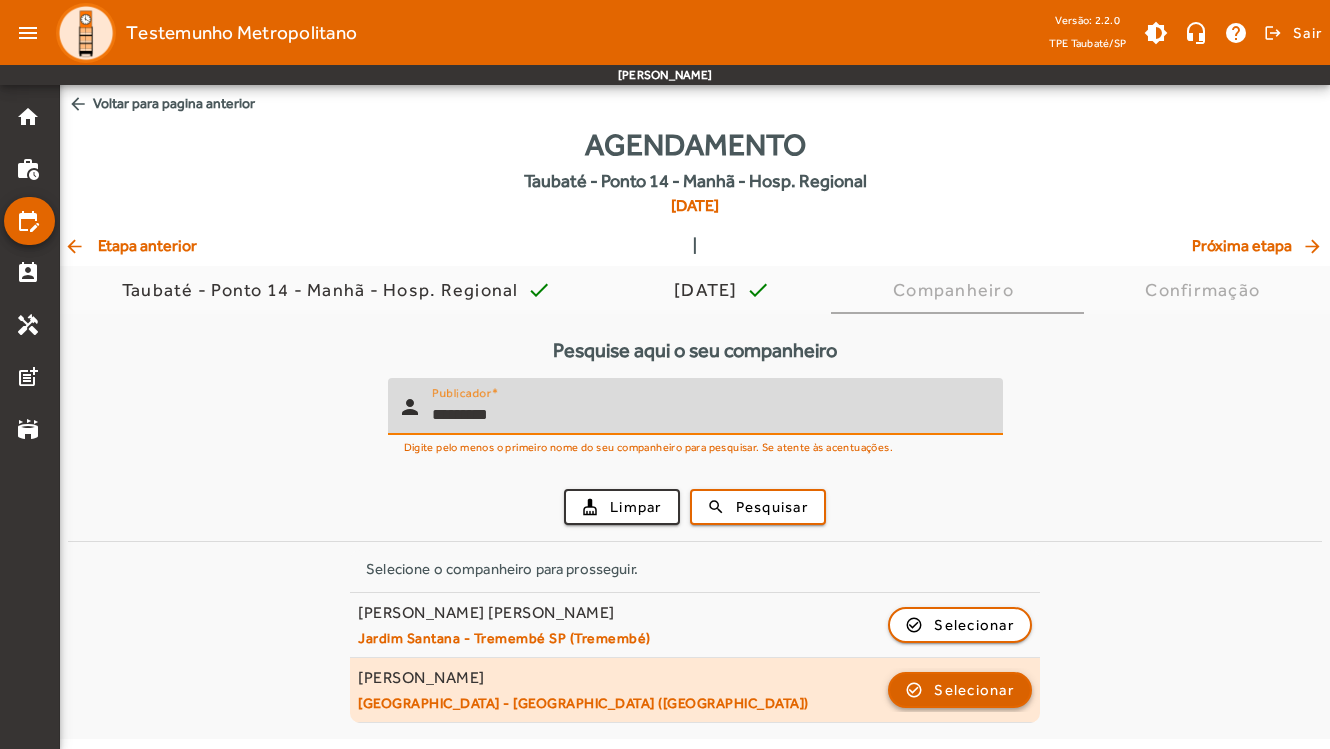 click on "Selecionar" 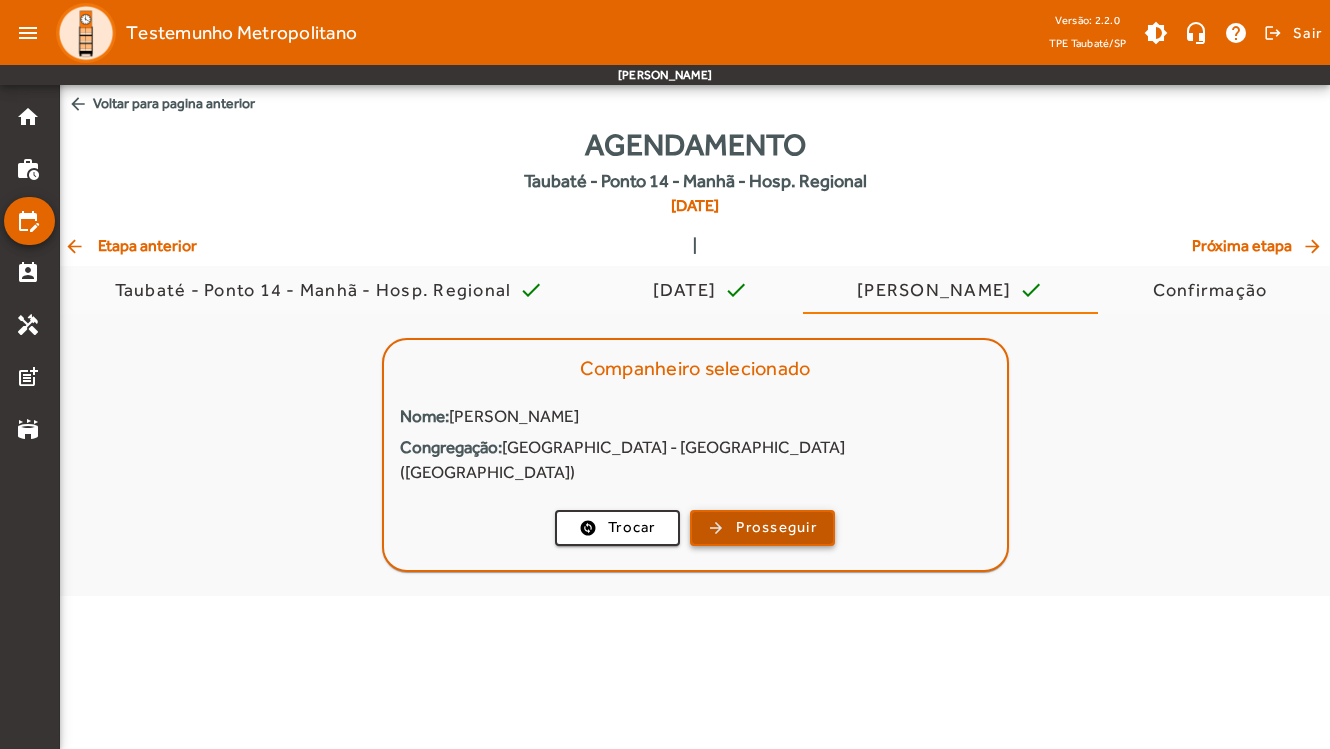 click on "Prosseguir" 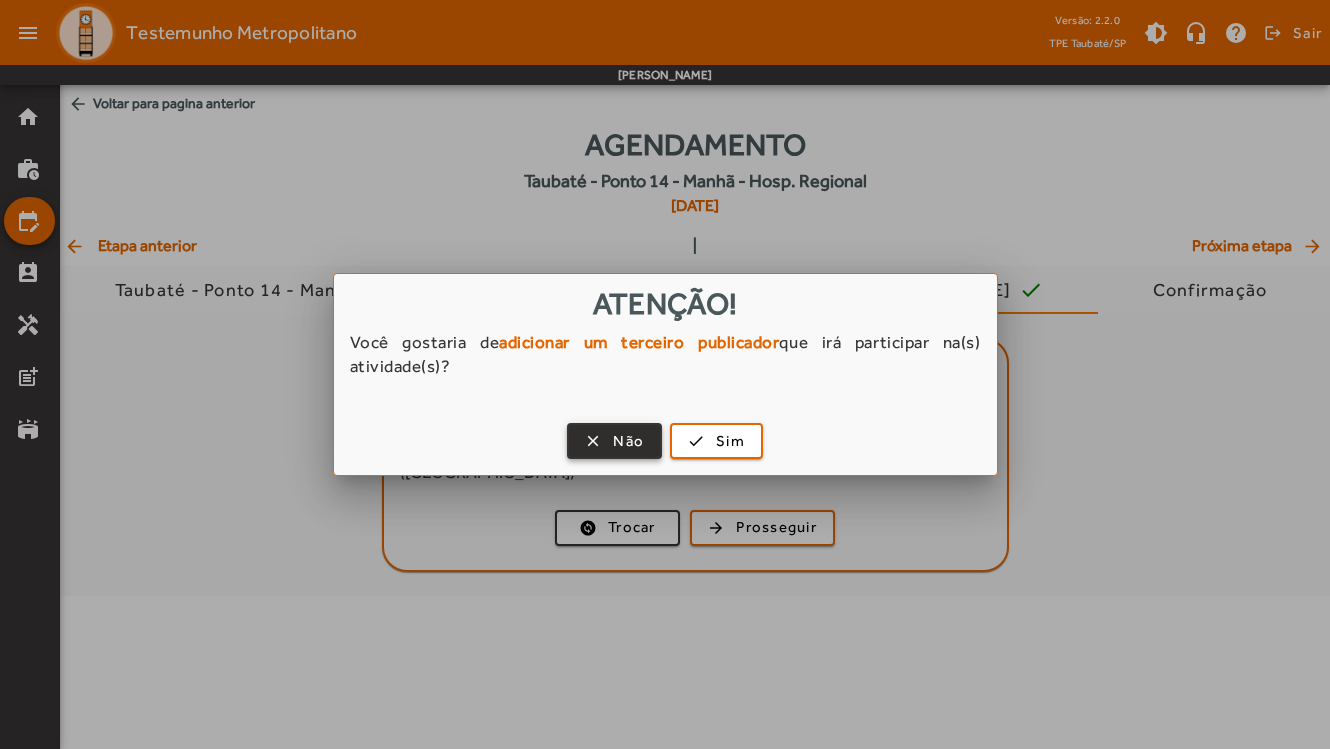 click on "Não" at bounding box center (628, 441) 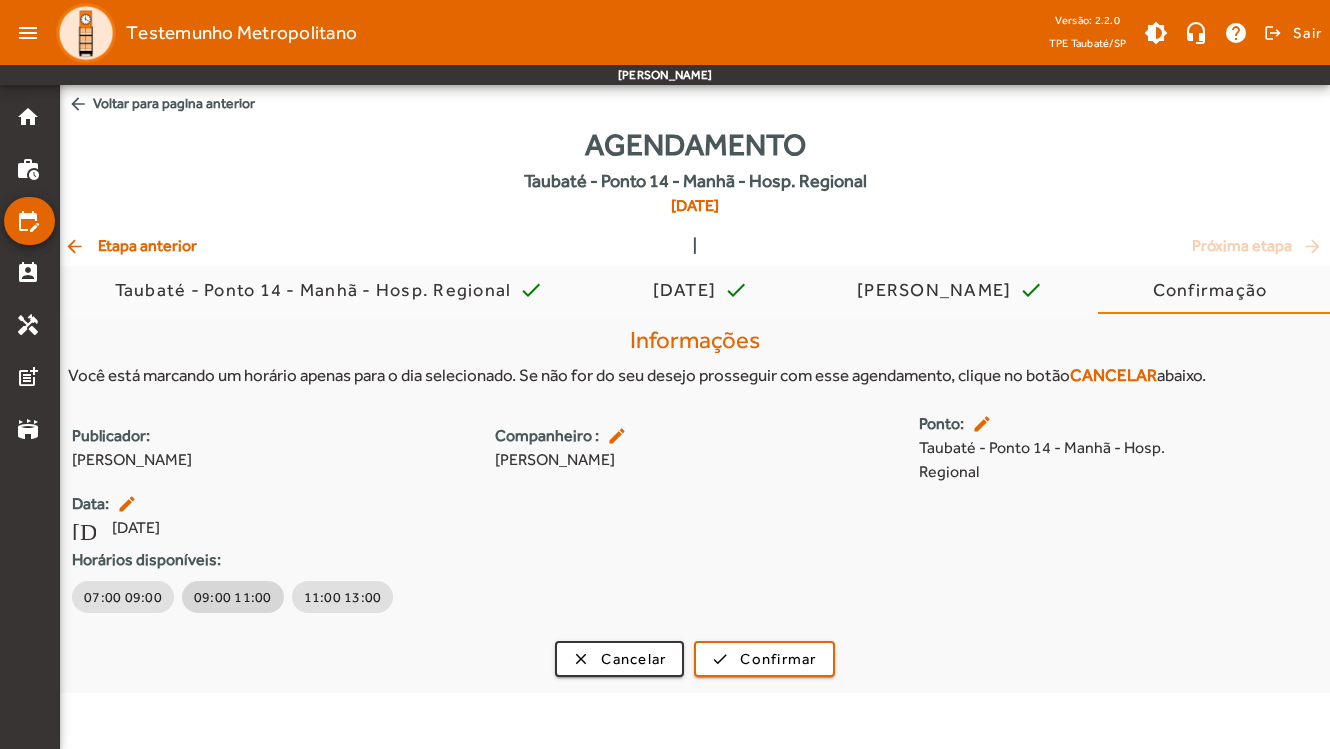 click on "09:00 11:00" at bounding box center (233, 597) 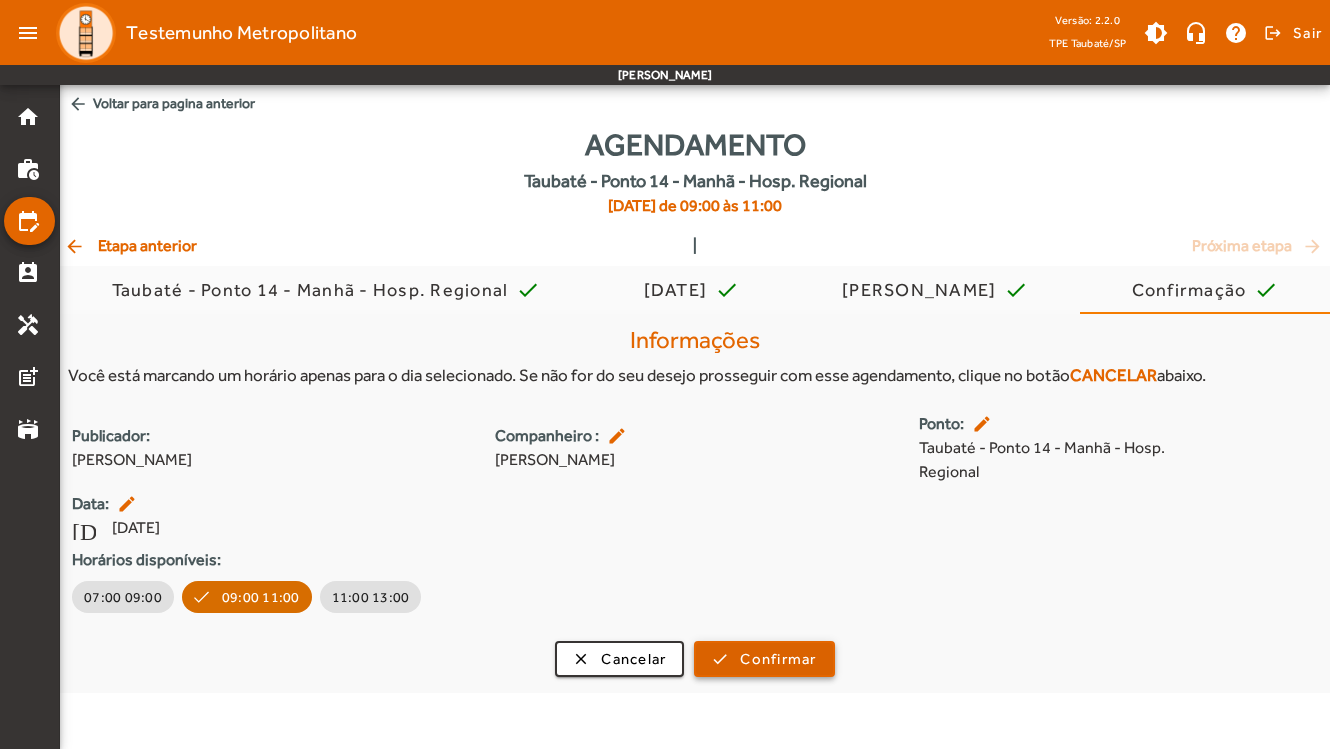 click on "Confirmar" at bounding box center [778, 659] 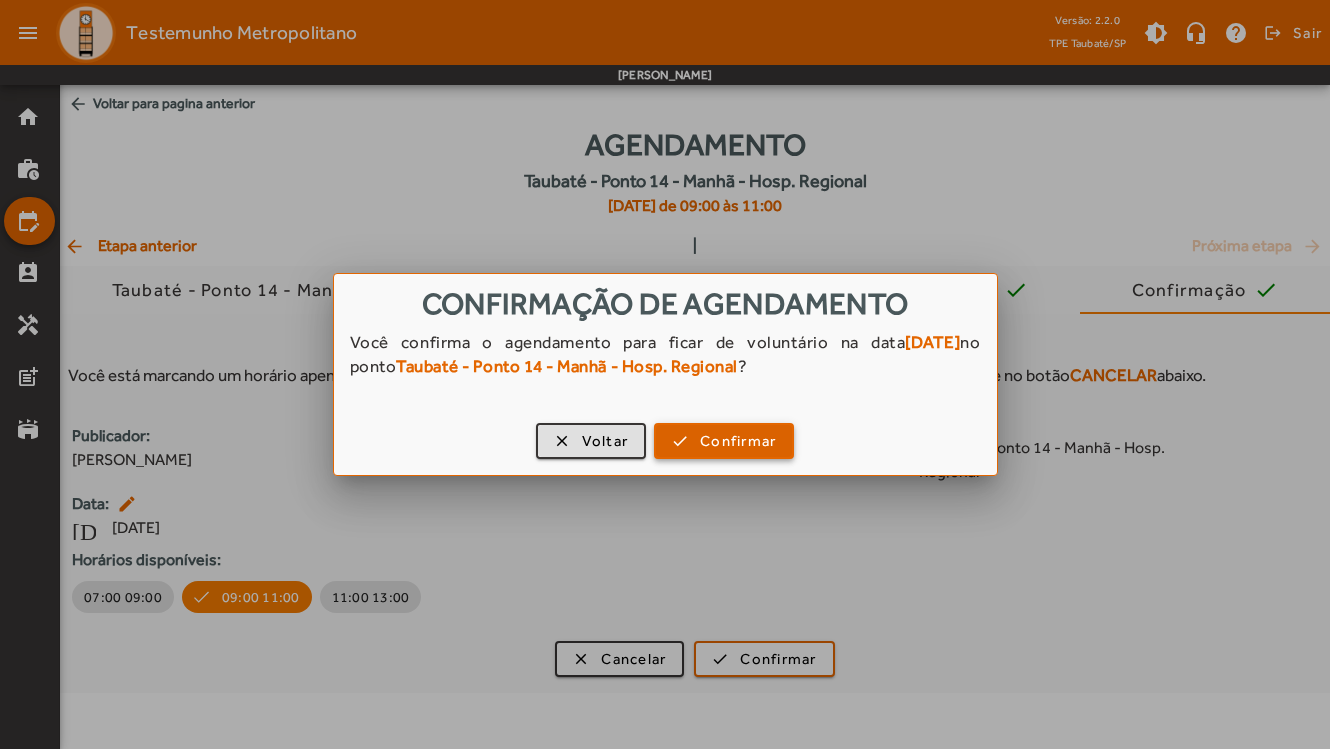 click on "Confirmar" at bounding box center [738, 441] 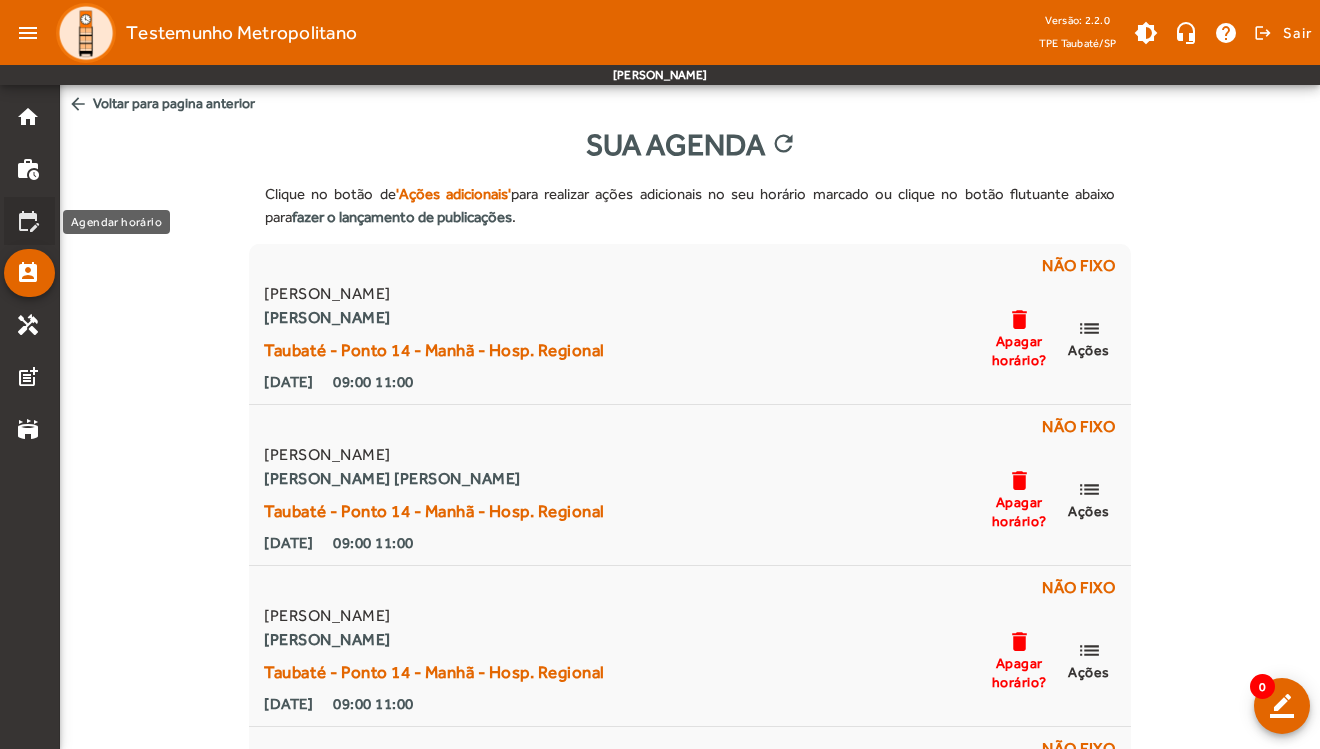 click on "edit_calendar" 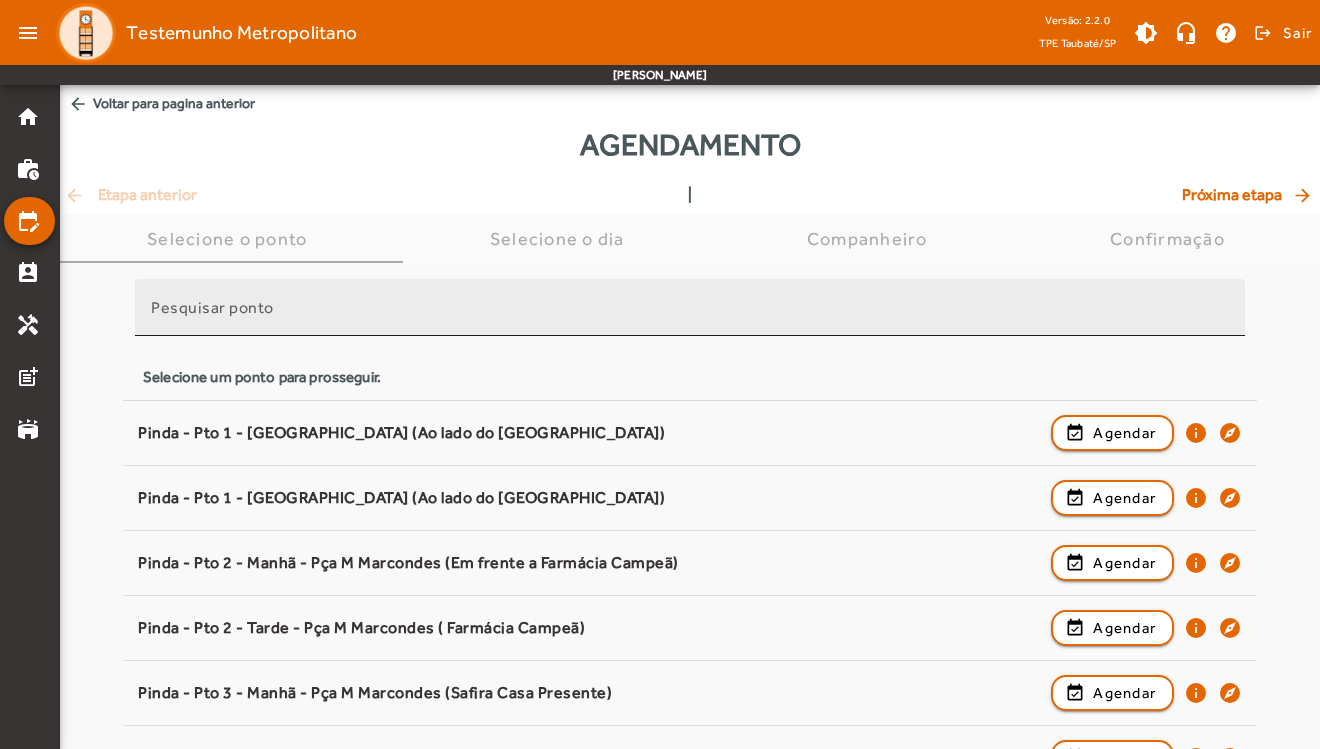 click on "Pesquisar ponto" at bounding box center (690, 307) 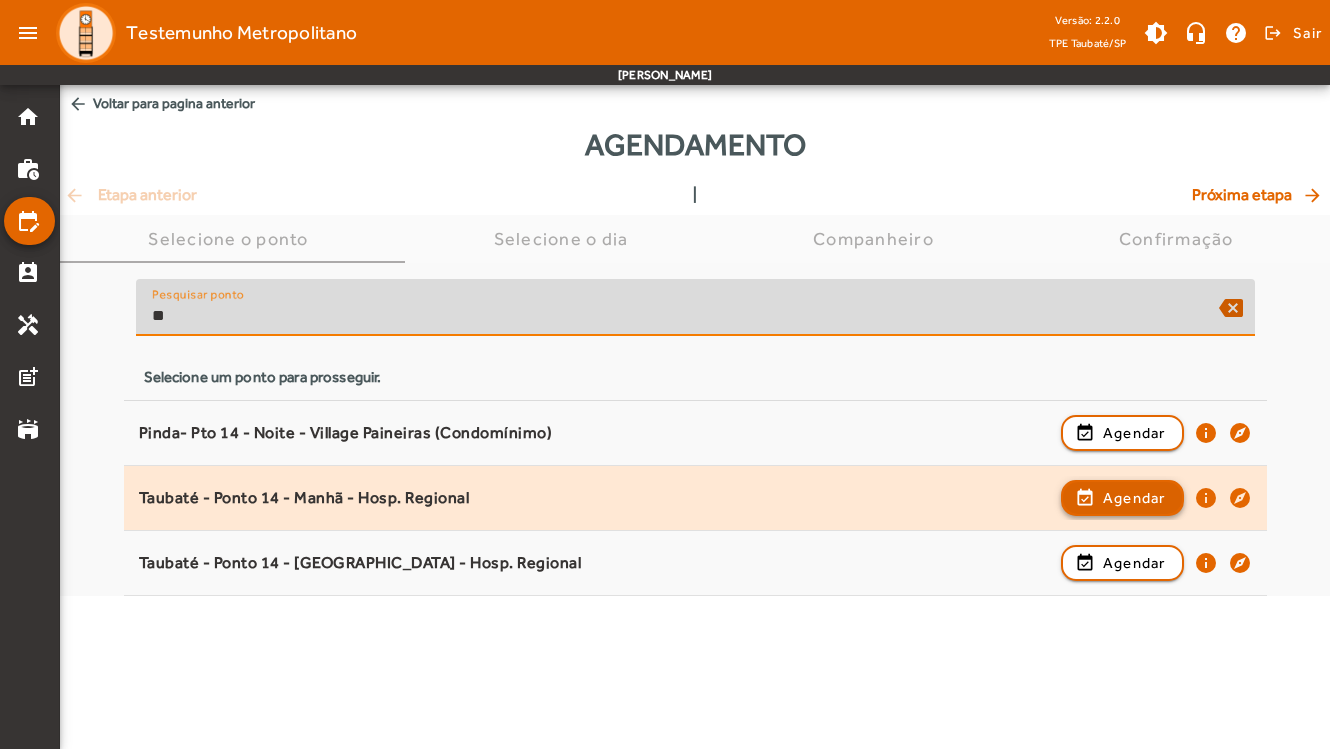 type on "**" 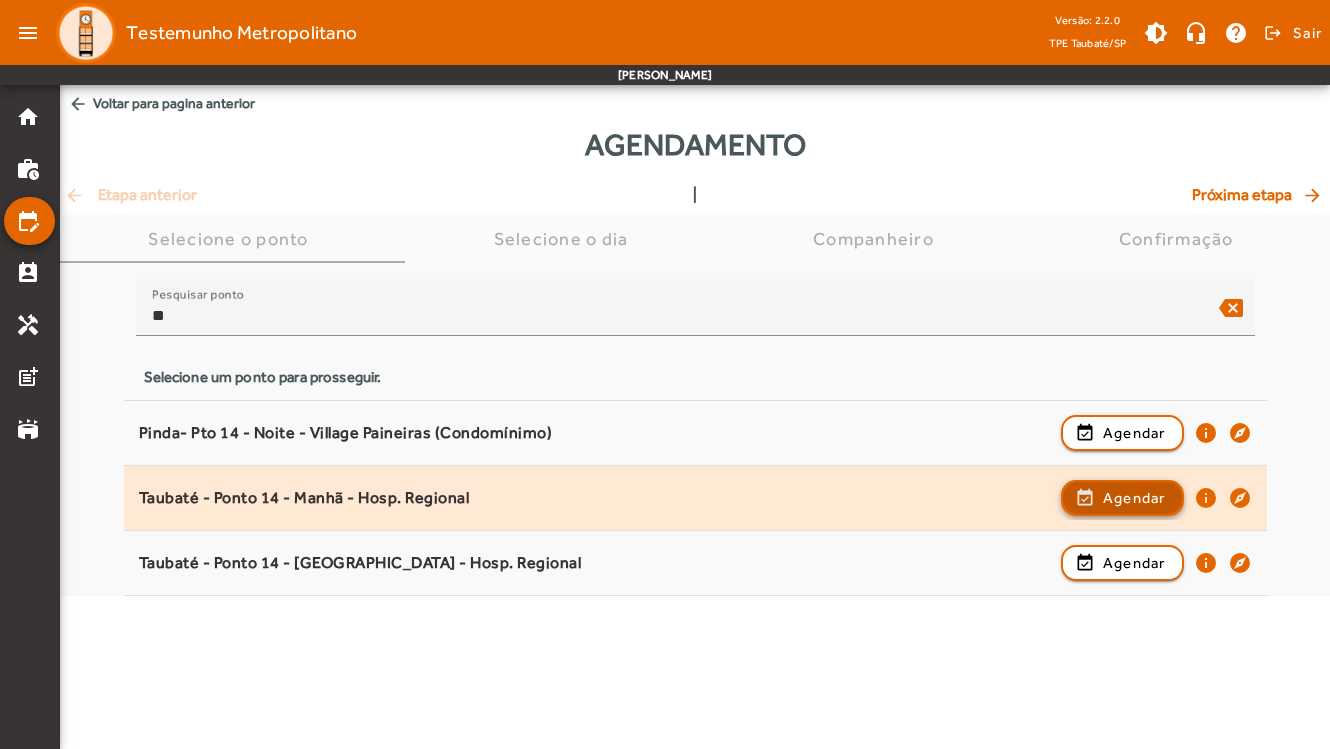 click at bounding box center [1122, 563] 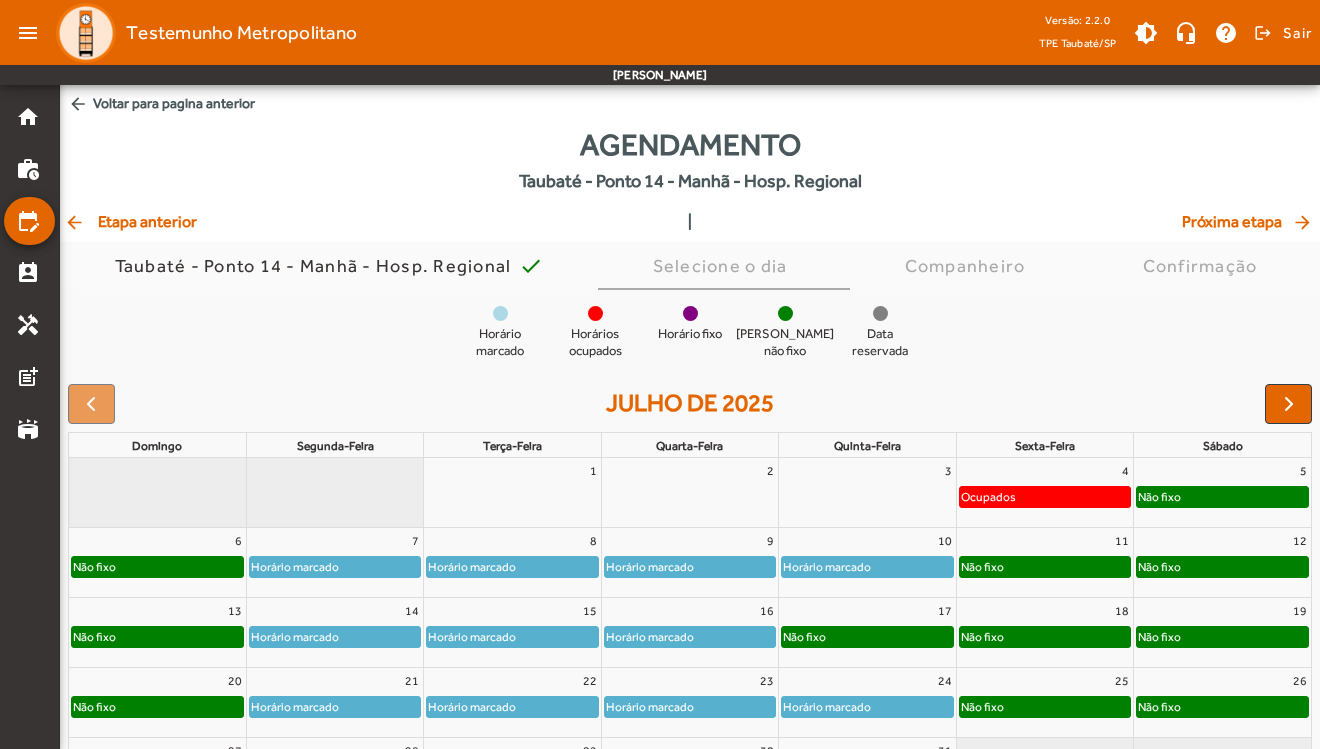 click at bounding box center (1289, 404) 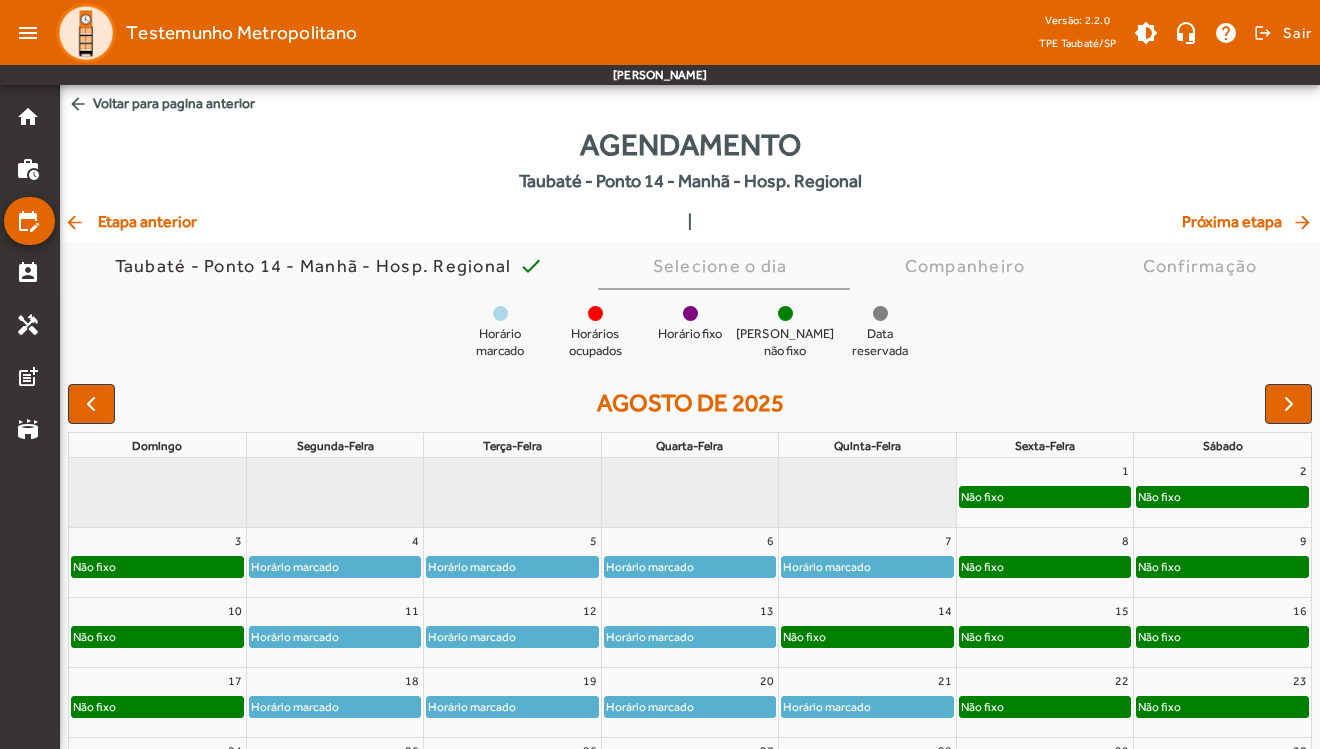 click at bounding box center [1289, 404] 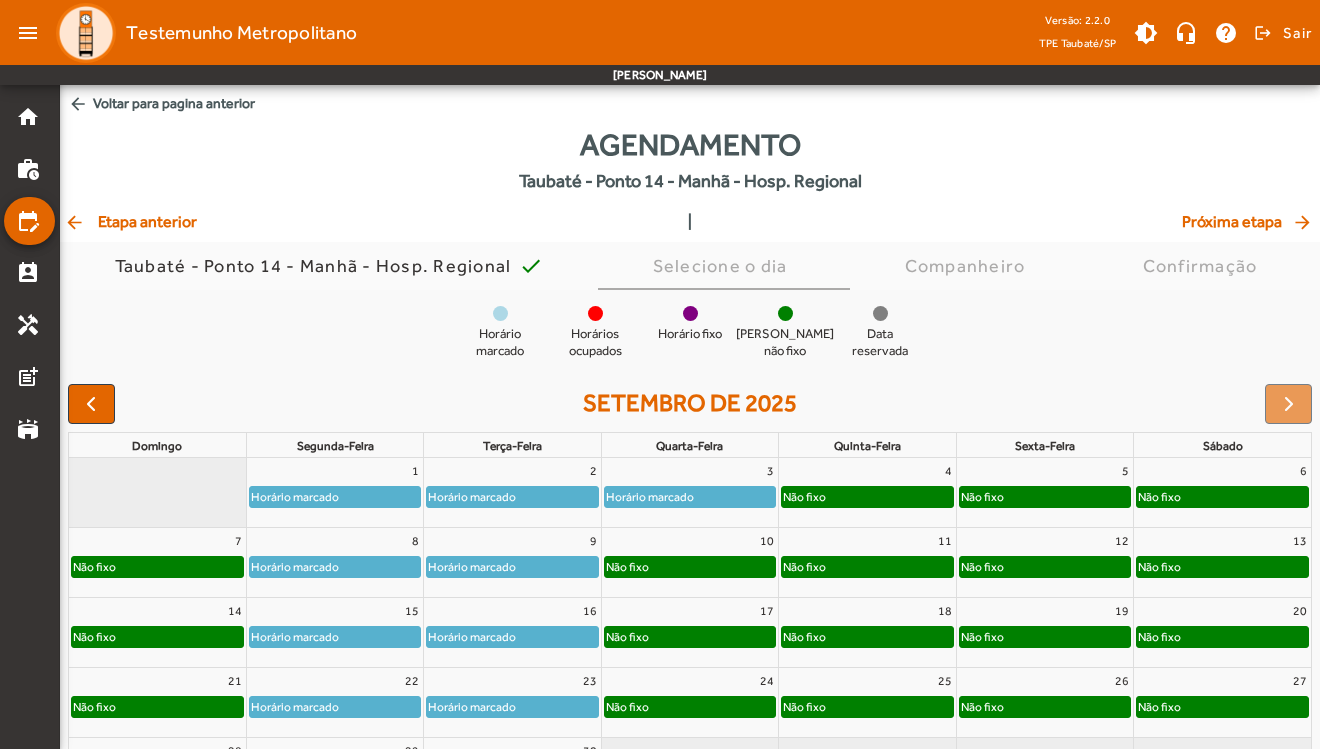click on "Não fixo" 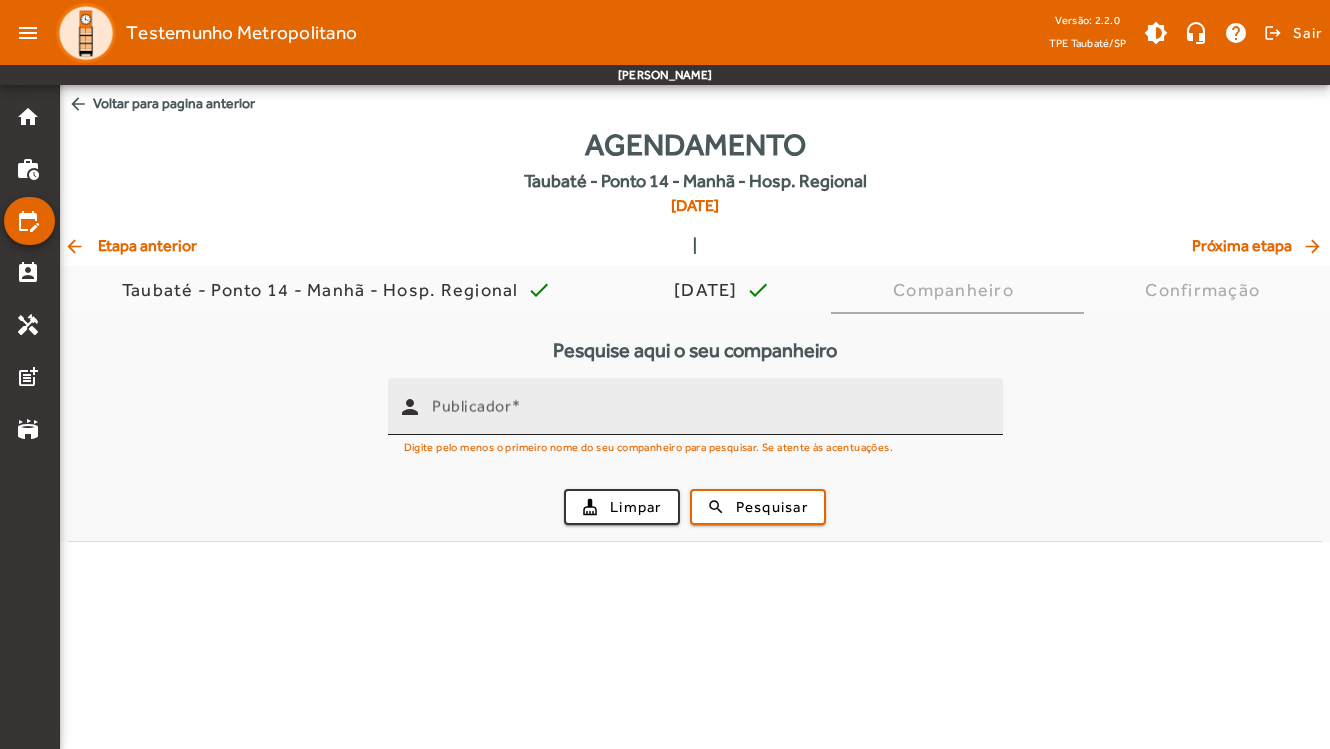 click on "Publicador" at bounding box center [709, 415] 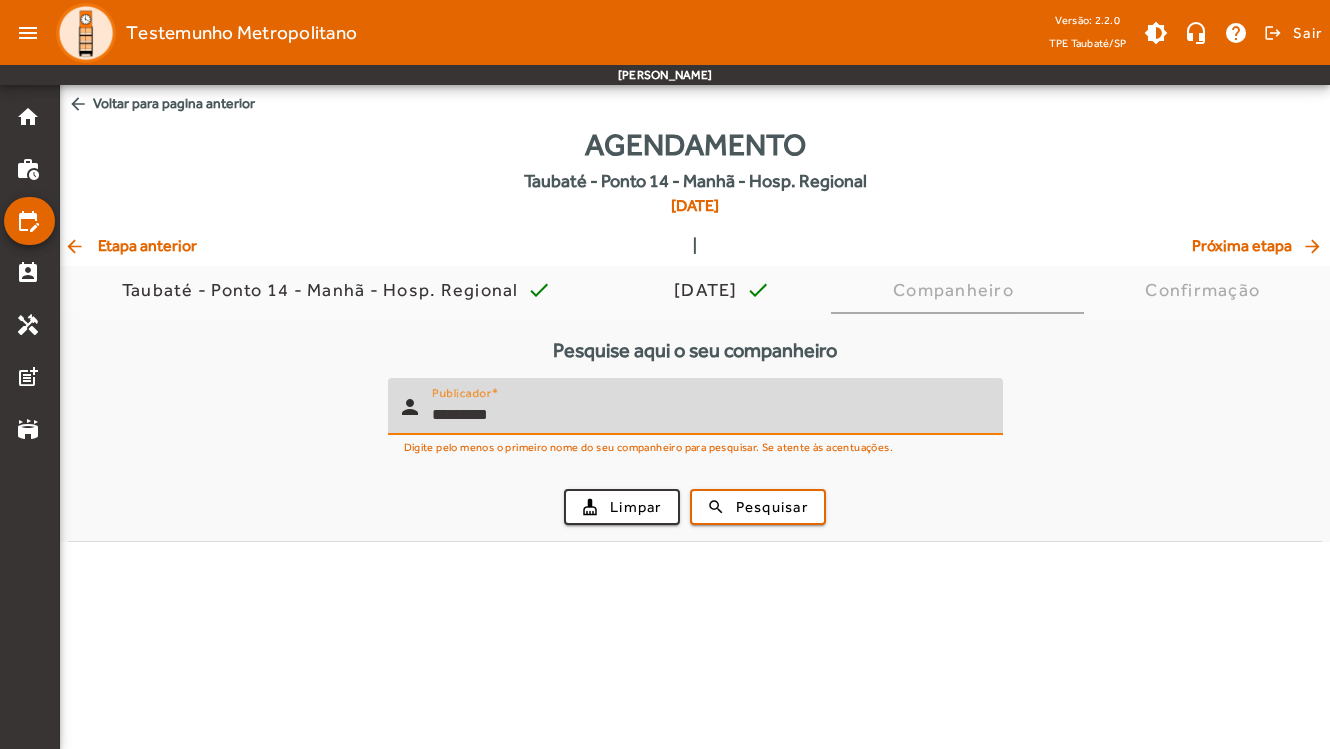 type on "*********" 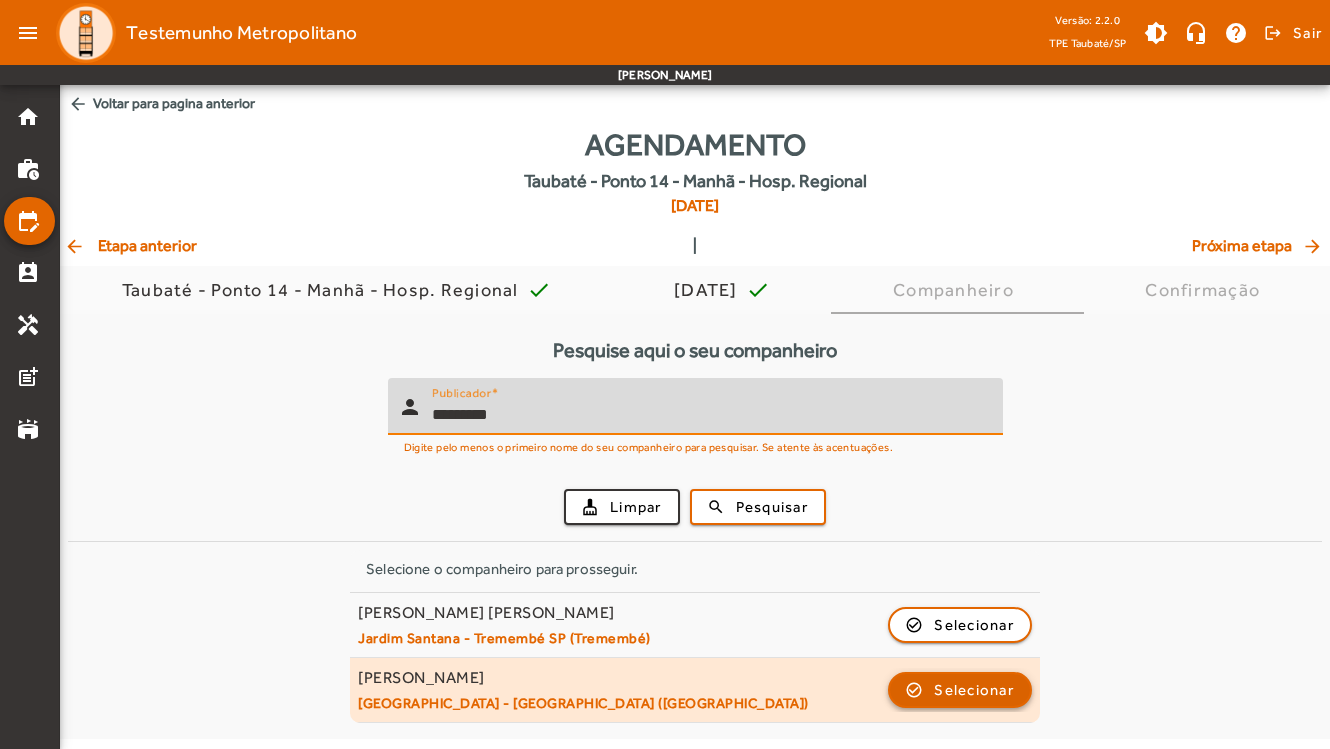 click on "Selecionar" 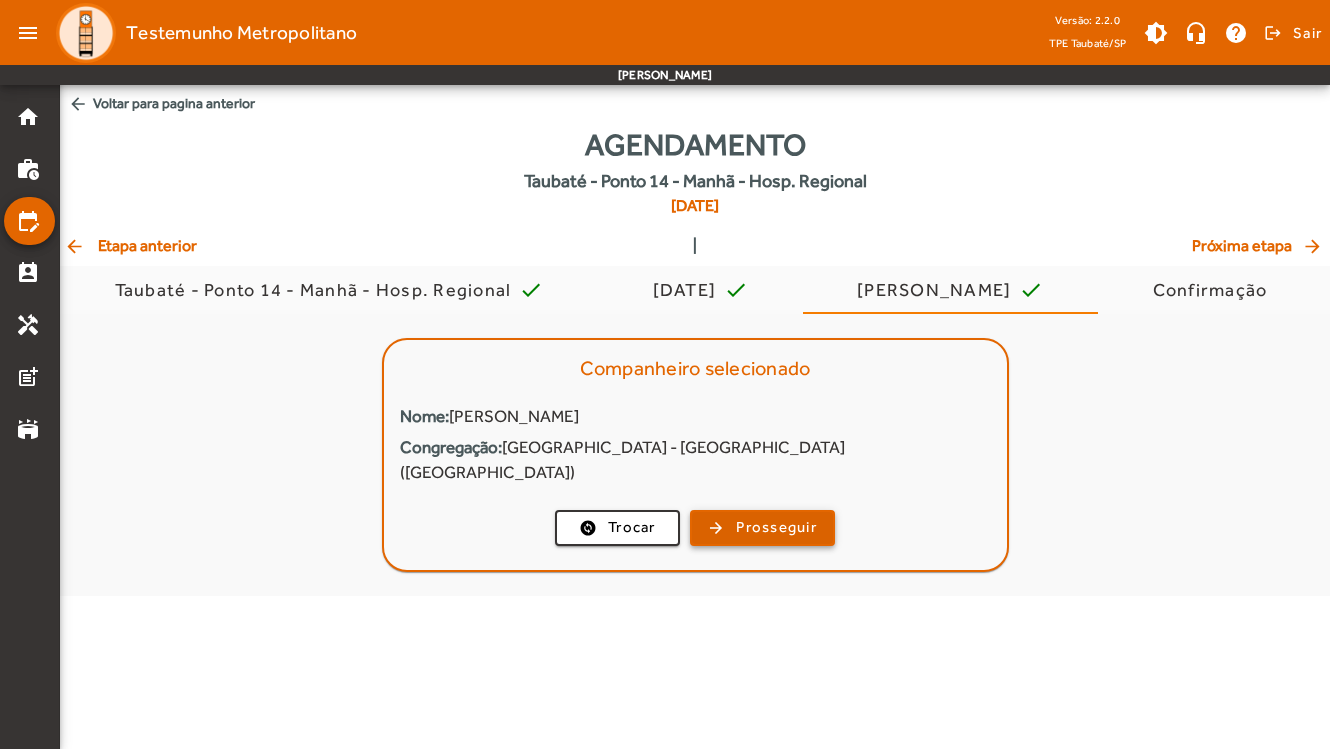 click on "Prosseguir" 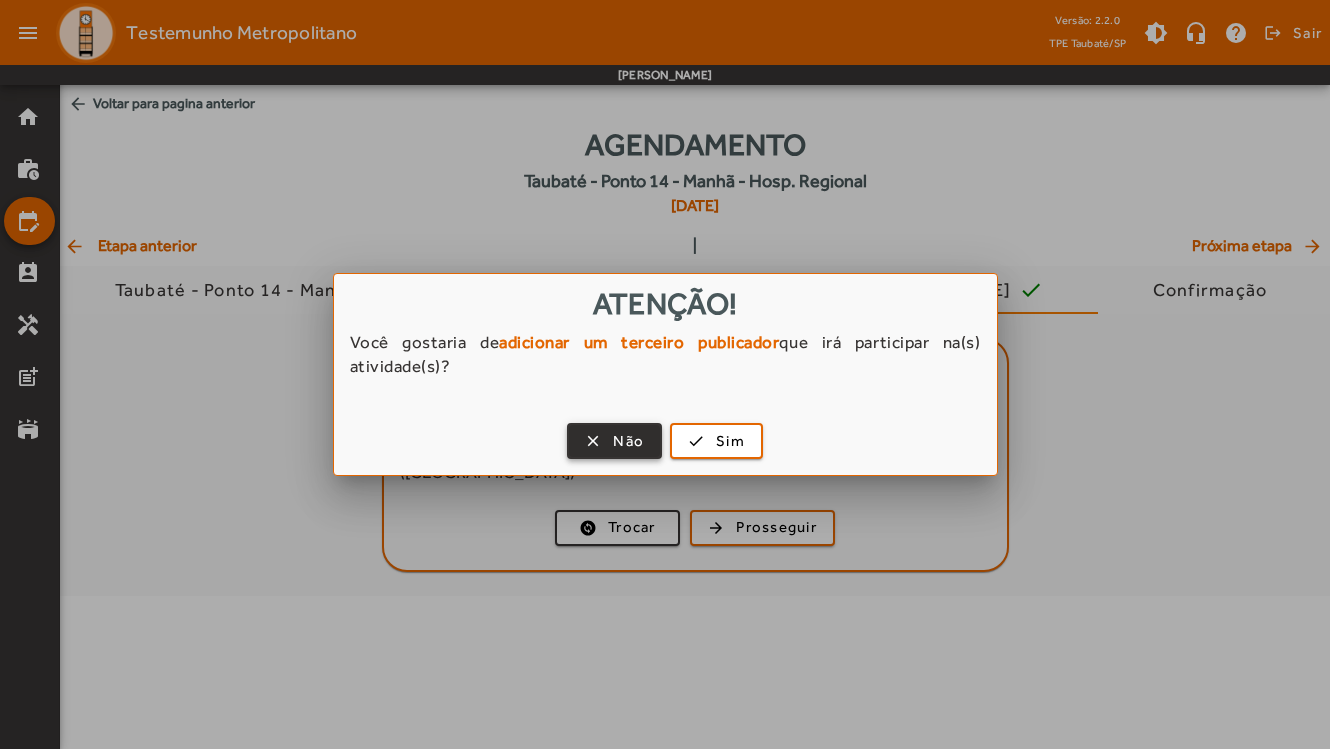 click at bounding box center [614, 441] 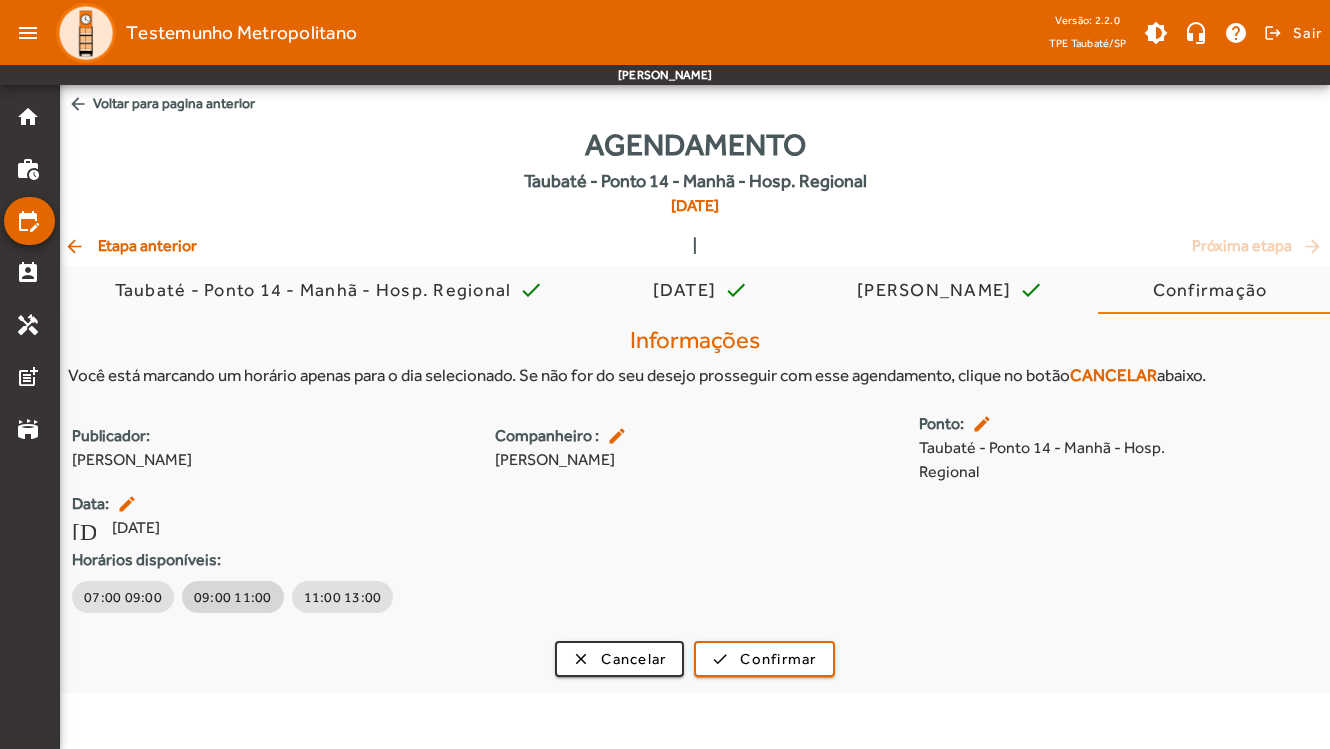 click on "09:00 11:00" at bounding box center [233, 597] 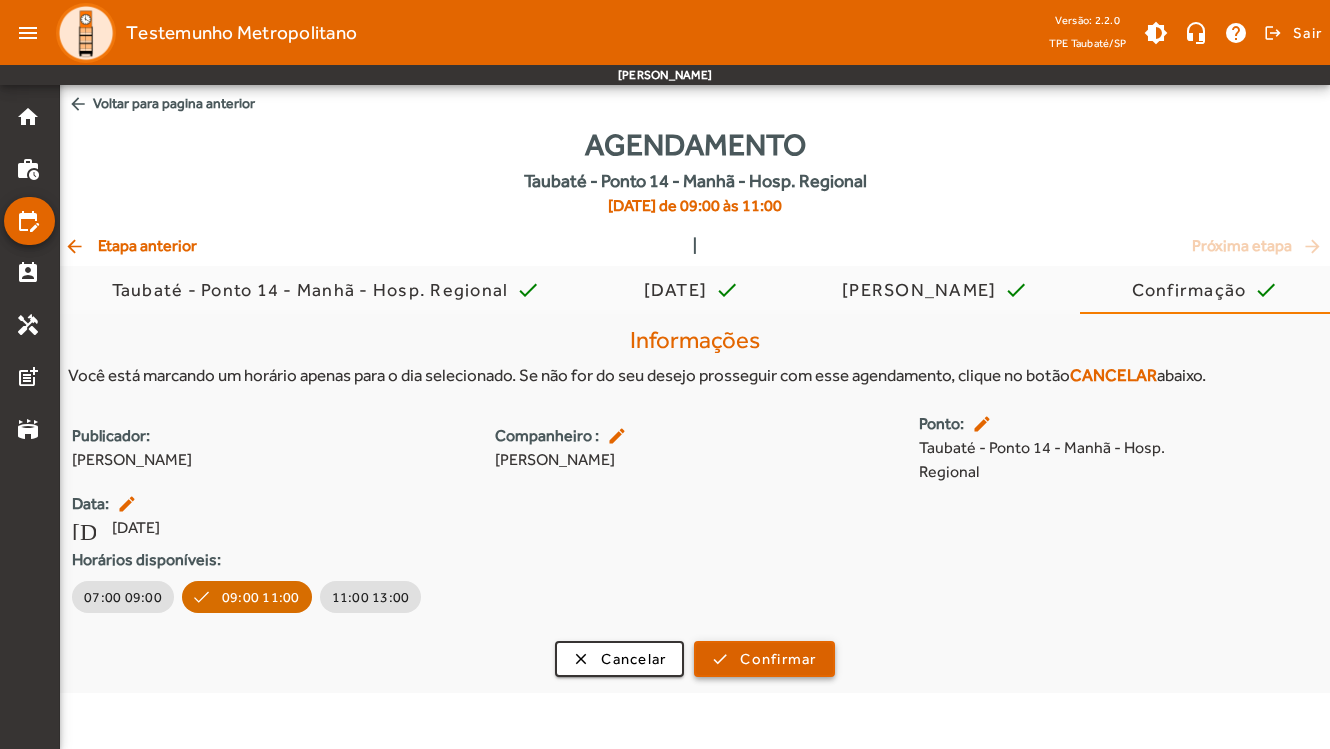 click on "Confirmar" at bounding box center [778, 659] 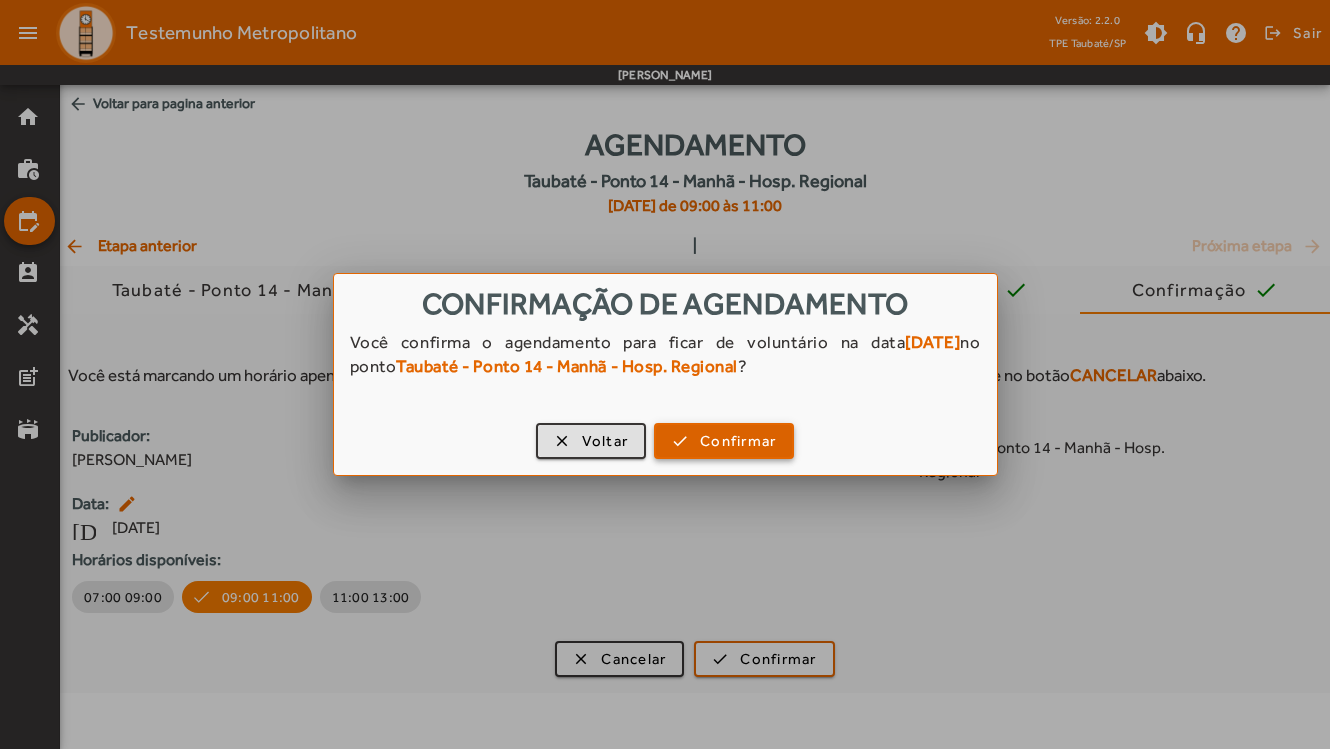 click on "Confirmar" at bounding box center [738, 441] 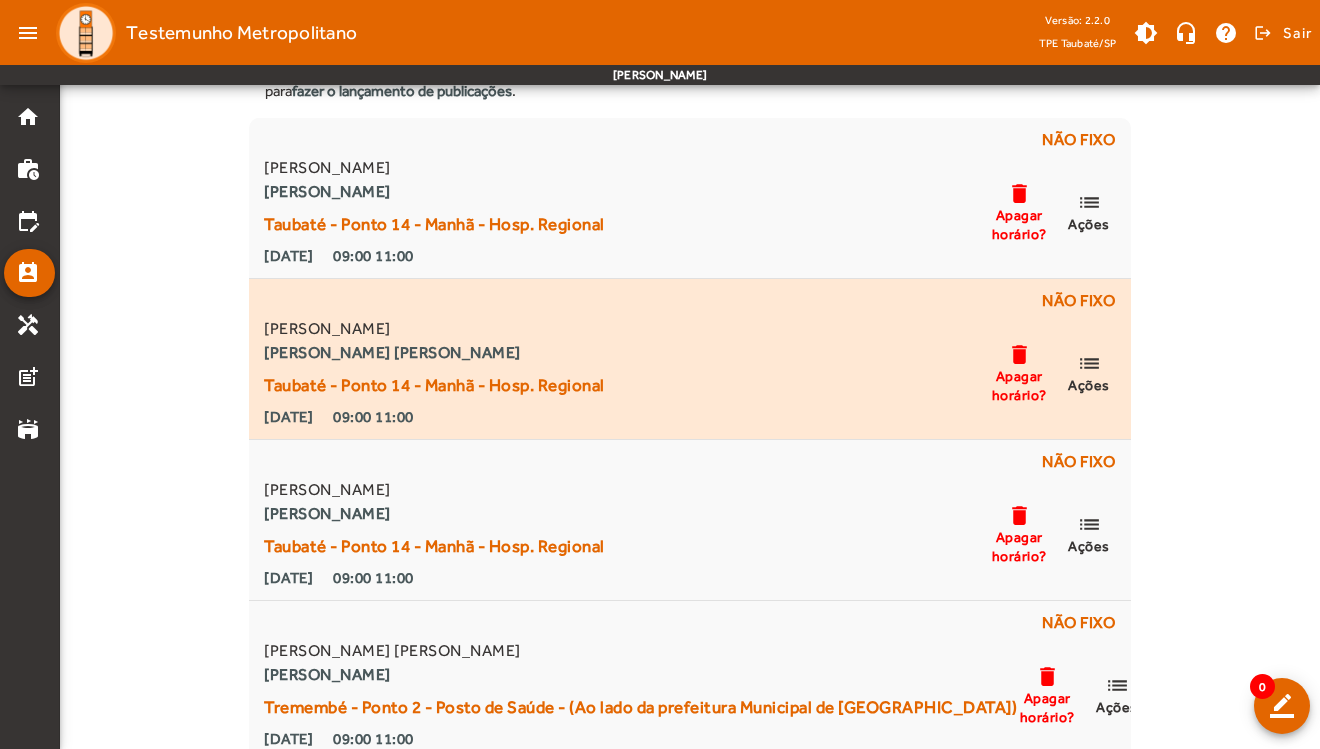 scroll, scrollTop: 137, scrollLeft: 0, axis: vertical 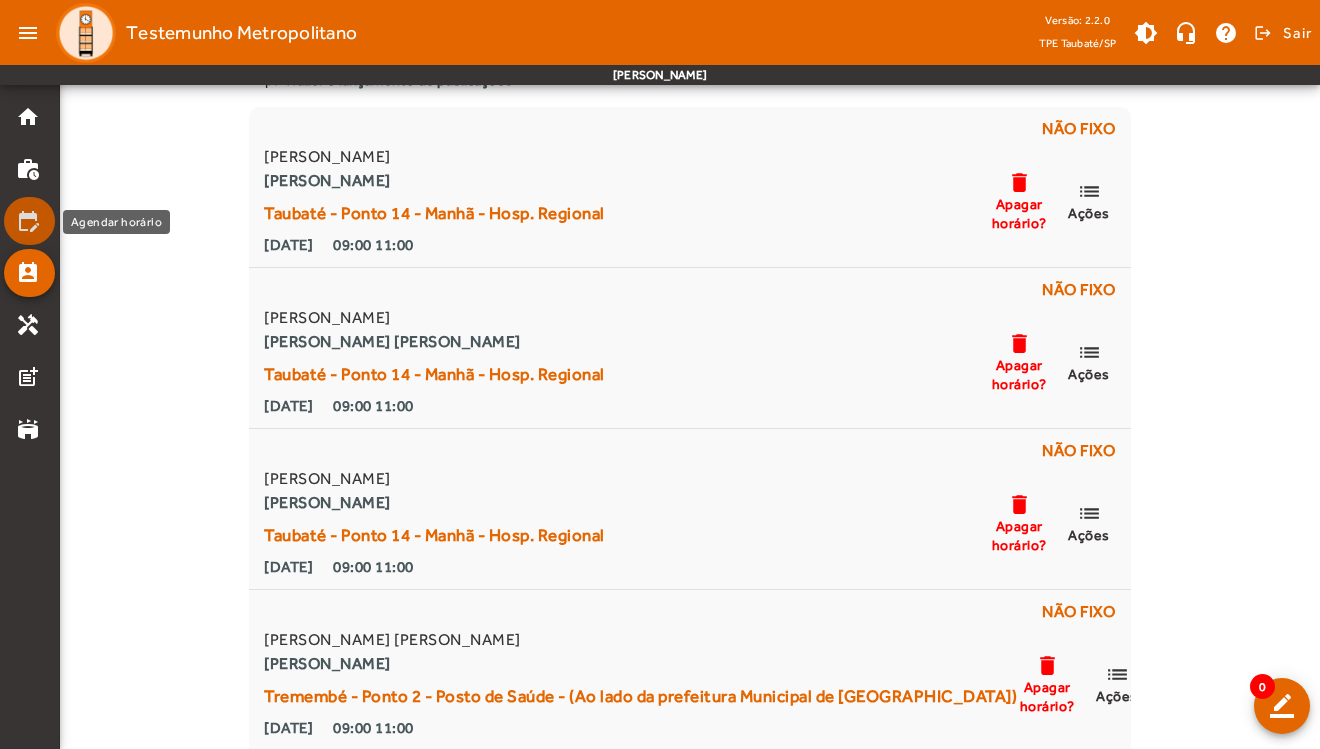 click on "edit_calendar" 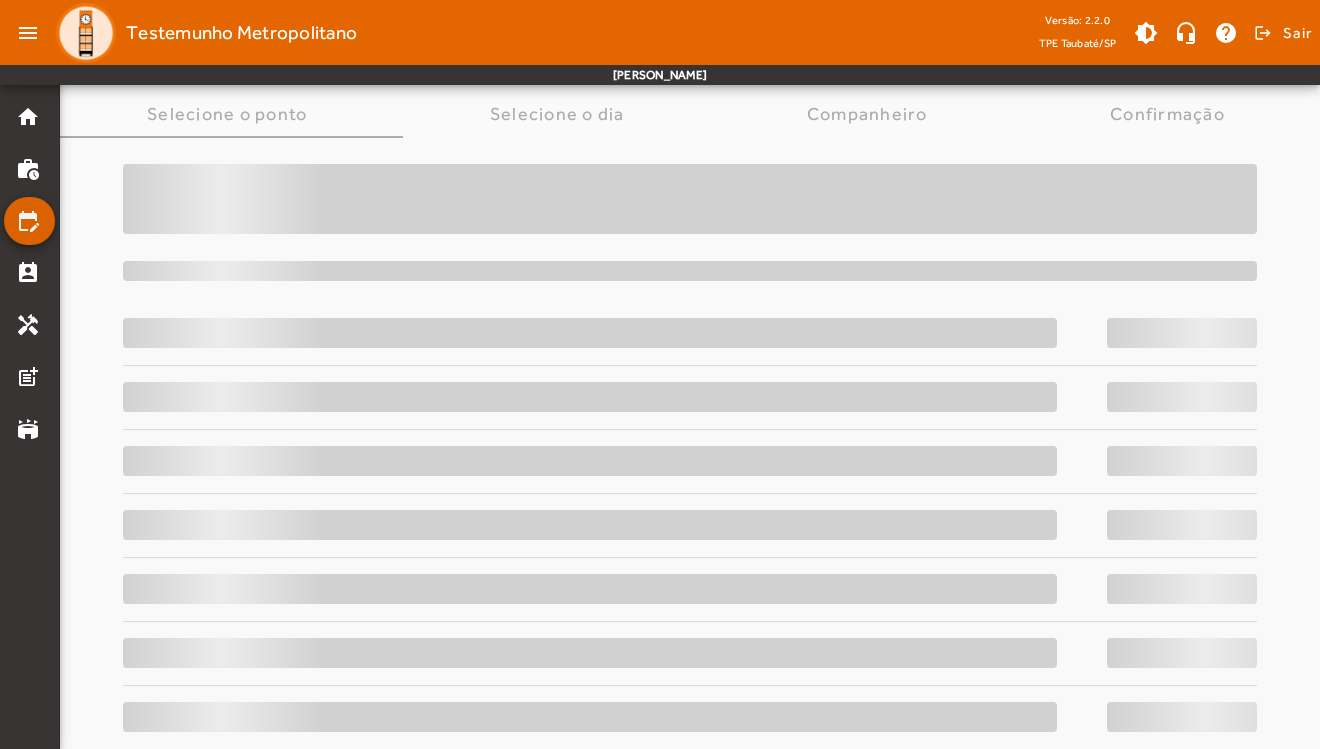 scroll, scrollTop: 0, scrollLeft: 0, axis: both 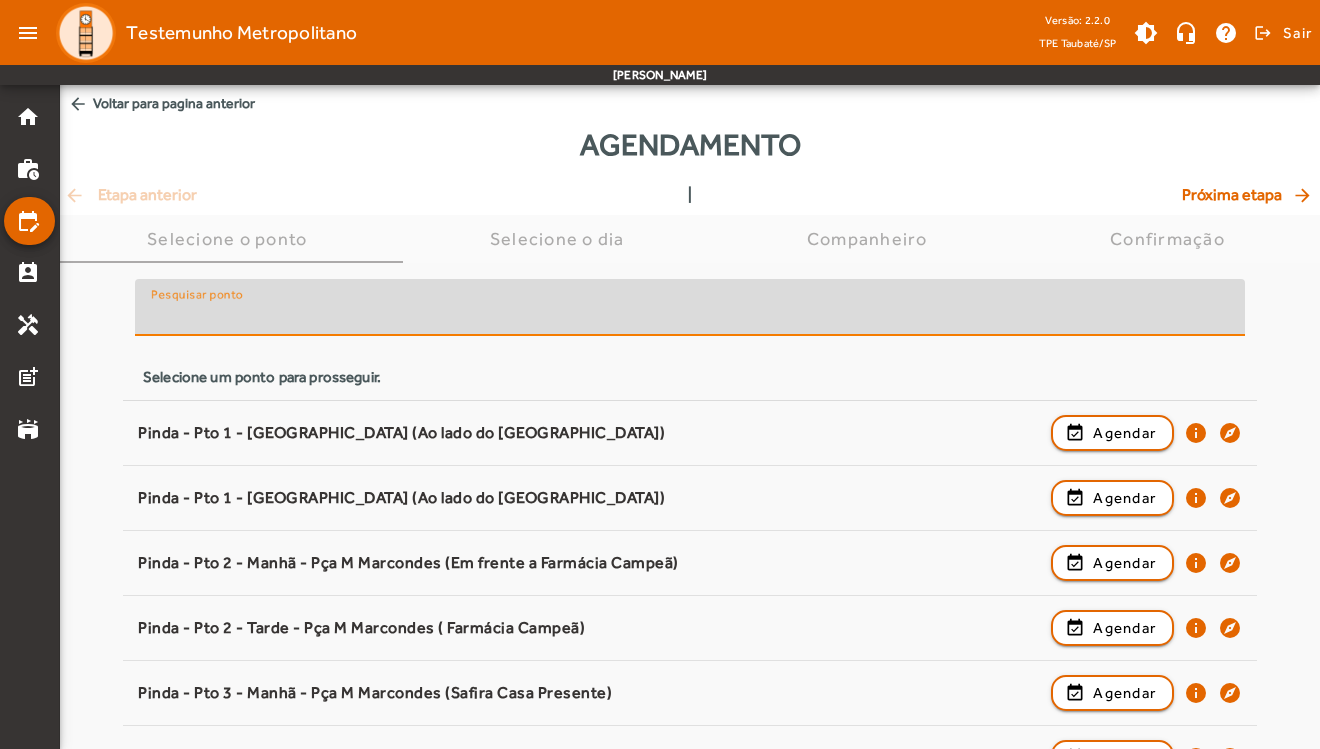 click on "Pesquisar ponto" at bounding box center (690, 316) 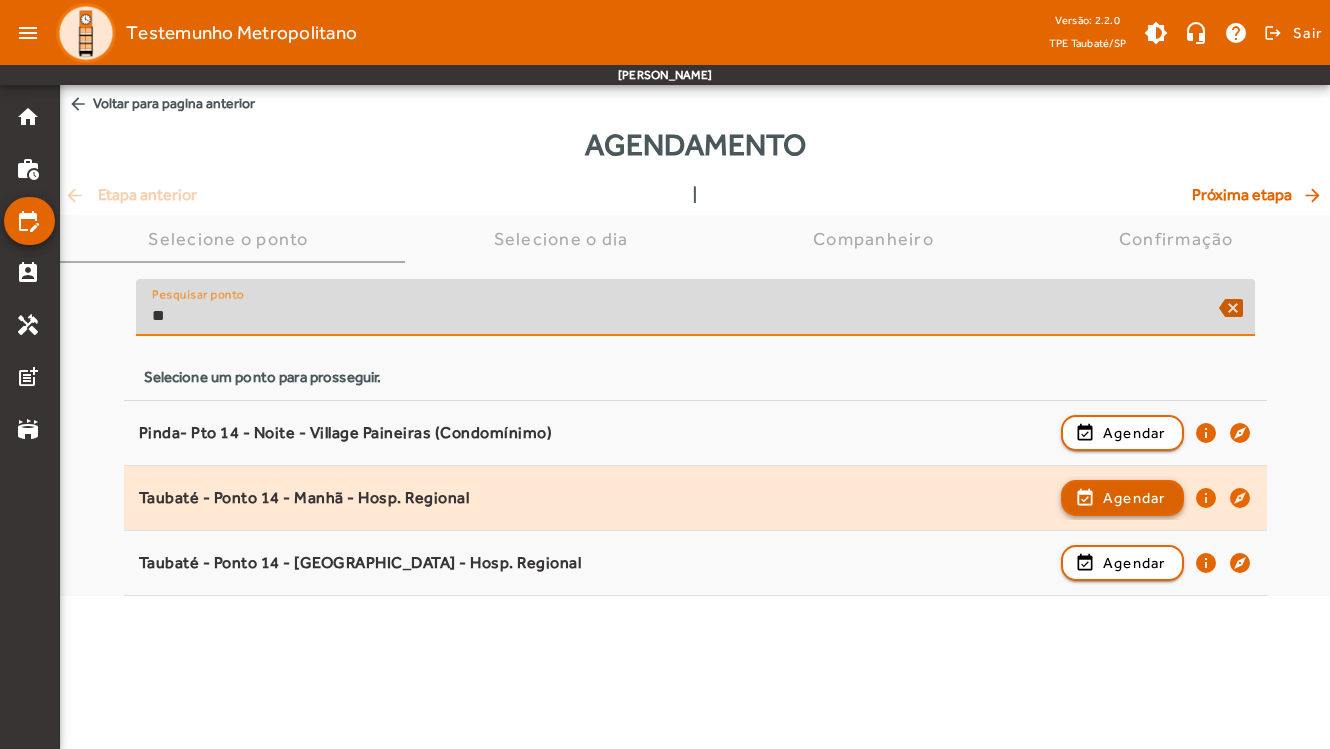 type on "**" 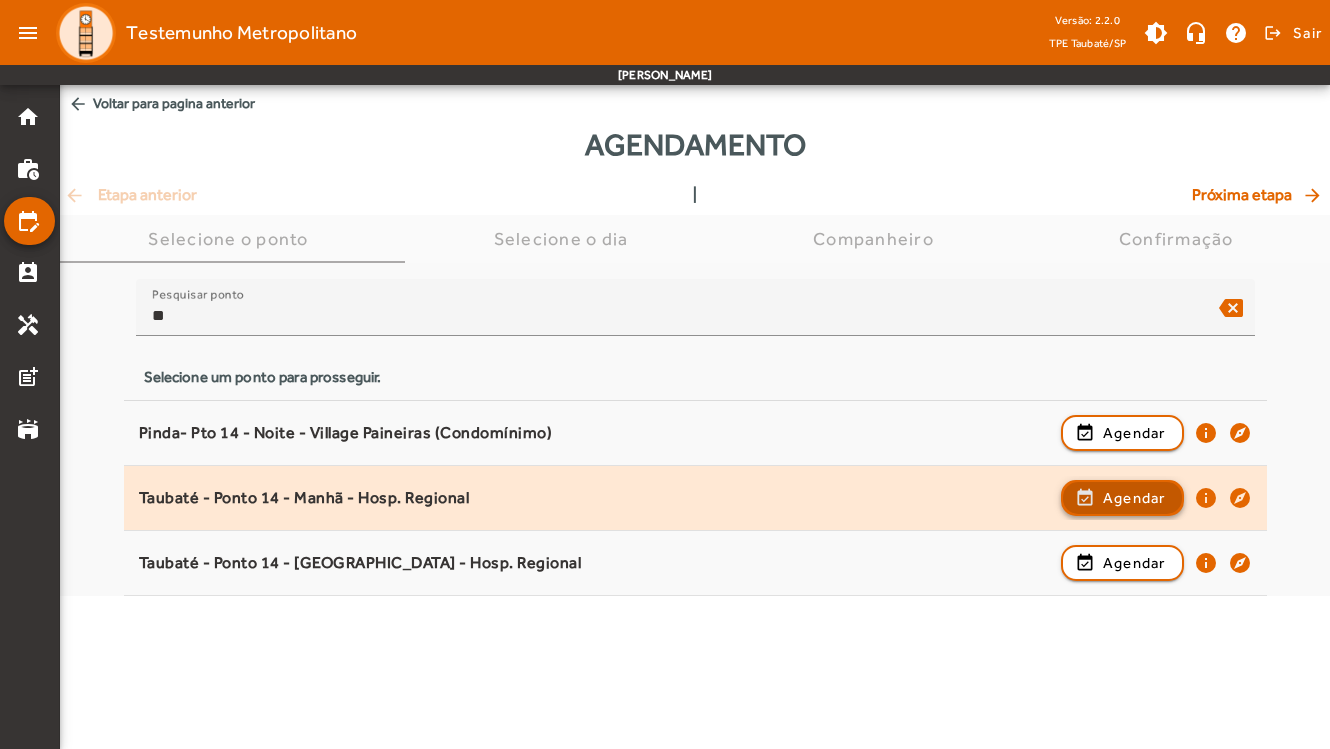 click on "Agendar" at bounding box center (1134, 563) 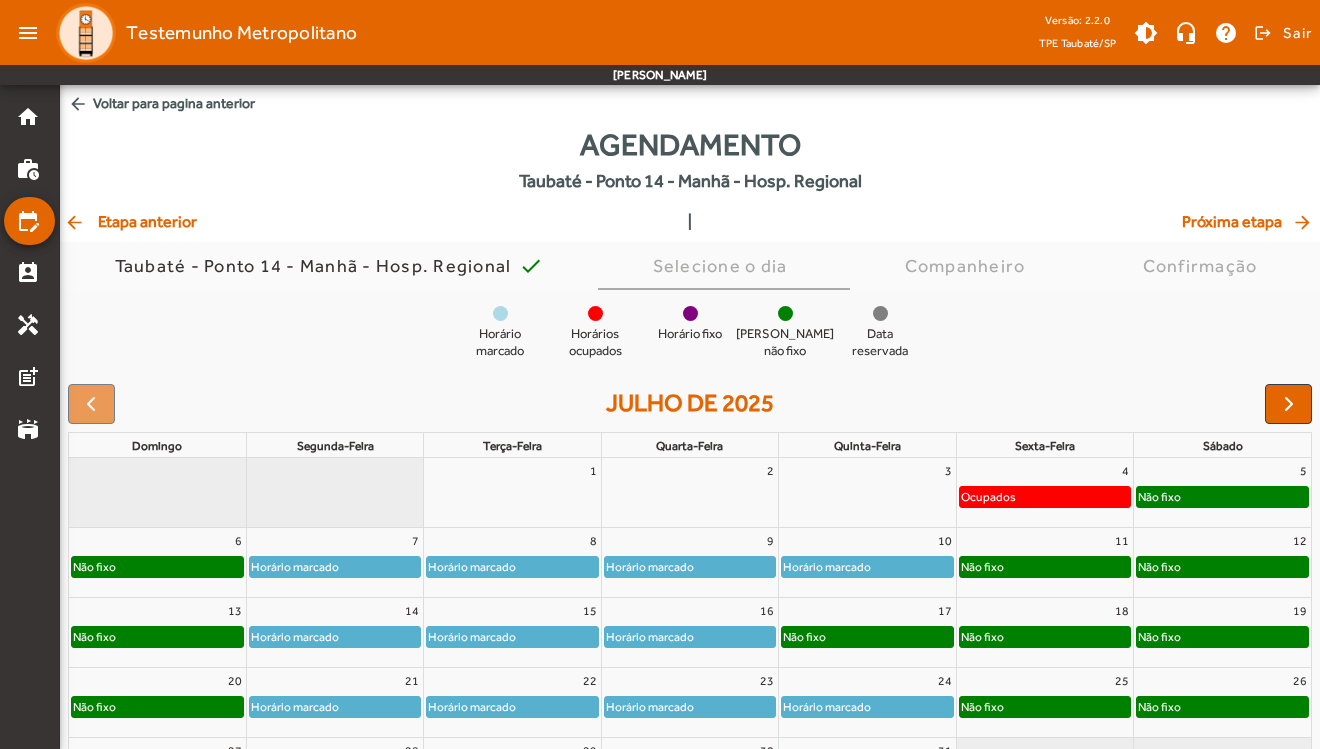 click at bounding box center [1289, 404] 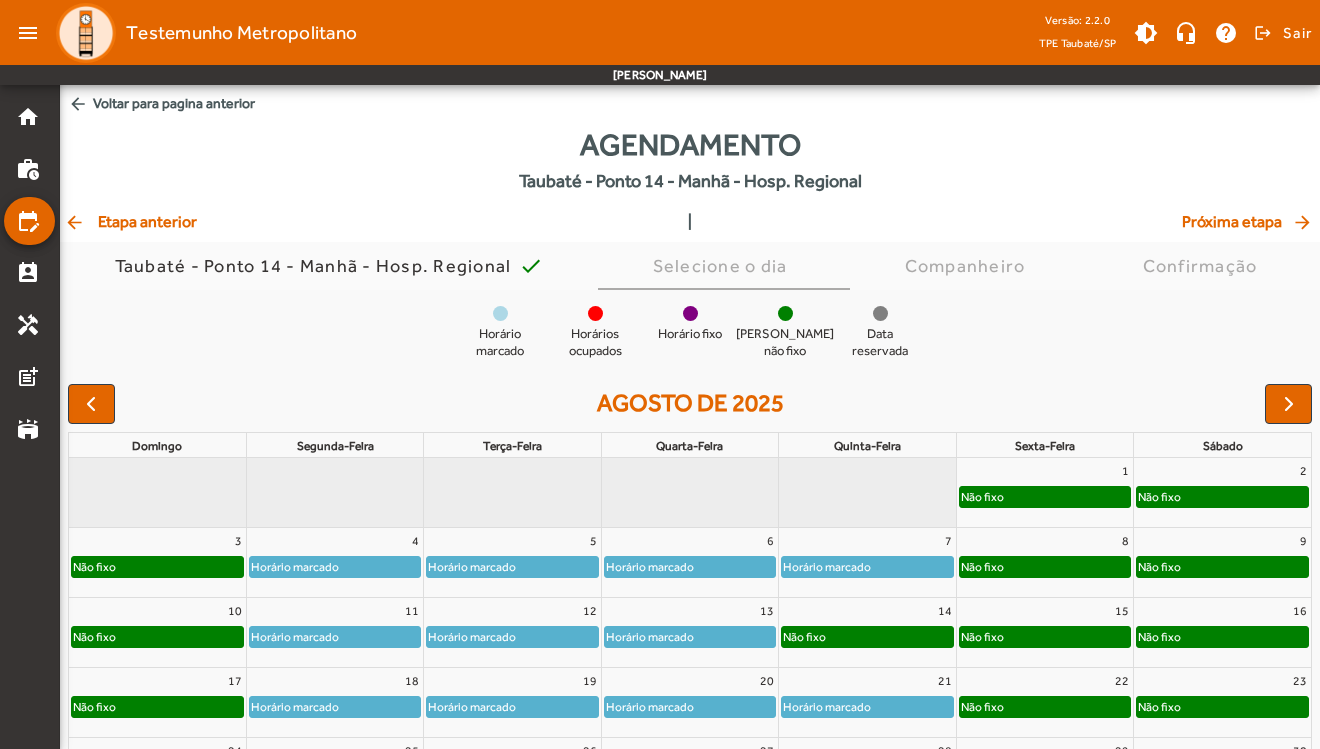click at bounding box center [1289, 404] 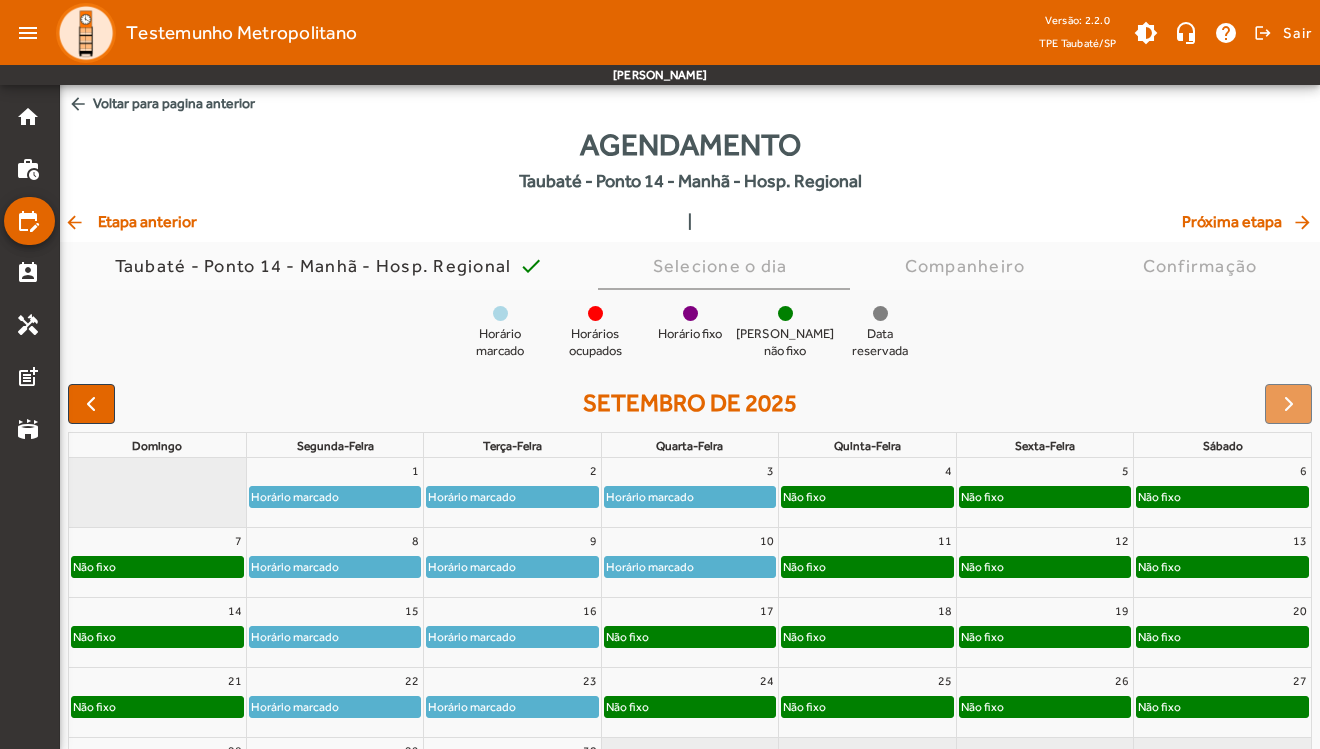 click on "Não fixo" 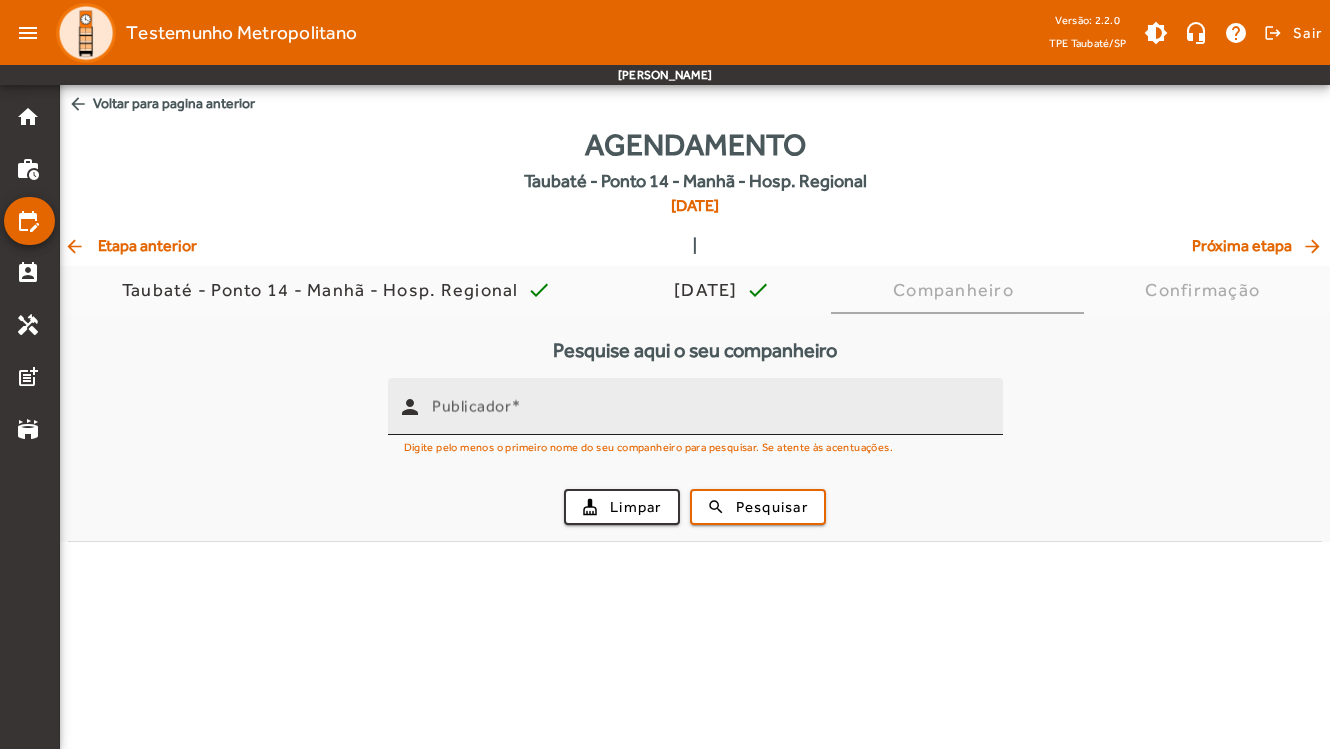 click on "Publicador" at bounding box center [709, 415] 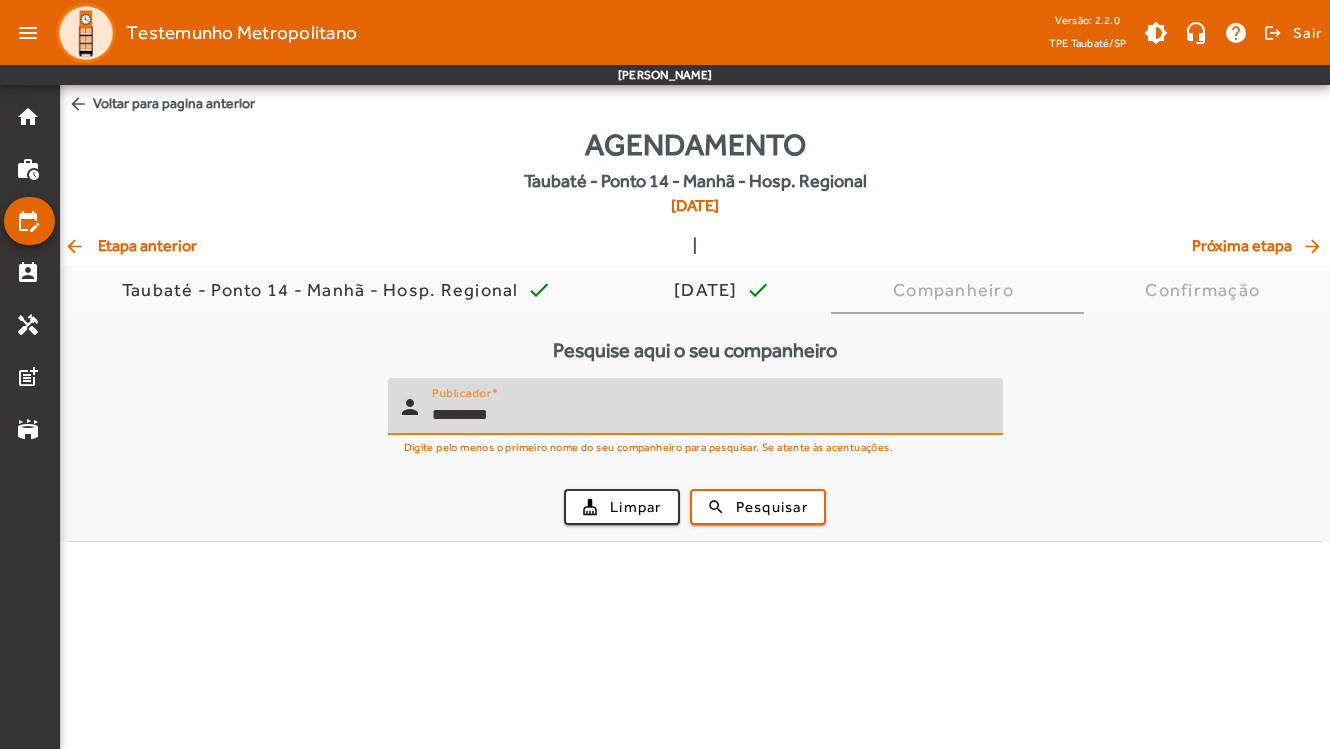 type on "*********" 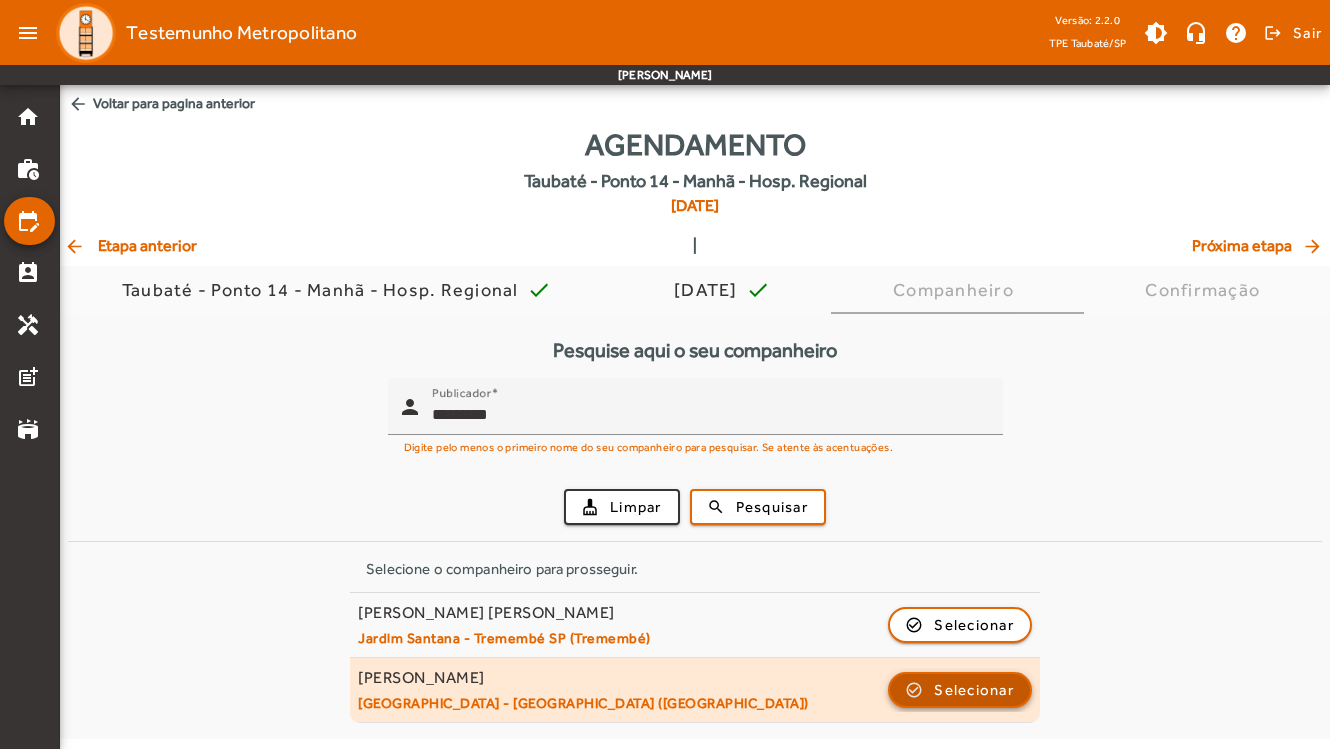 click on "Selecionar" 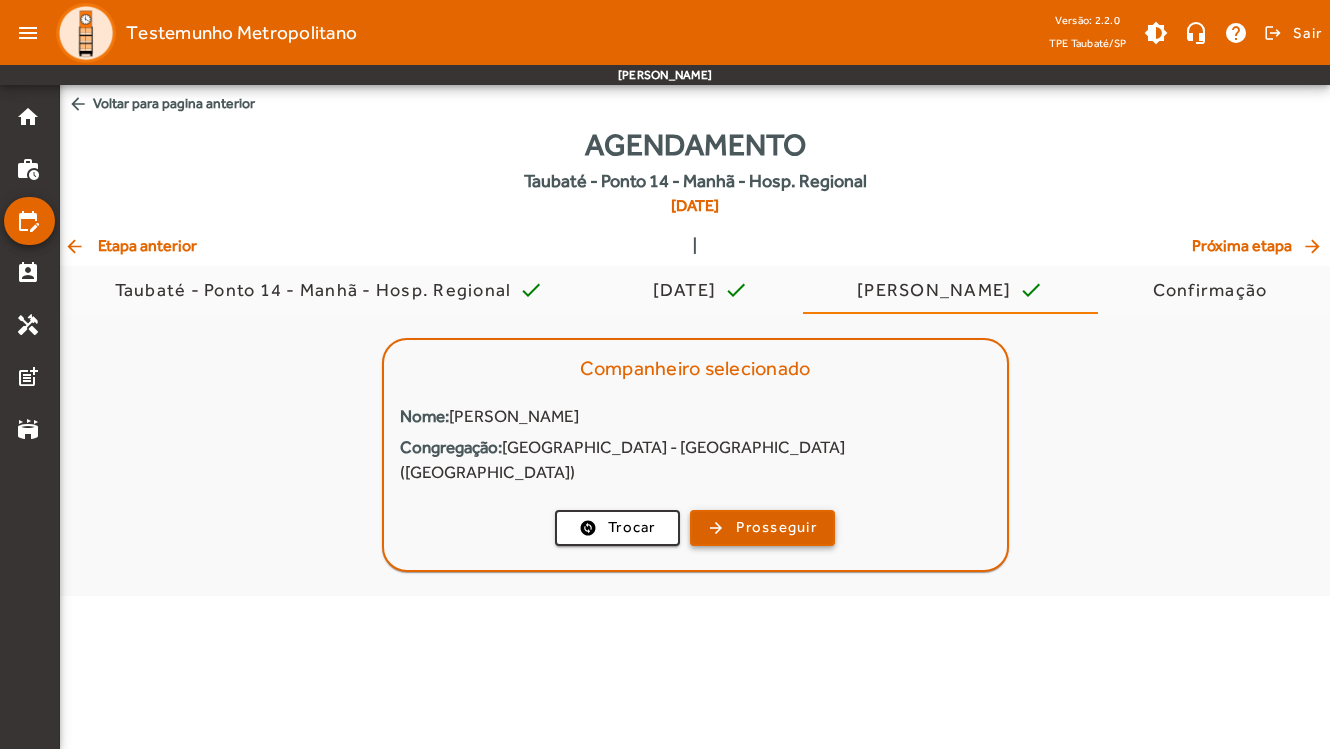 click on "Prosseguir" 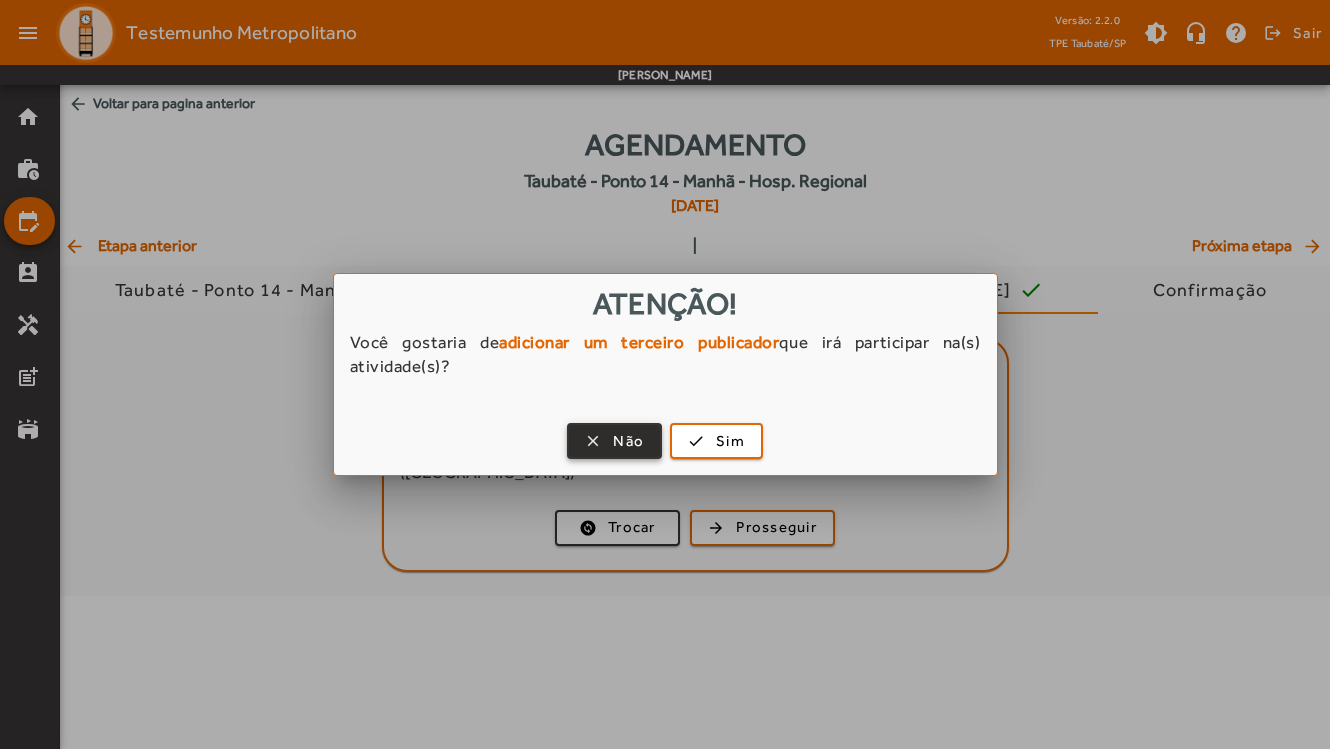 click on "Não" at bounding box center [628, 441] 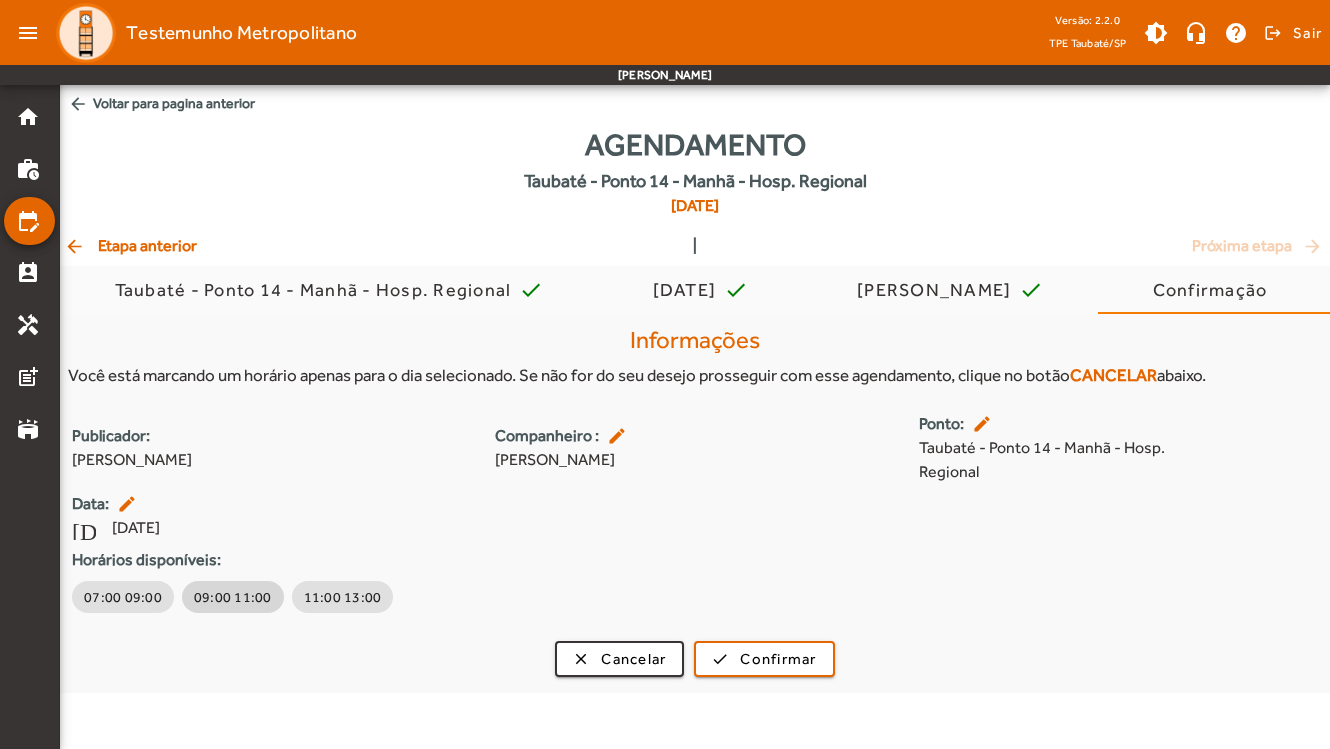 click on "09:00 11:00" at bounding box center [233, 597] 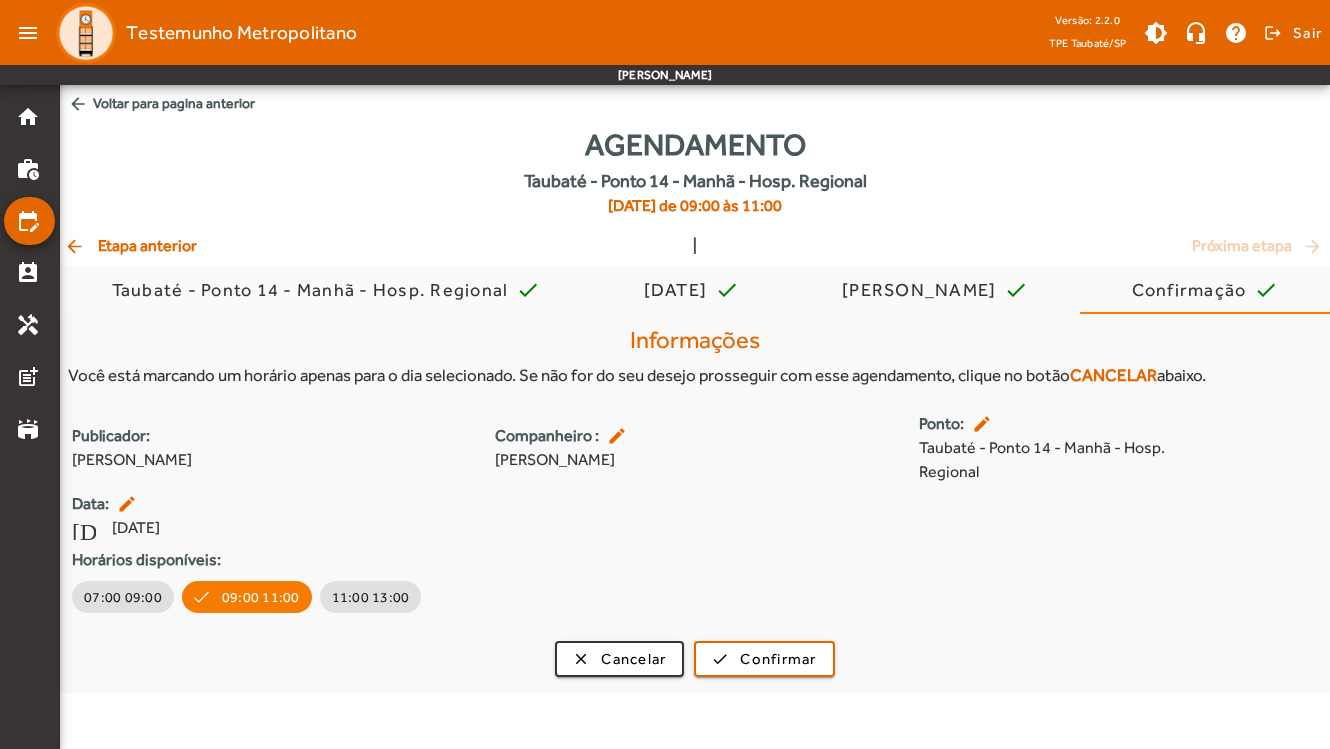 click on "Informações Você está marcando um horário apenas para o dia selecionado. Se não for do seu desejo prosseguir com esse agendamento, clique no botão  CANCELAR  abaixo. Publicador: [PERSON_NAME] : edit  [PERSON_NAME] Moraes [PERSON_NAME]: edit  Taubaté - Ponto 14 - Manhã - Hosp. Regional Data: edit [DATE] [DATE] Horários disponíveis:  07:00 09:00  09:00 11:00  11:00 13:00 clear  Cancelar  check  Confirmar" at bounding box center (695, 503) 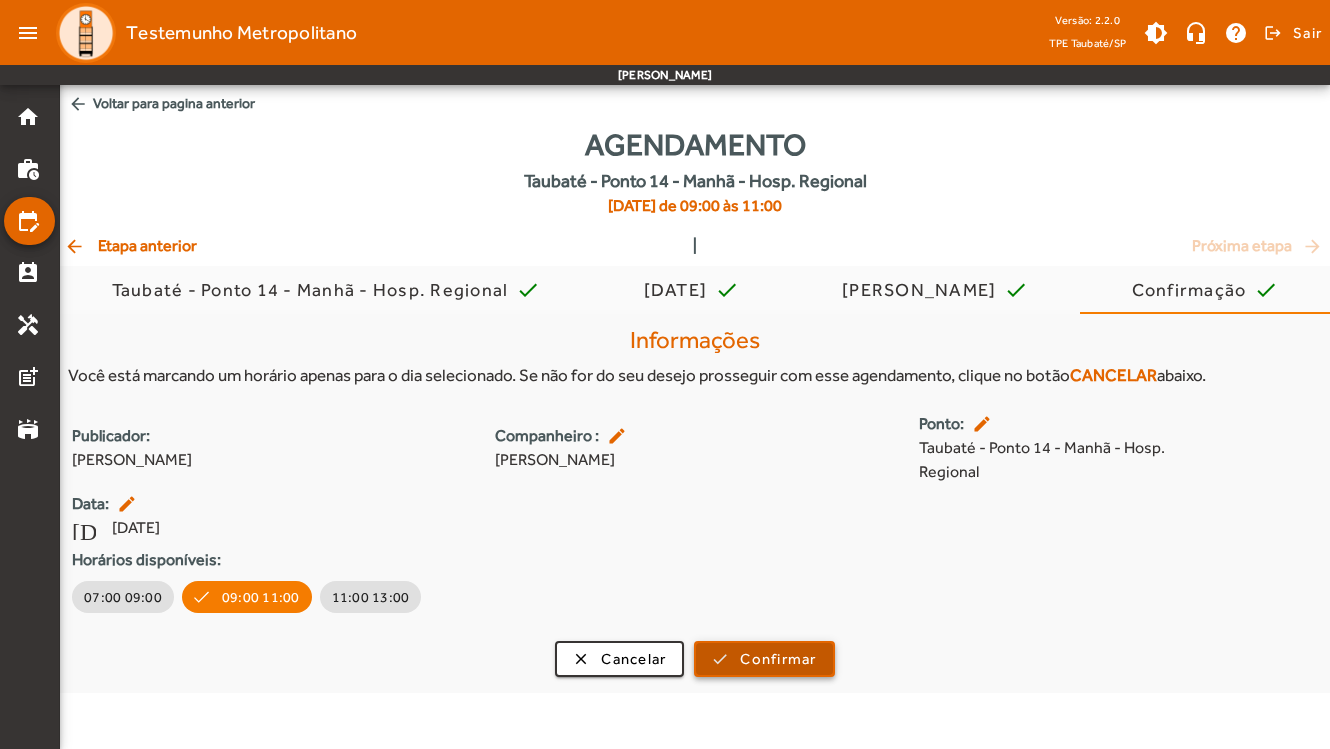 click on "Confirmar" at bounding box center (778, 659) 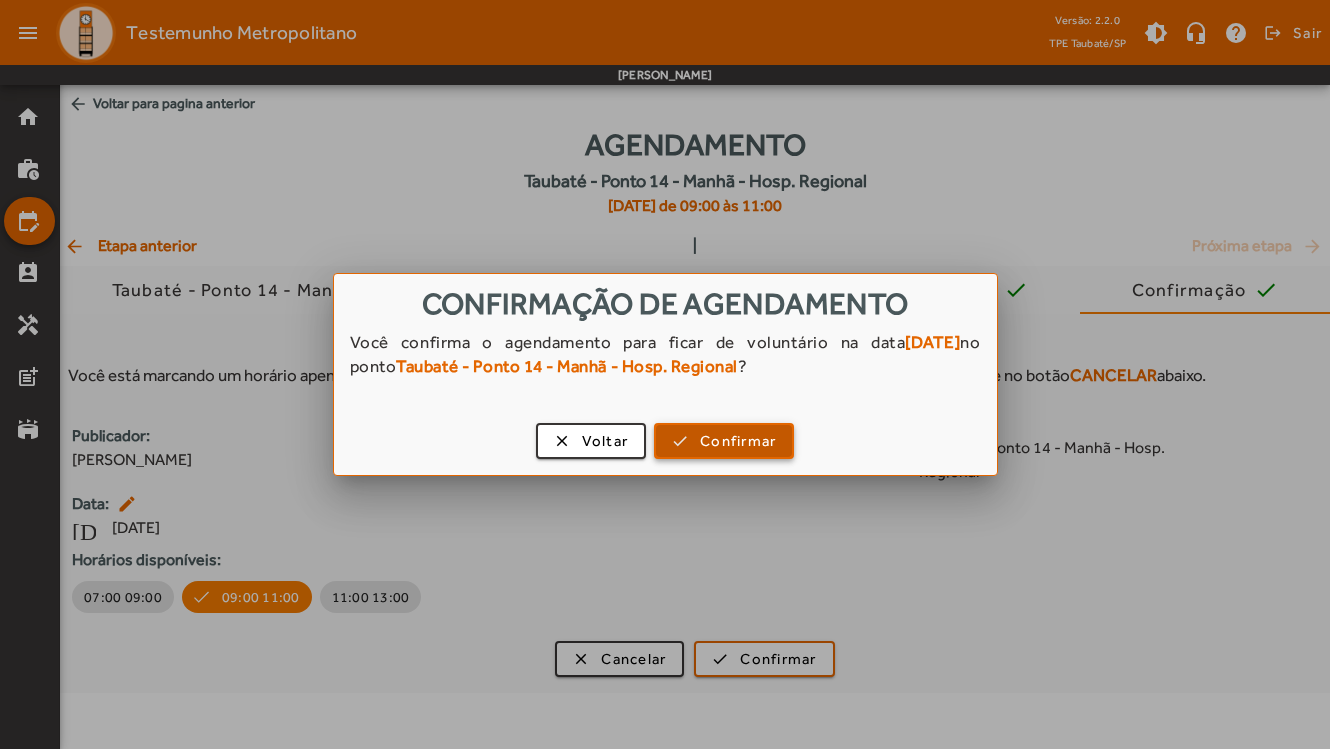 click on "Confirmar" at bounding box center [738, 441] 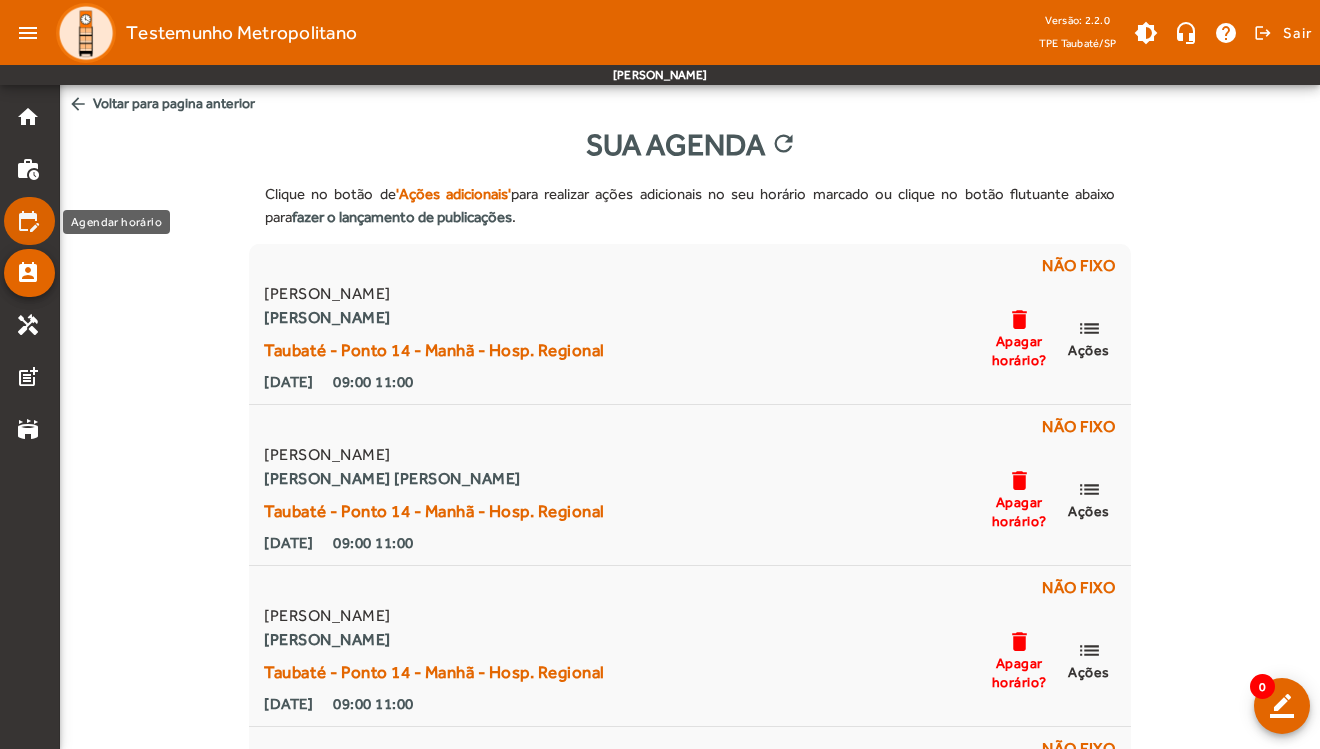 click on "edit_calendar" 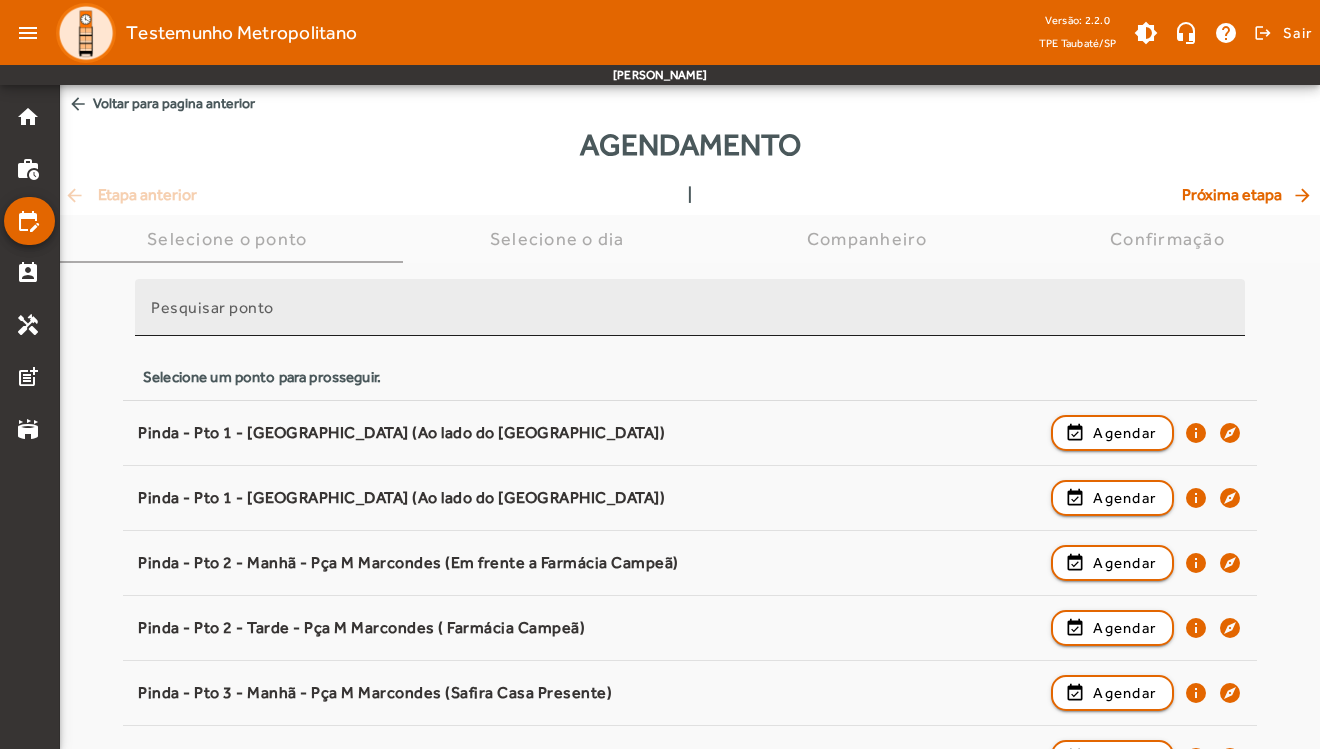 click on "Pesquisar ponto" at bounding box center (690, 316) 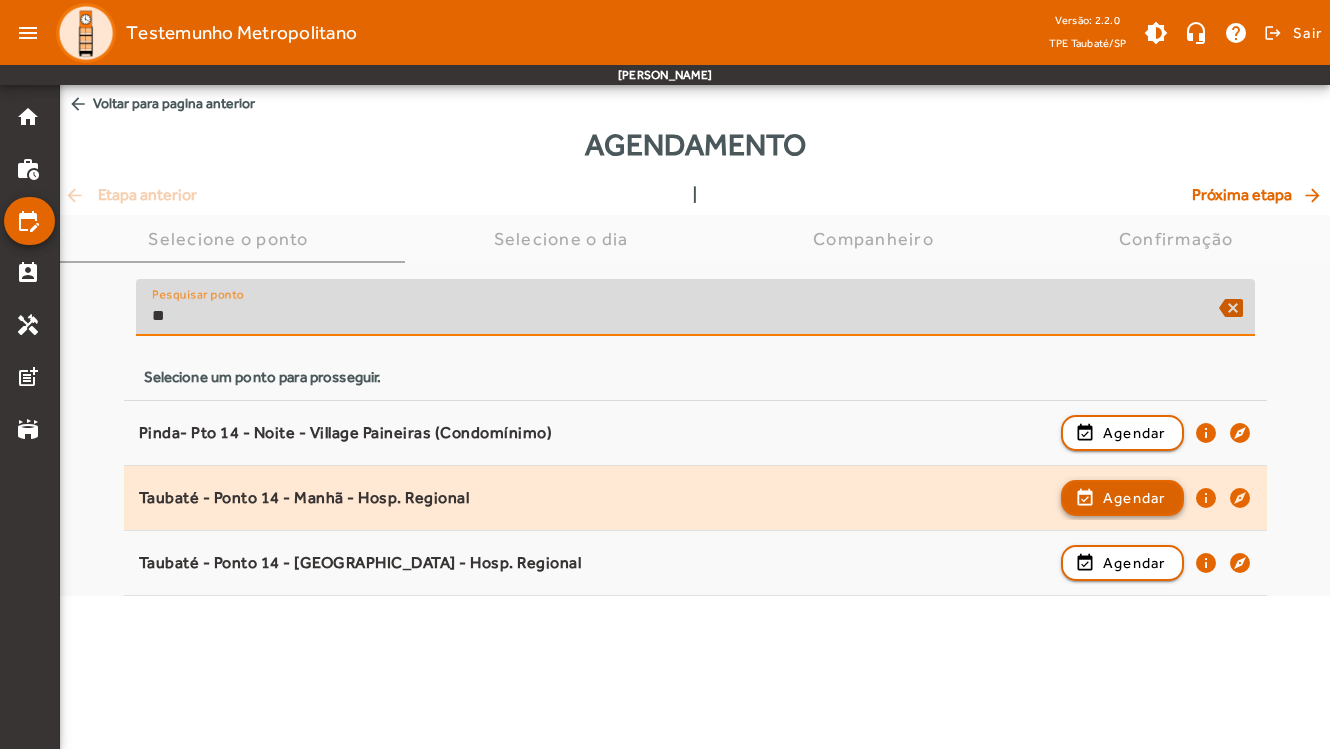 type on "**" 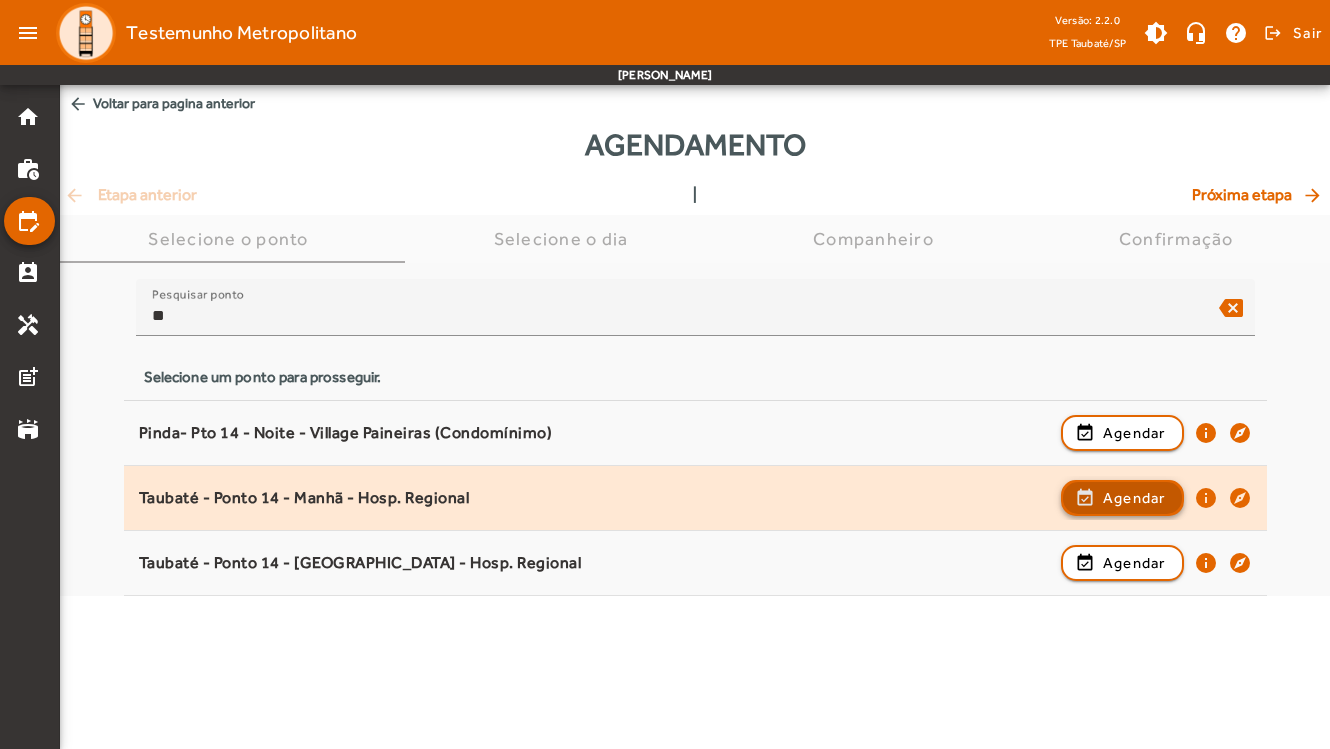 click on "Agendar" at bounding box center (1134, 563) 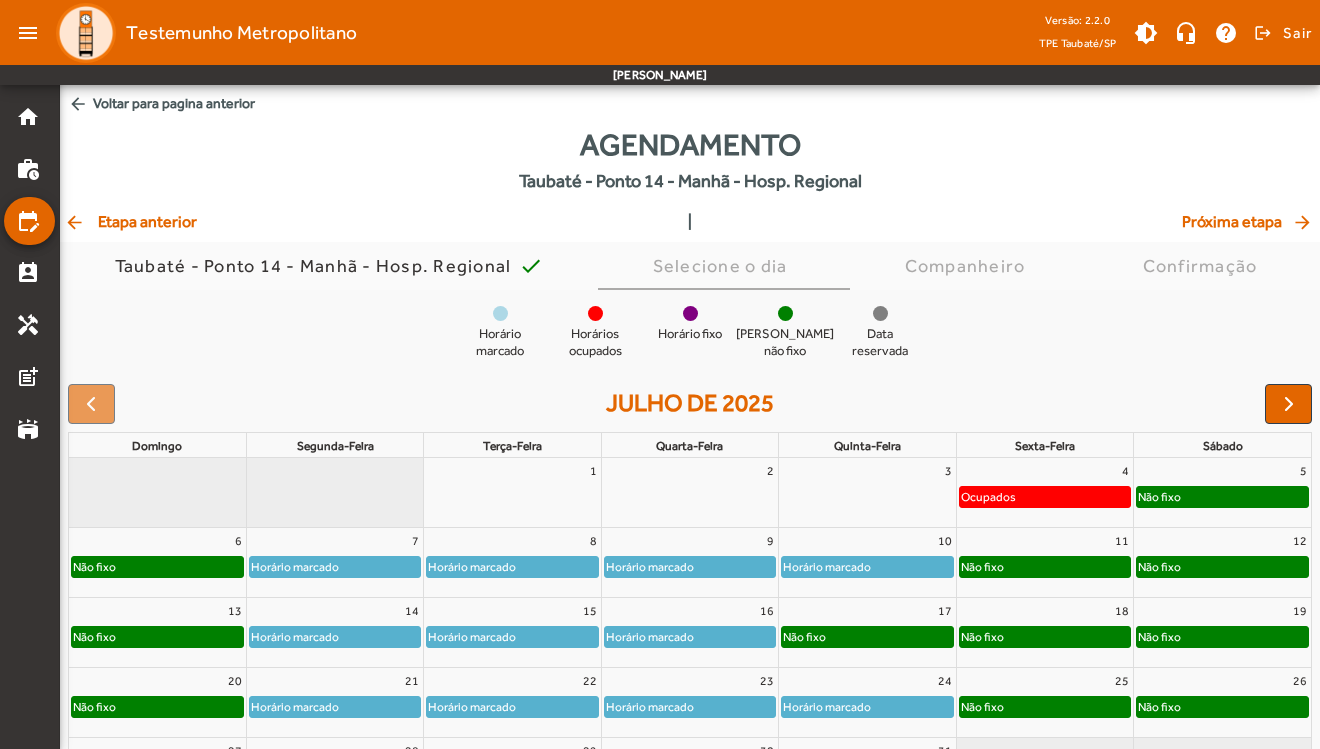 click at bounding box center (1289, 404) 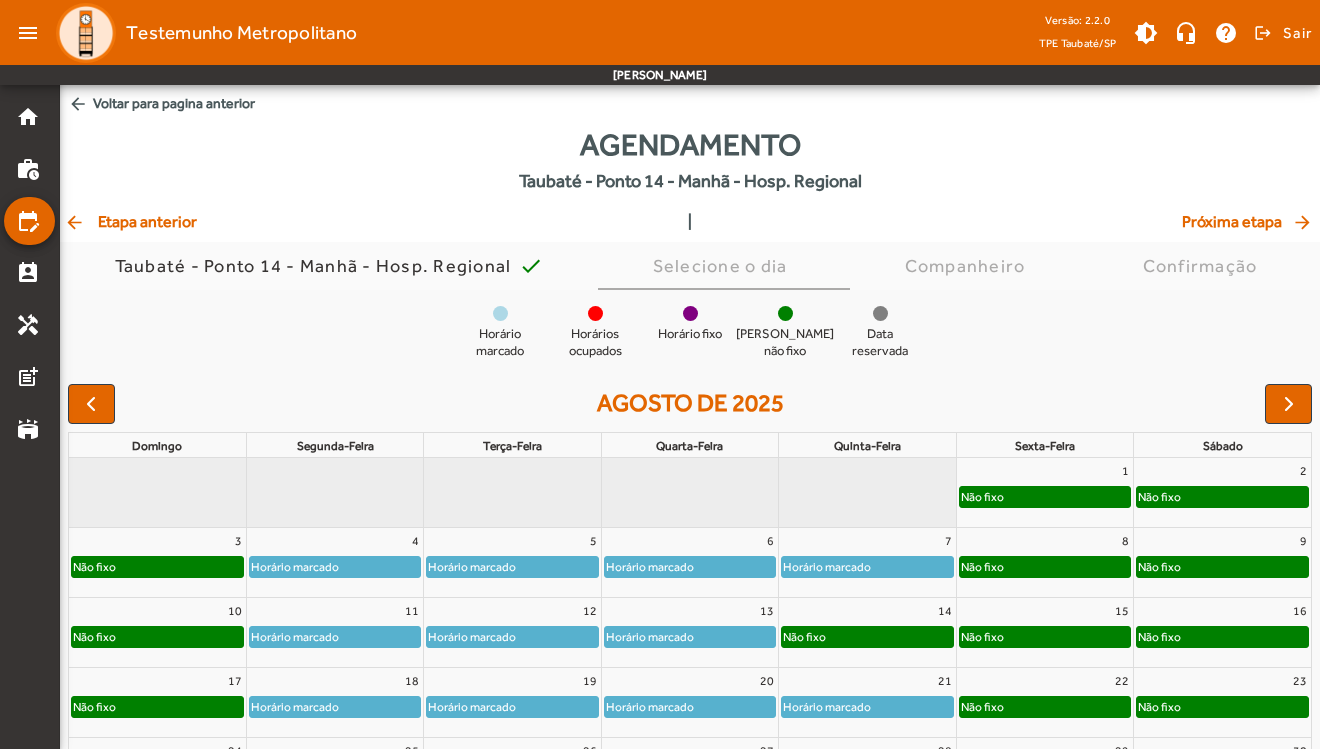 click at bounding box center [1289, 404] 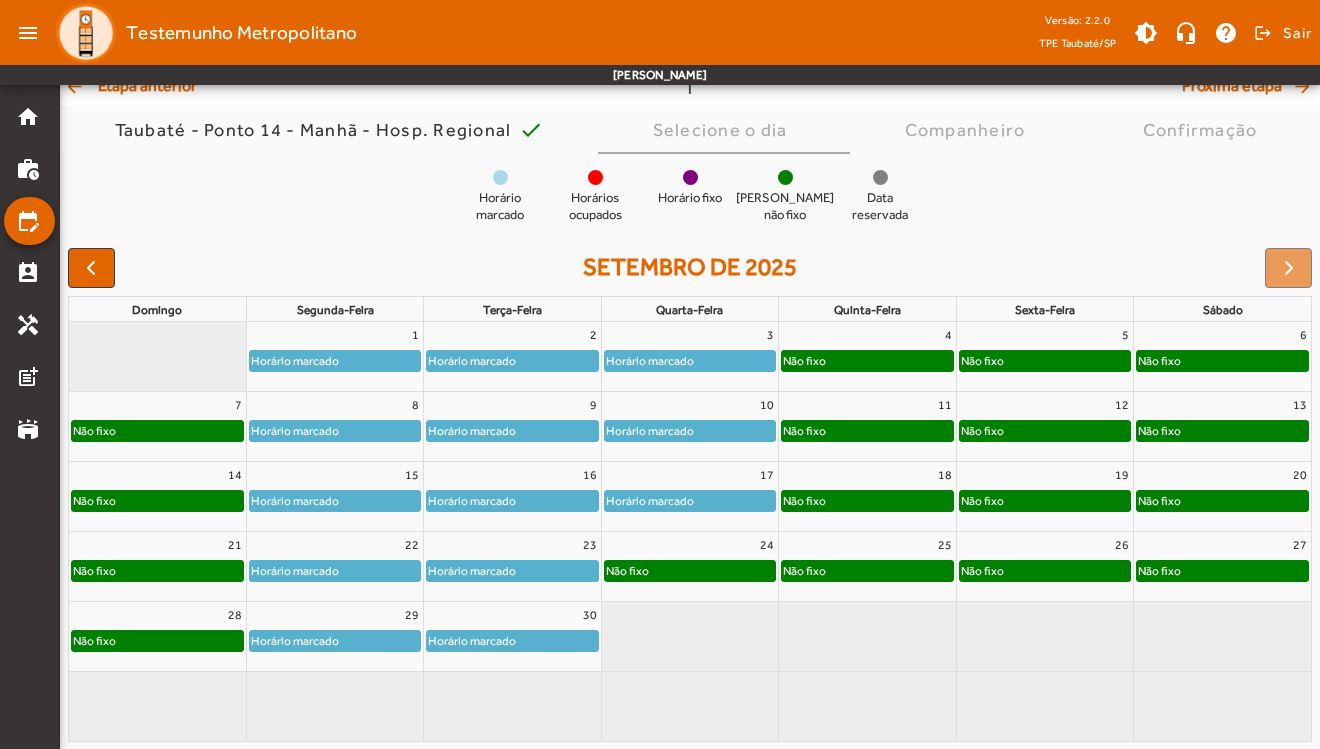 scroll, scrollTop: 135, scrollLeft: 0, axis: vertical 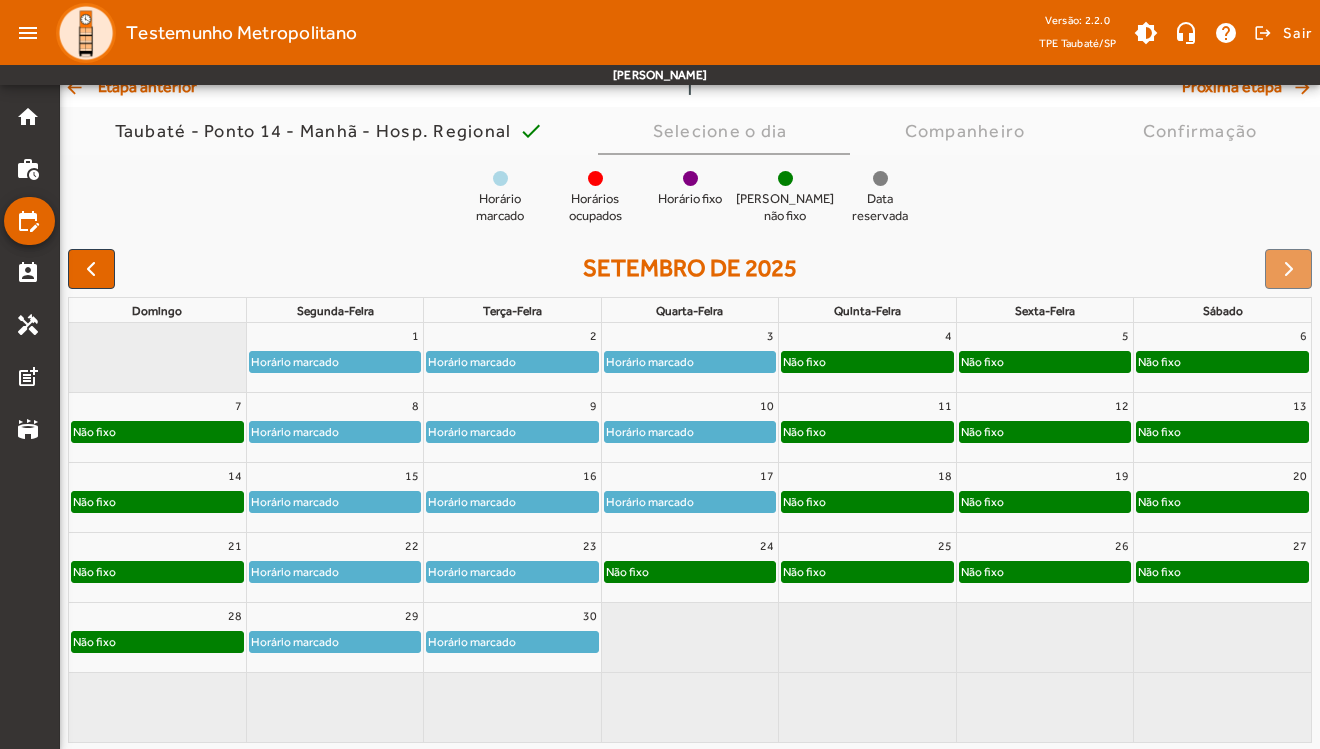 click on "Não fixo" 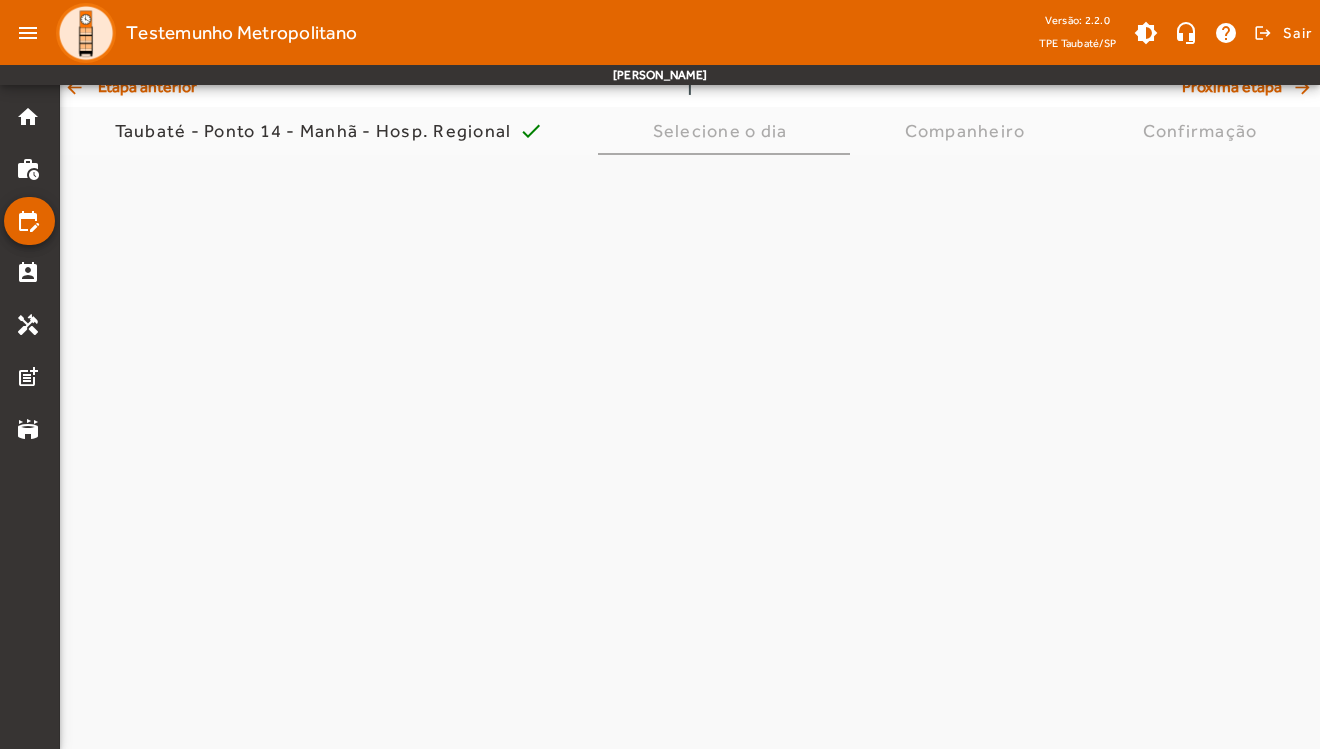 scroll, scrollTop: 0, scrollLeft: 0, axis: both 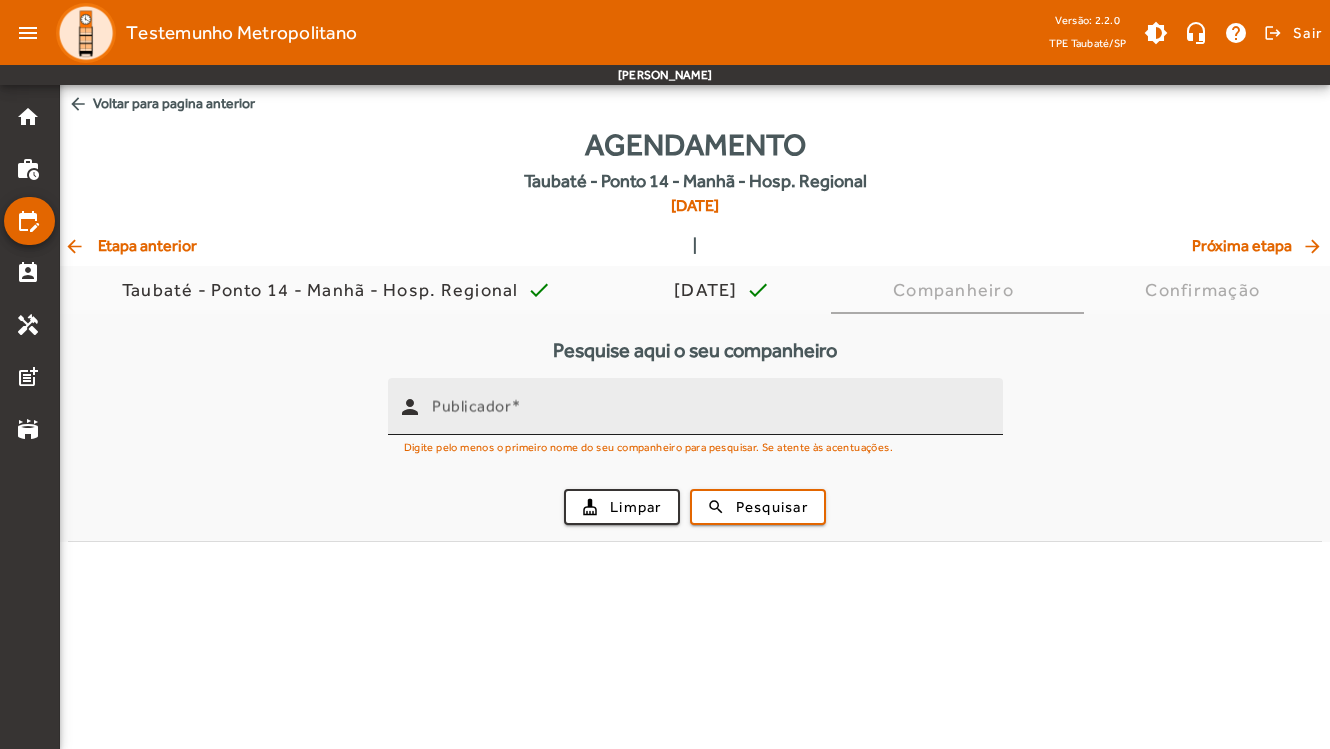 click on "Publicador" at bounding box center (709, 415) 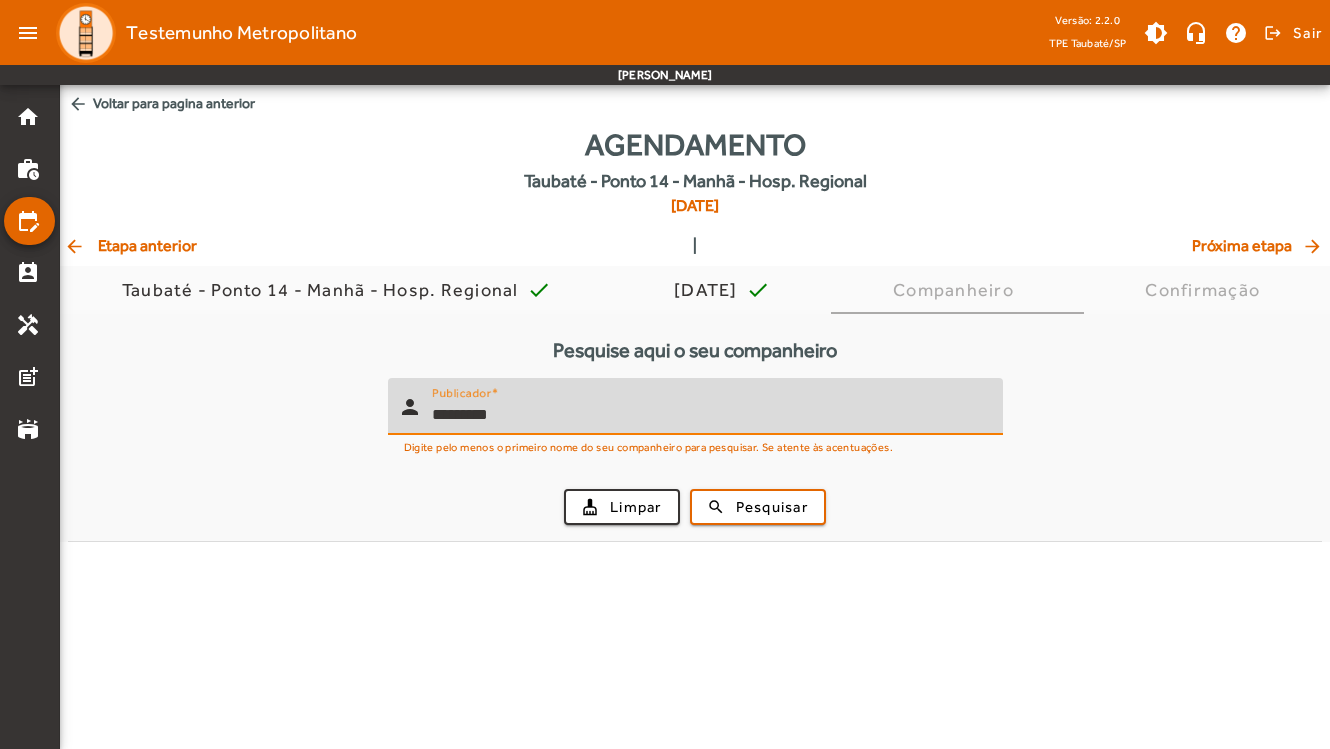 type on "*********" 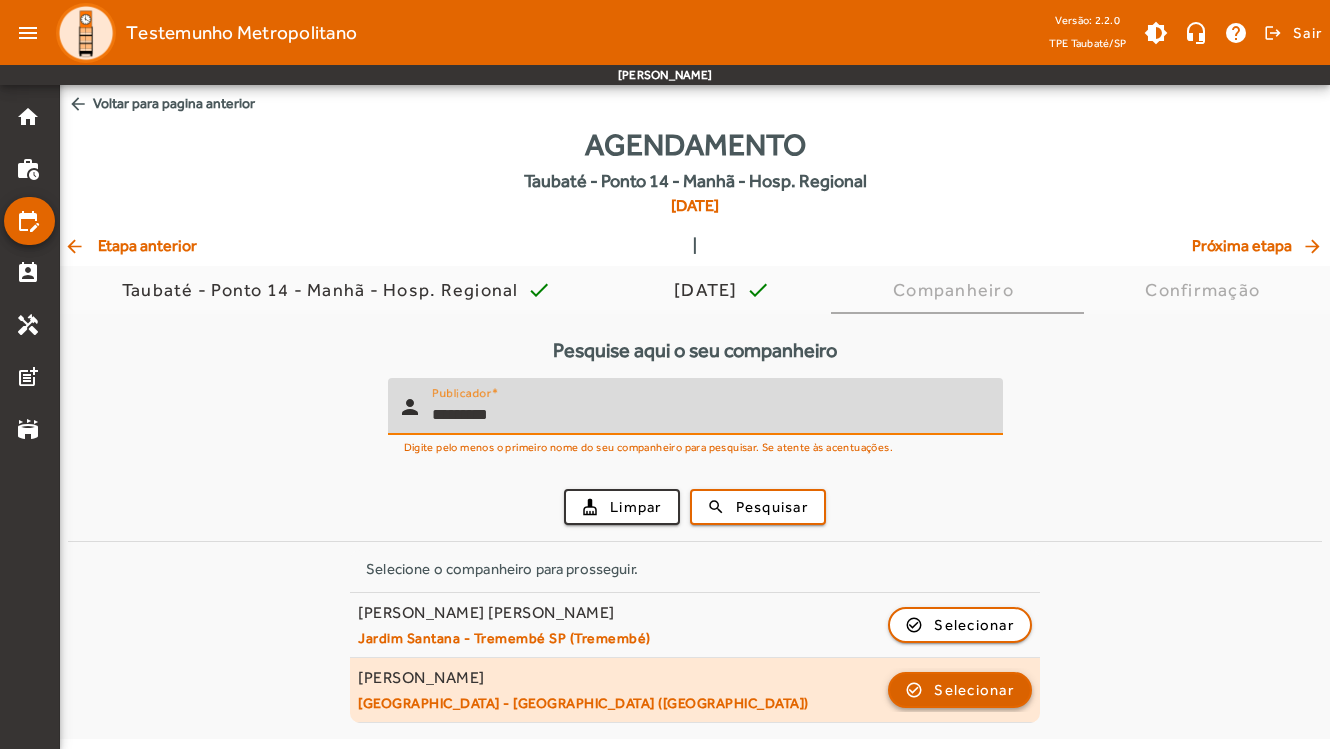 click on "Selecionar" 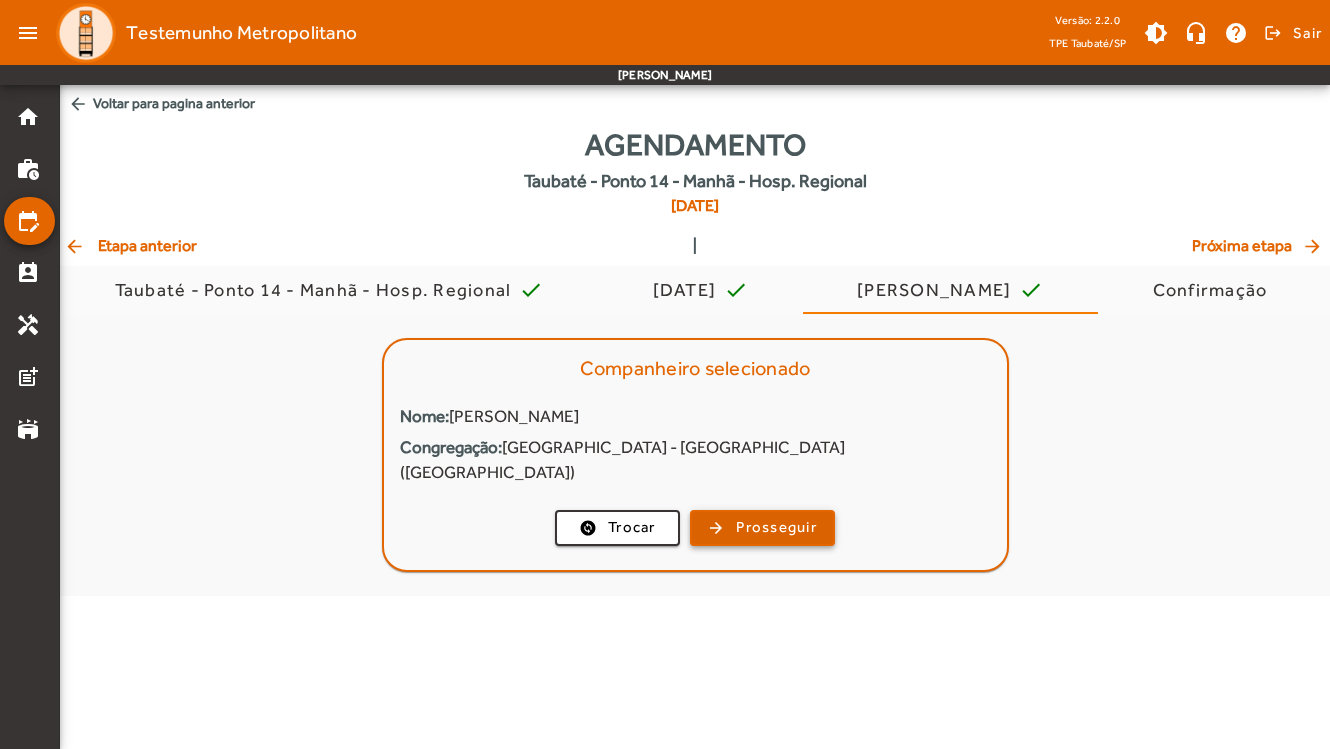 click on "Prosseguir" 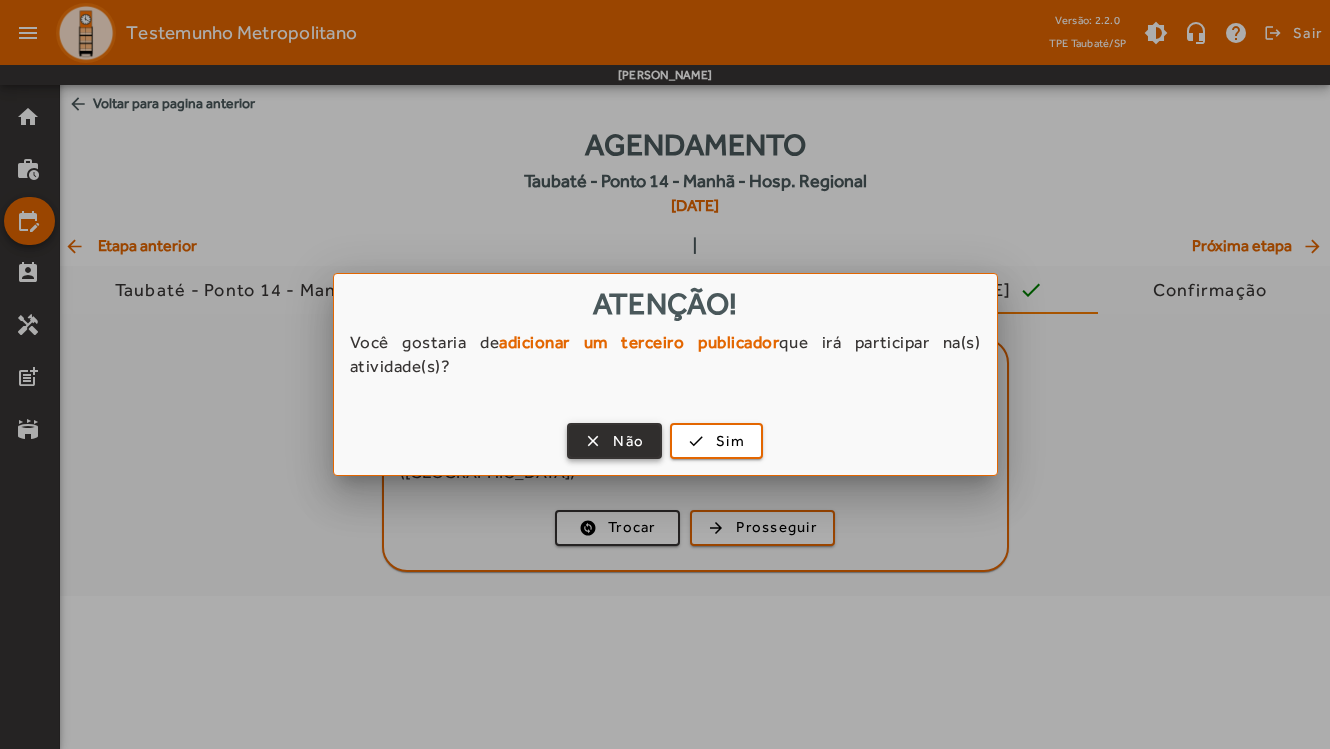 click at bounding box center (614, 441) 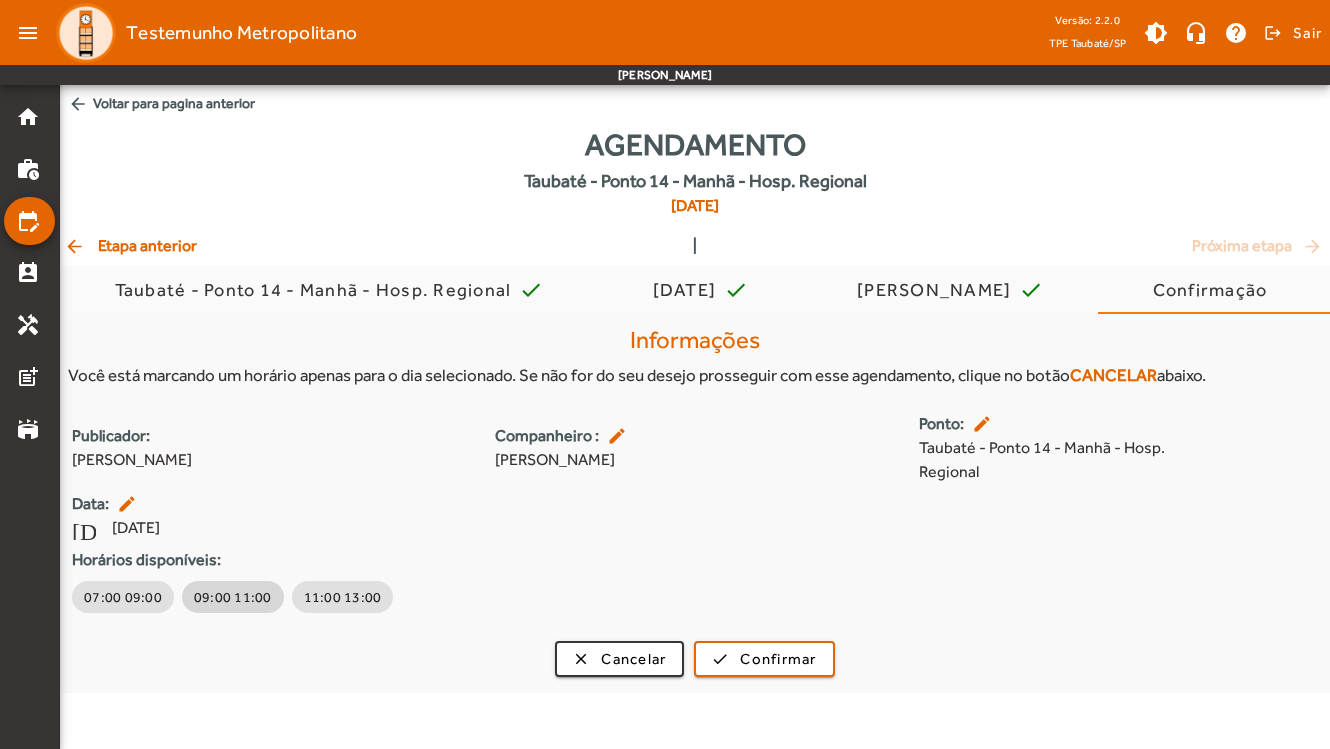 click on "09:00 11:00" at bounding box center [233, 597] 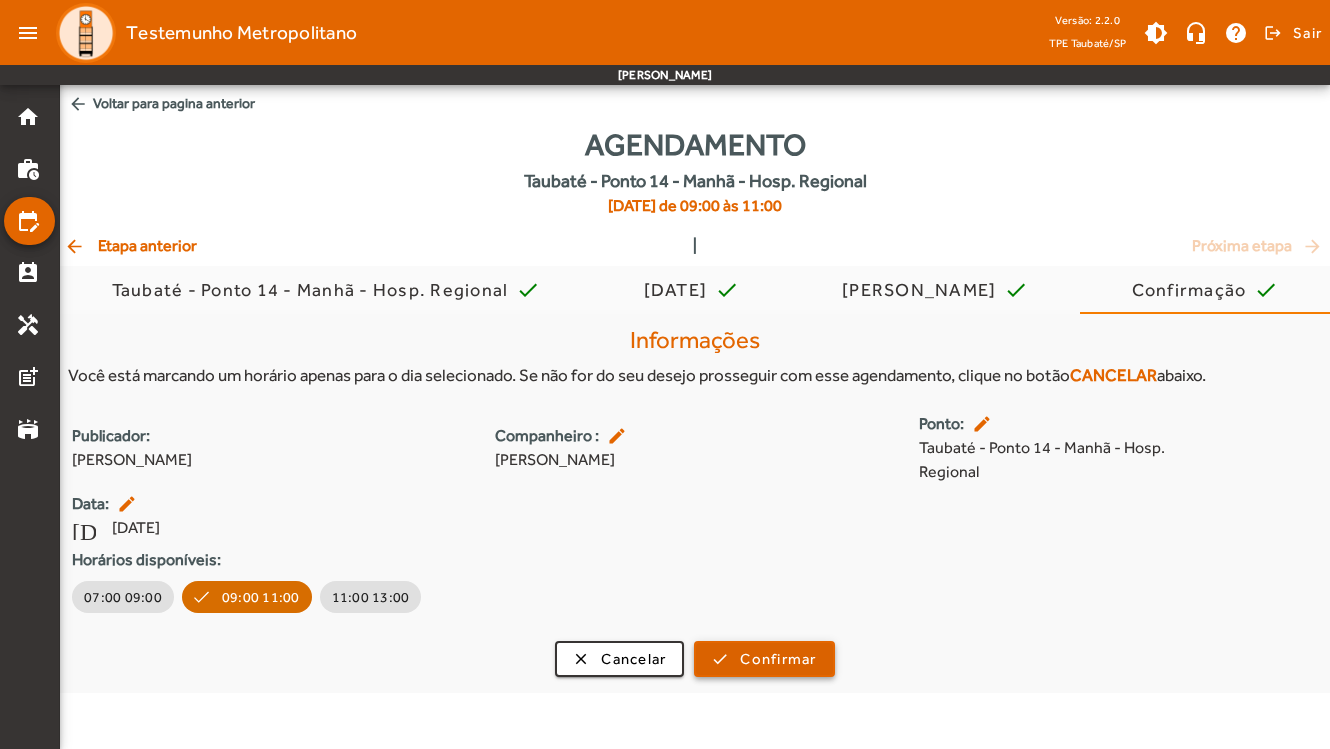 click on "Confirmar" at bounding box center [778, 659] 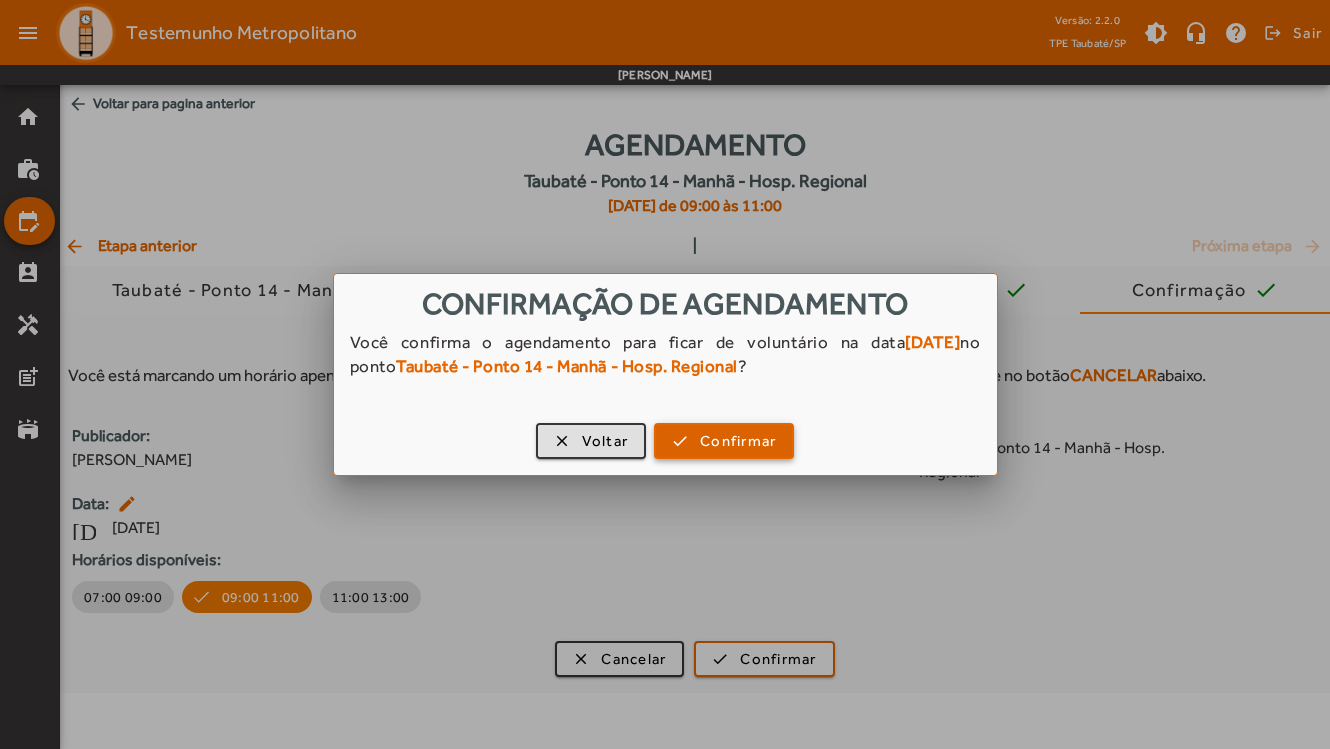 click on "Confirmar" at bounding box center [738, 441] 